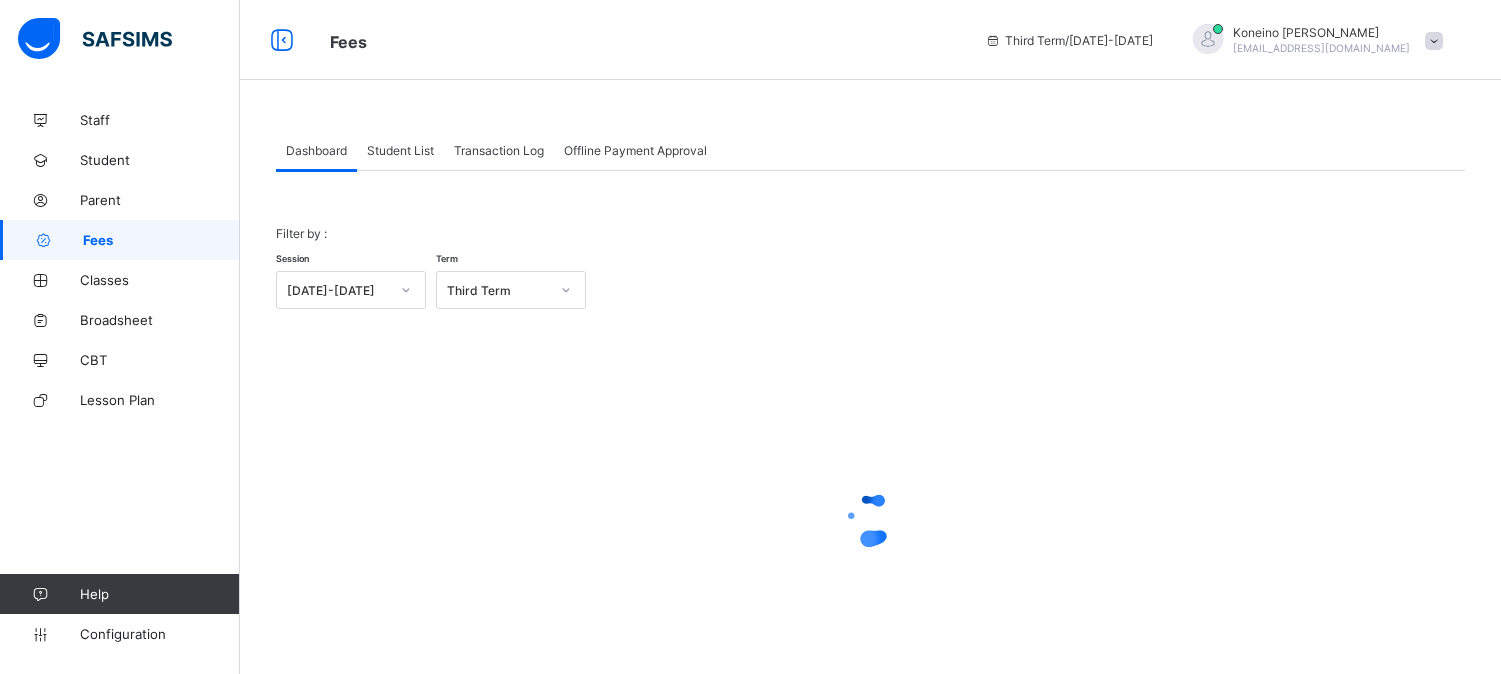 scroll, scrollTop: 0, scrollLeft: 0, axis: both 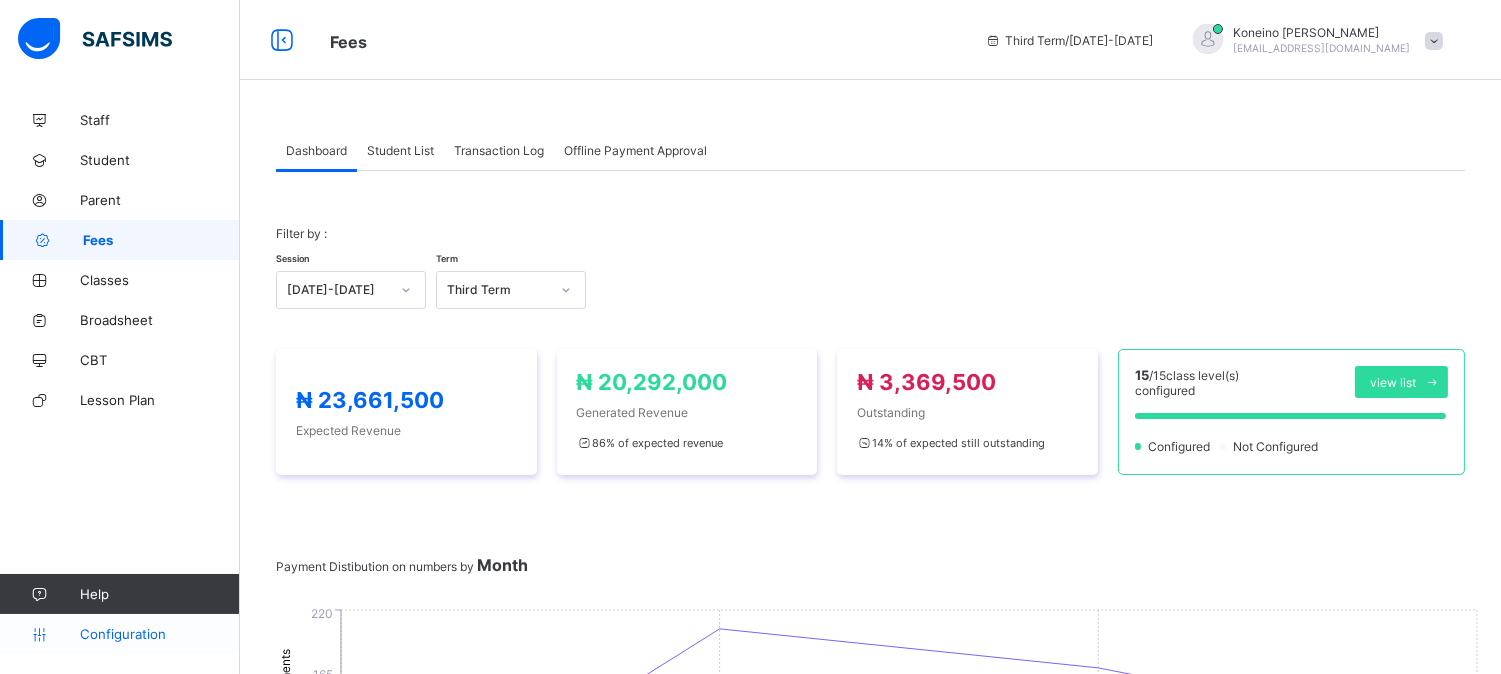 click on "Configuration" at bounding box center [159, 634] 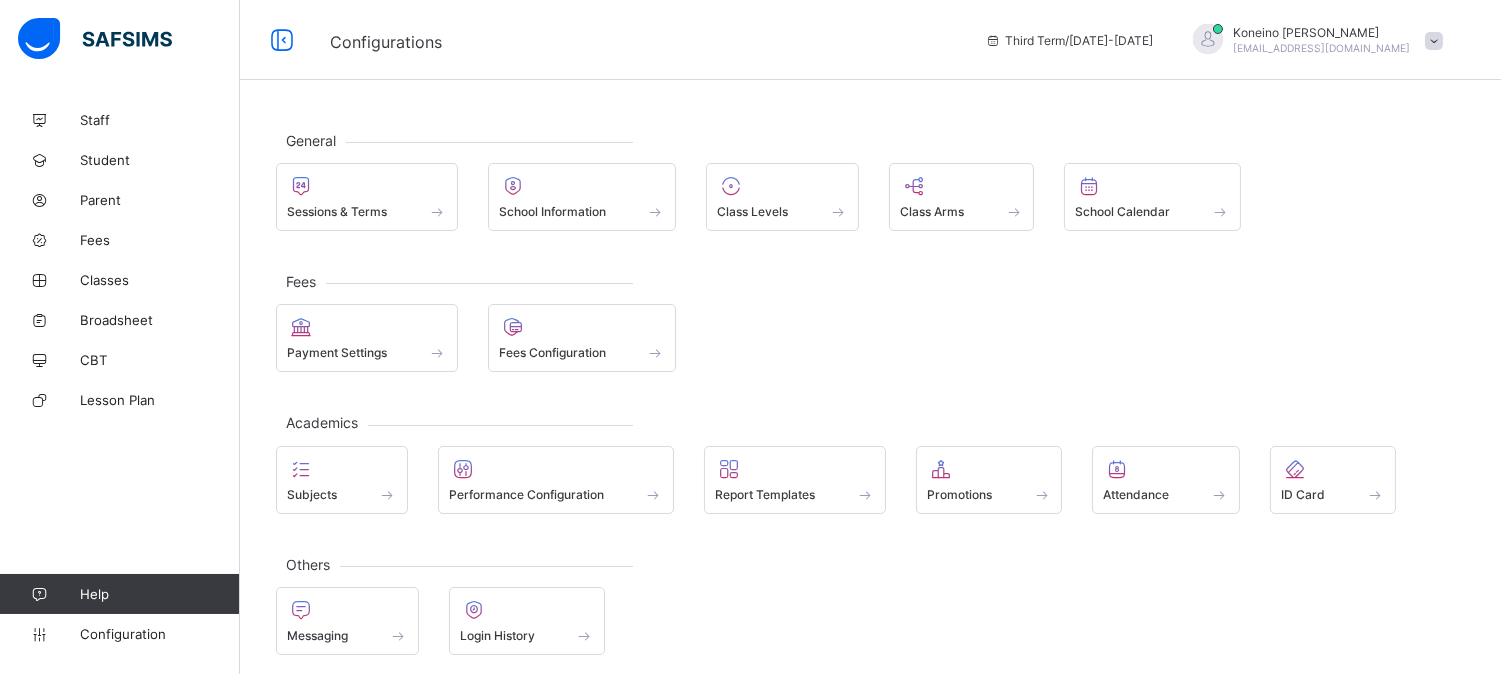 scroll, scrollTop: 7, scrollLeft: 0, axis: vertical 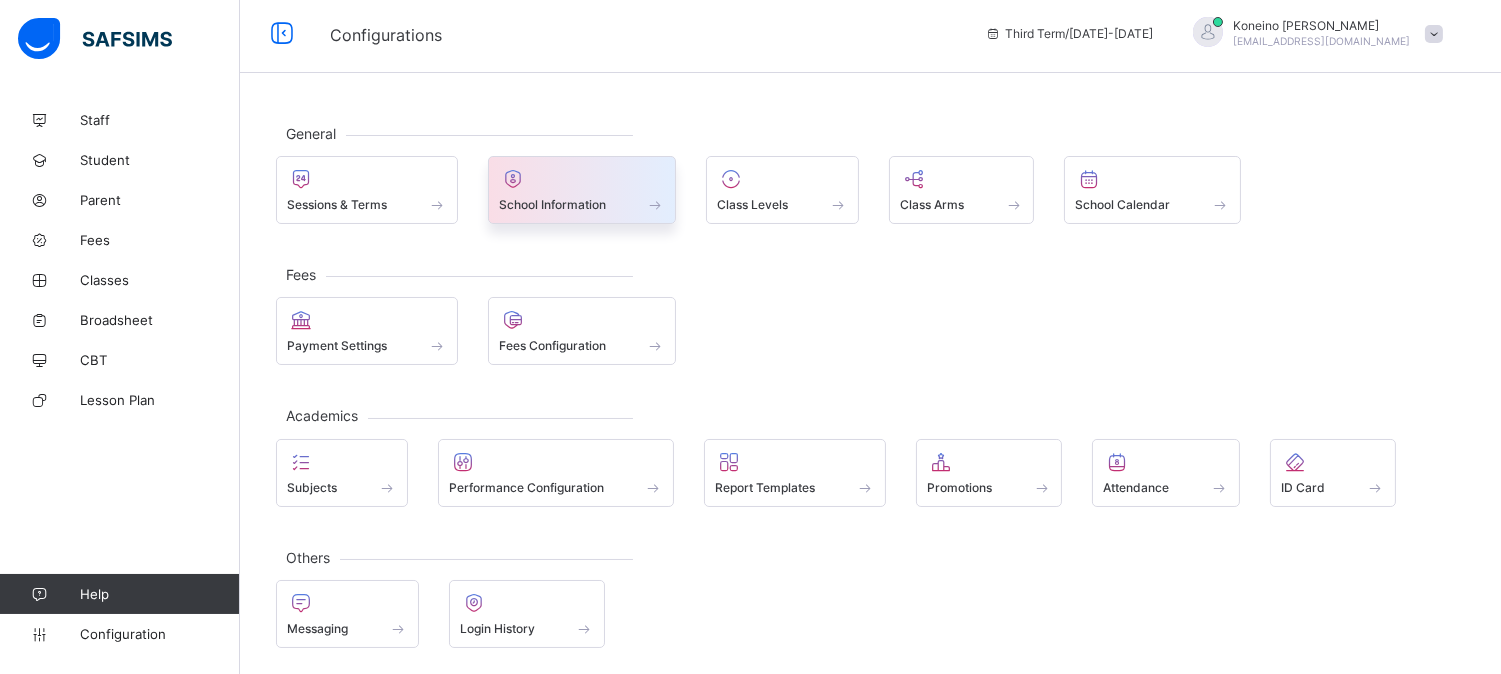 click on "School Information" at bounding box center (582, 204) 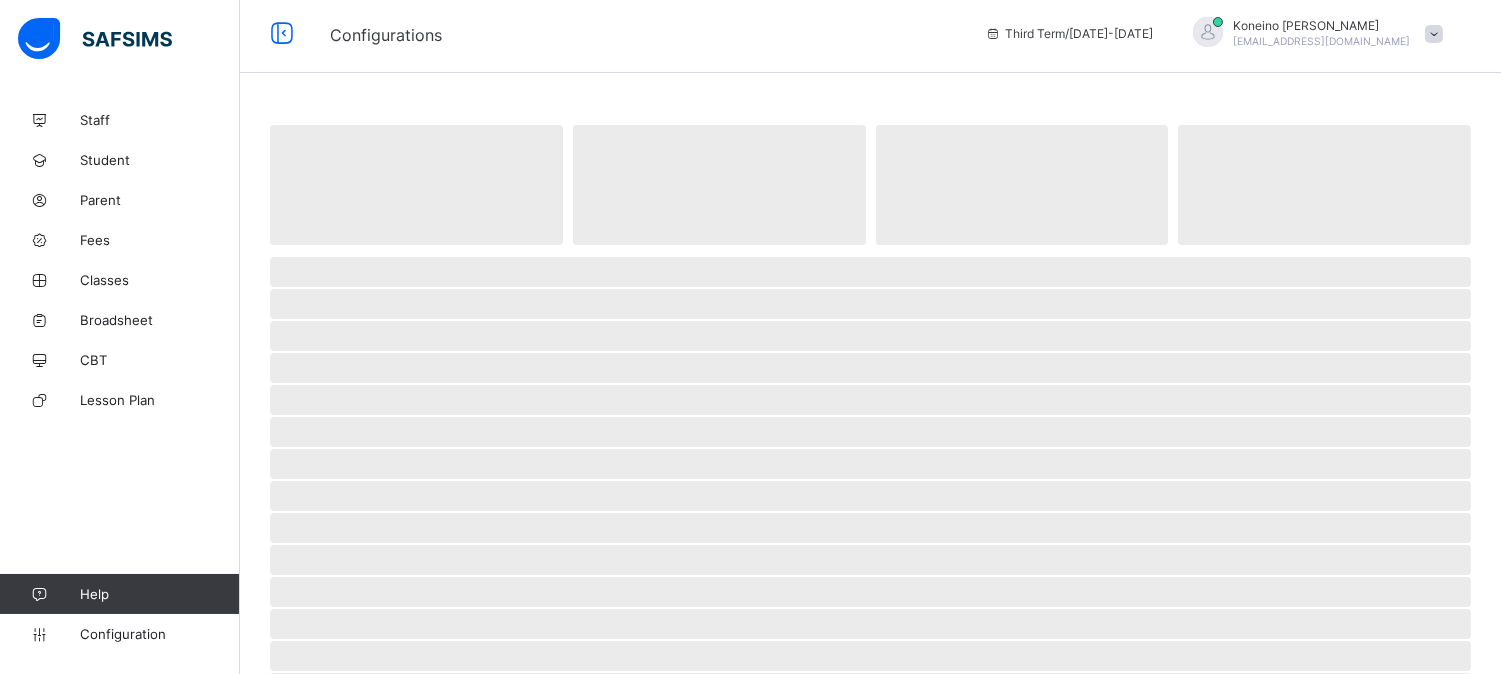 select on "**" 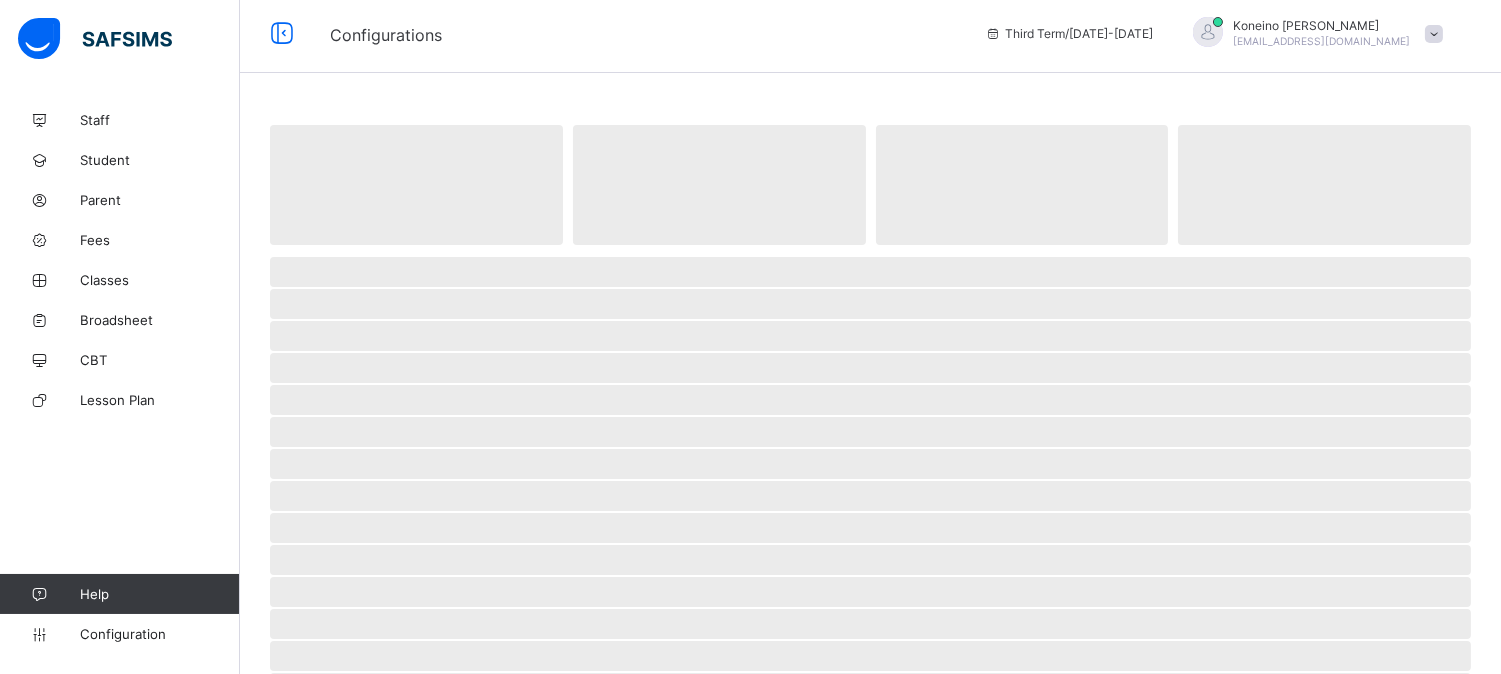 select on "**" 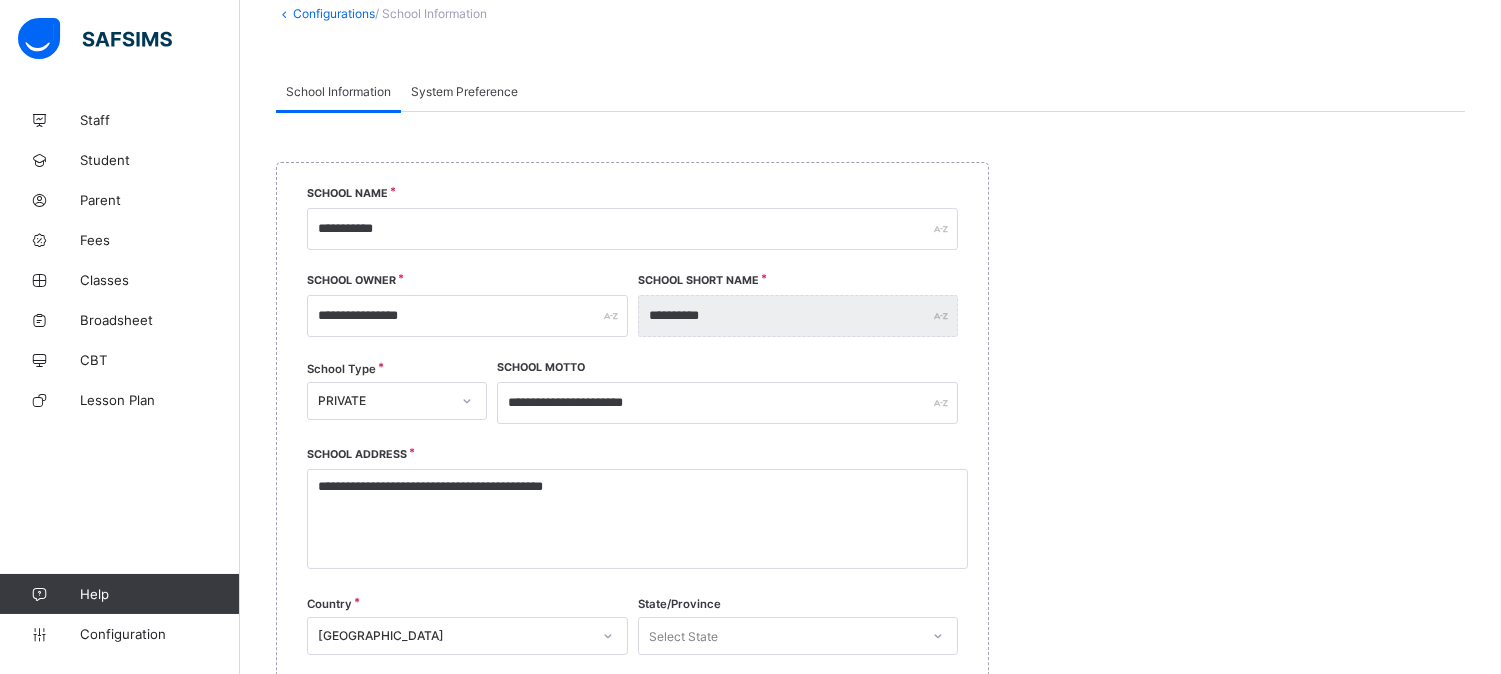 scroll, scrollTop: 130, scrollLeft: 0, axis: vertical 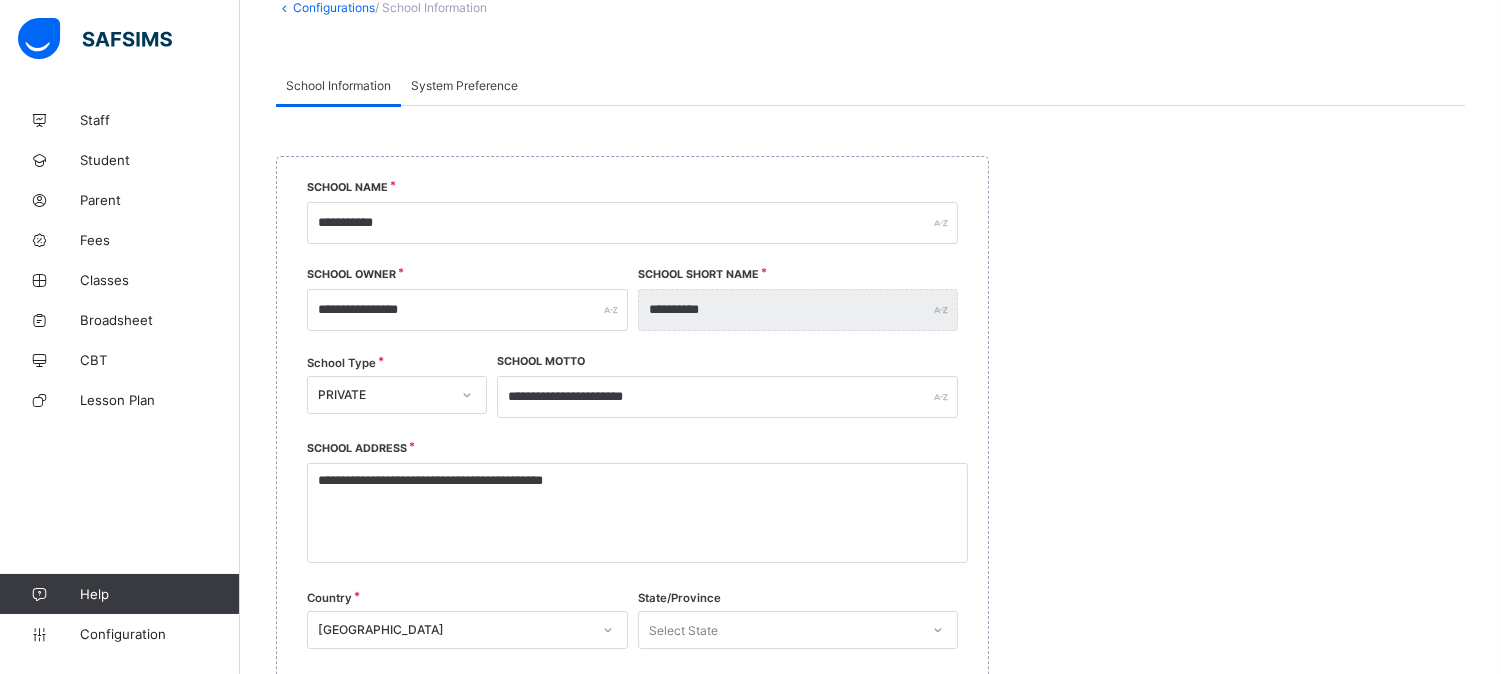 click on "**********" at bounding box center [798, 310] 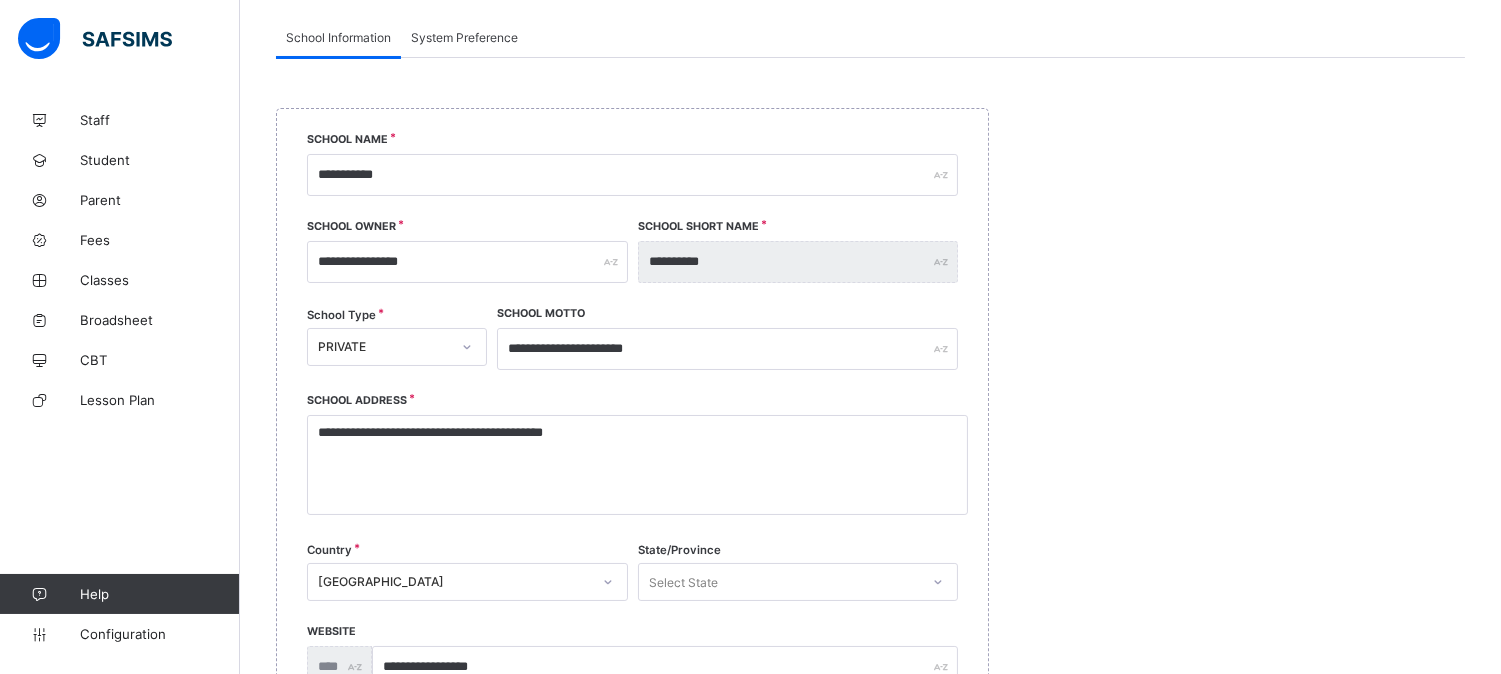 scroll, scrollTop: 183, scrollLeft: 0, axis: vertical 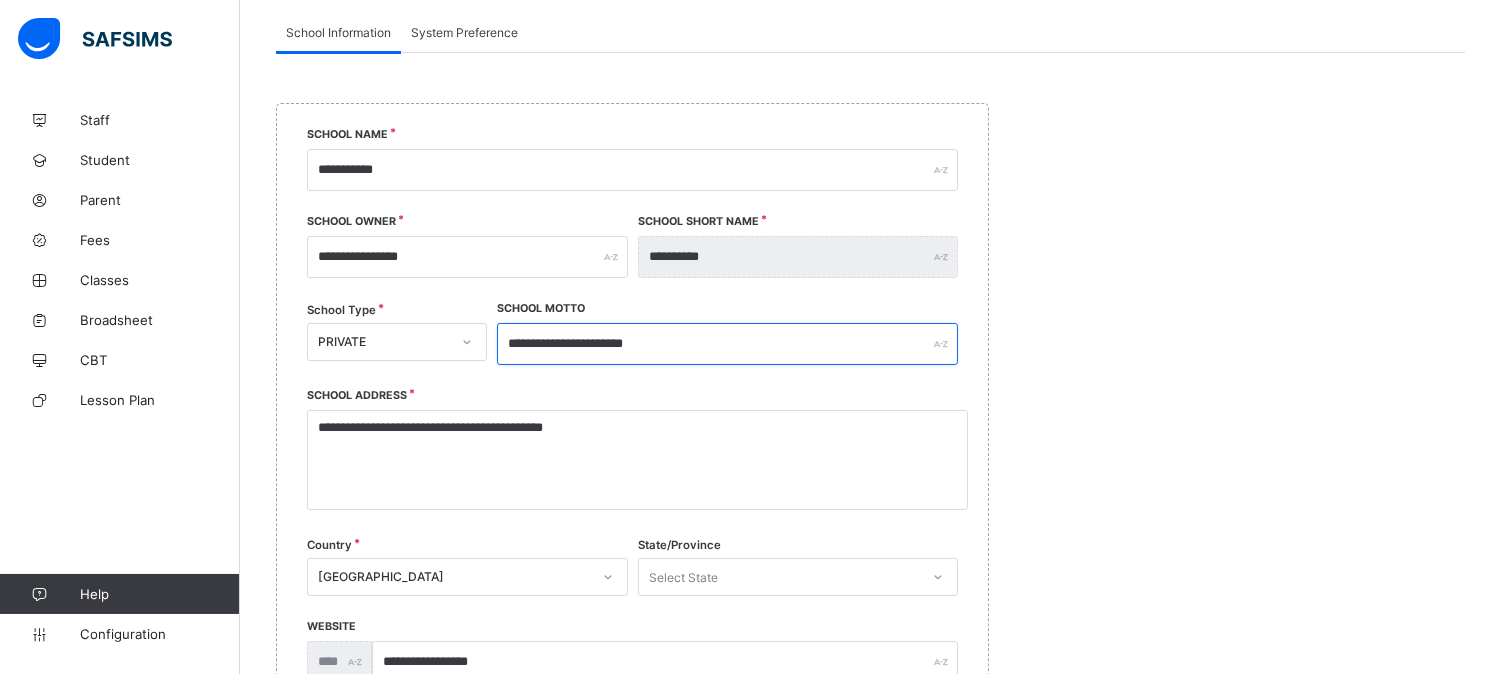 click on "**********" at bounding box center [727, 344] 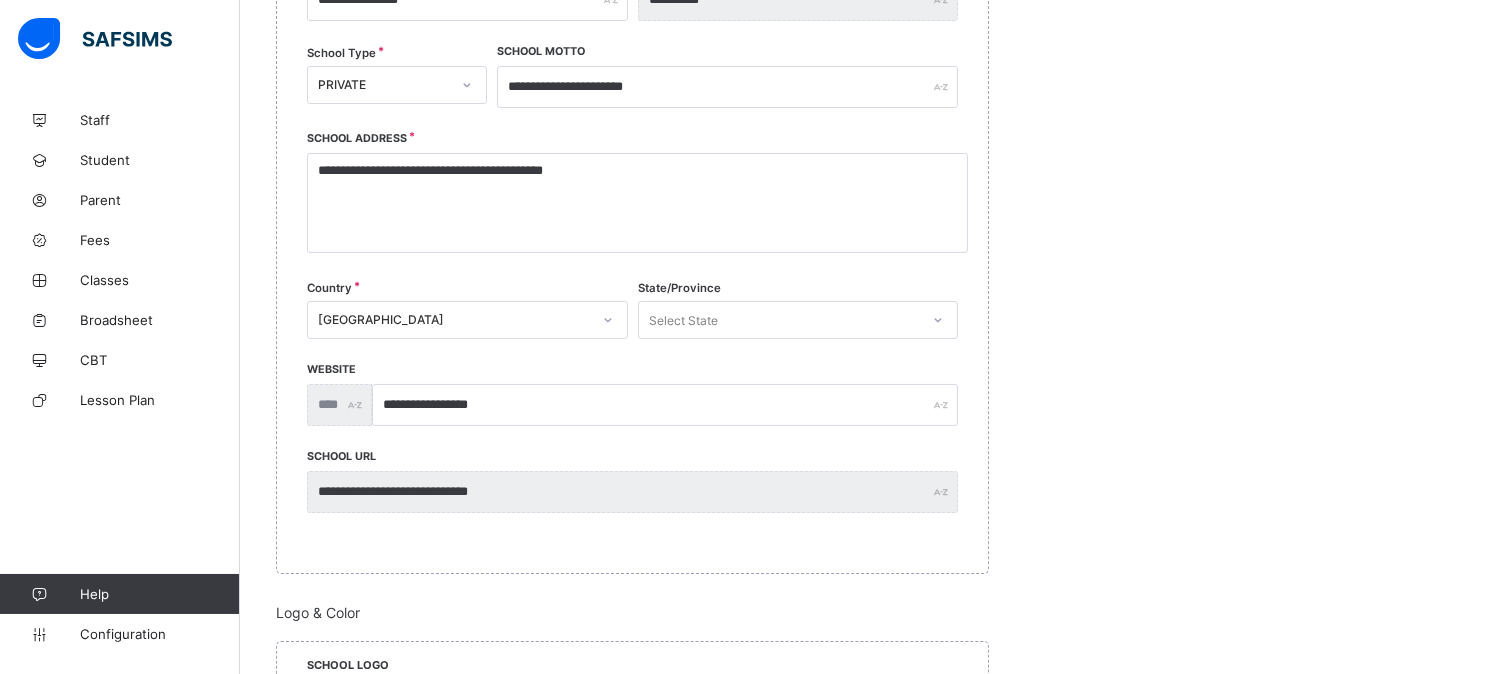 scroll, scrollTop: 435, scrollLeft: 0, axis: vertical 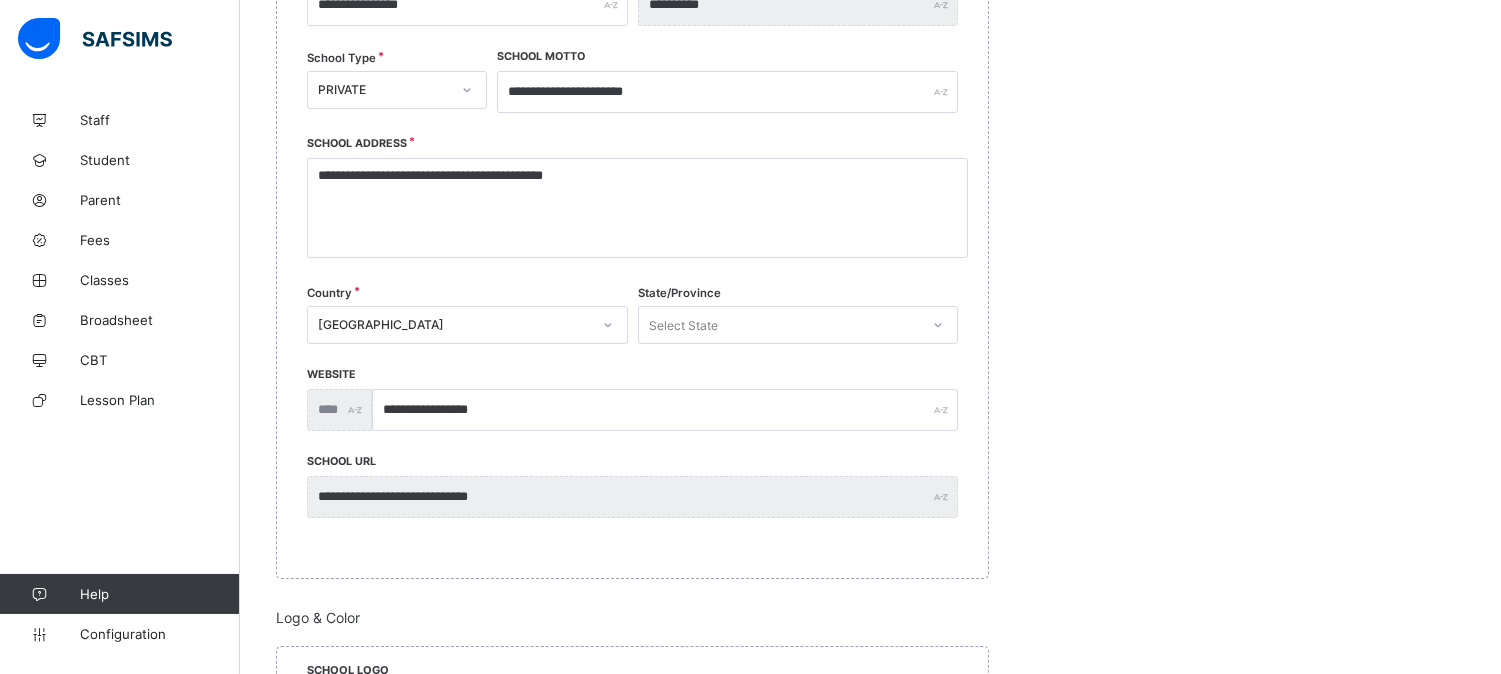 click 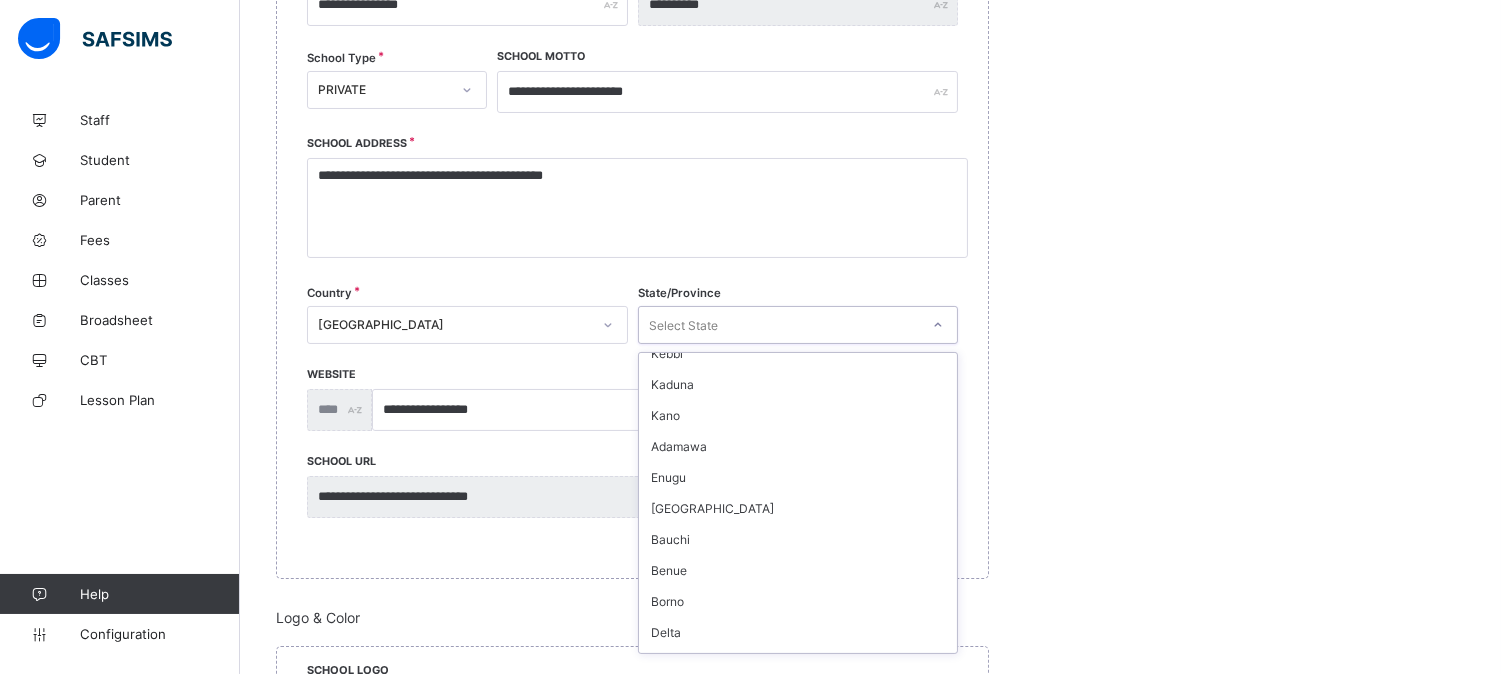 scroll, scrollTop: 715, scrollLeft: 0, axis: vertical 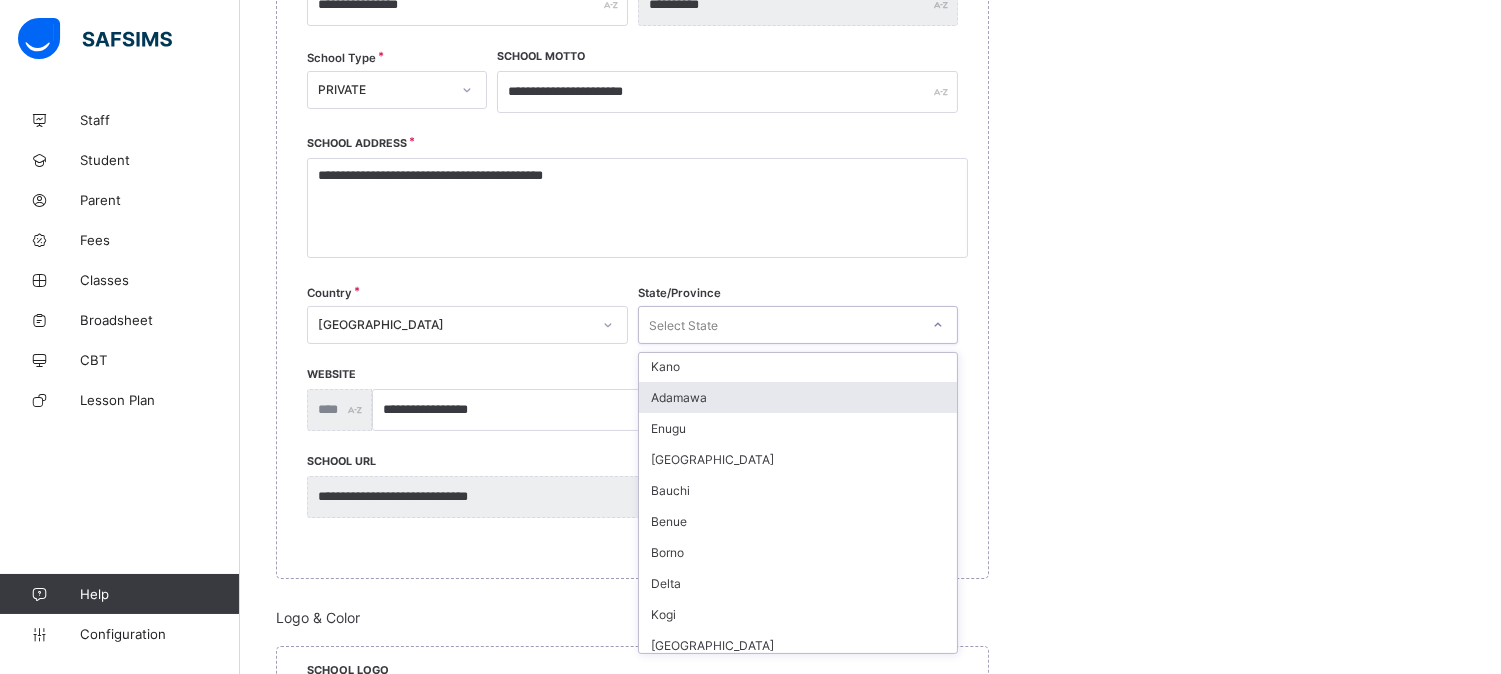 click on "Adamawa" at bounding box center [798, 397] 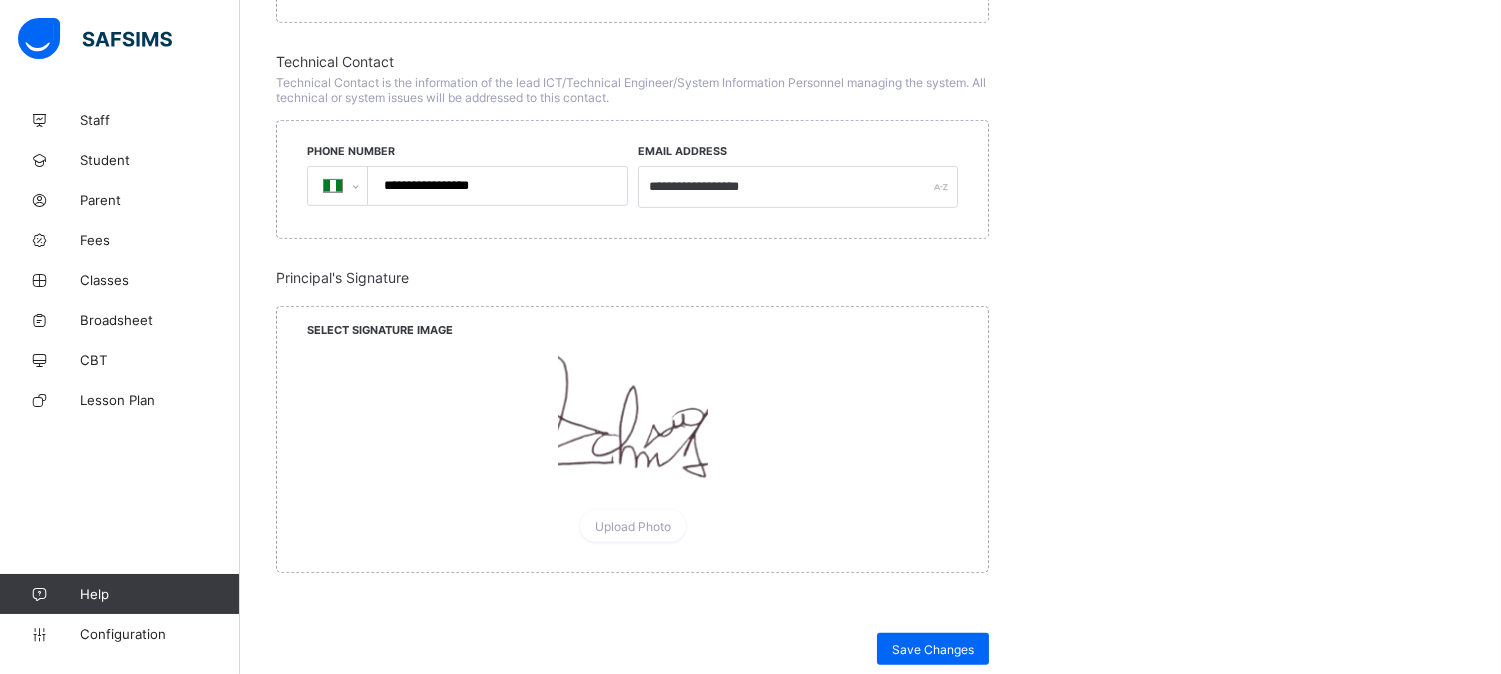 scroll, scrollTop: 1702, scrollLeft: 0, axis: vertical 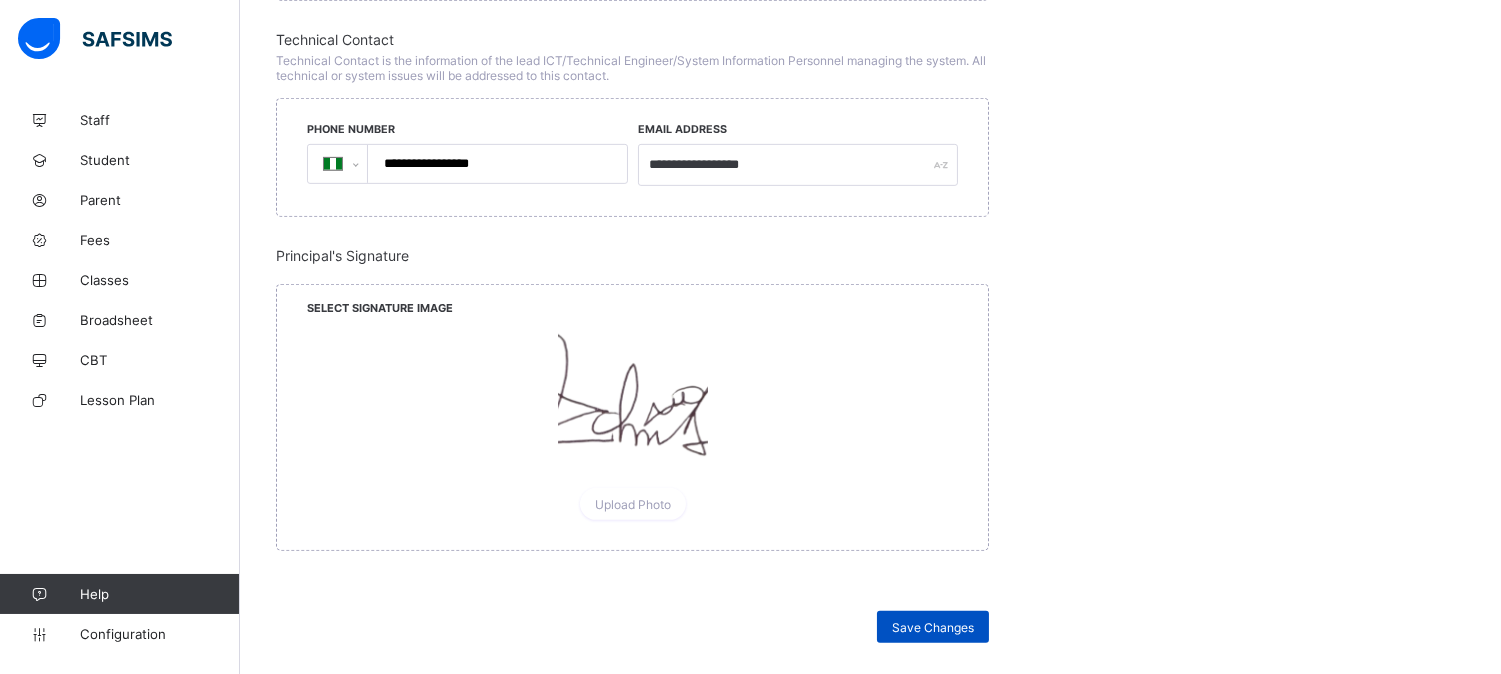 click on "Save Changes" at bounding box center [933, 627] 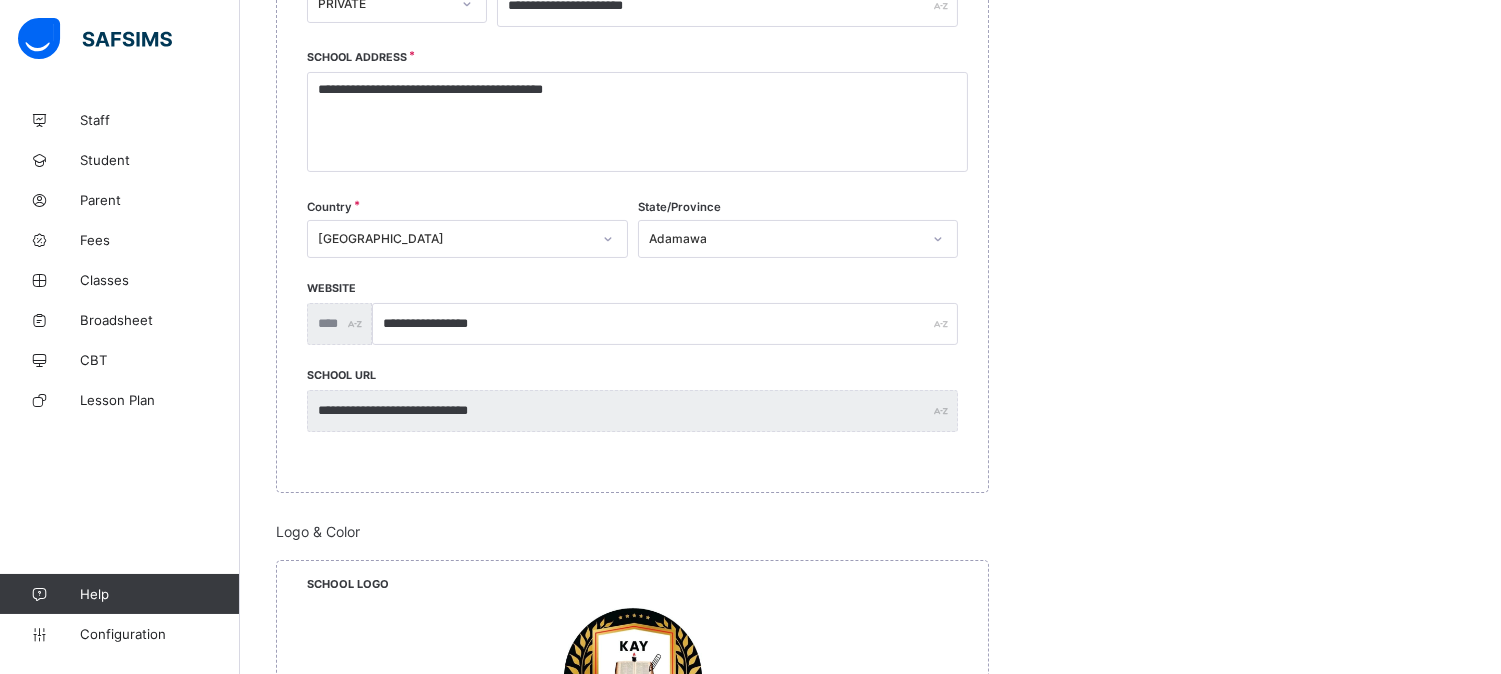 scroll, scrollTop: 531, scrollLeft: 0, axis: vertical 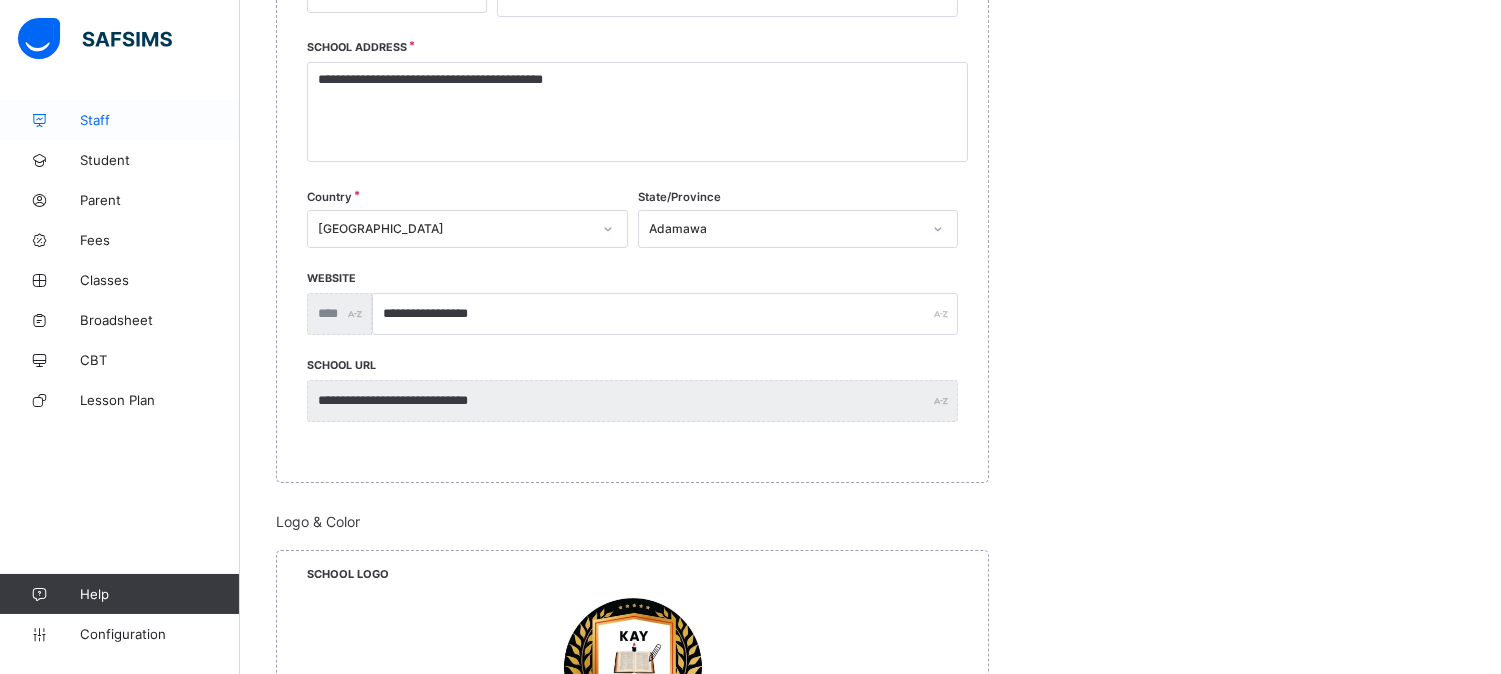 click on "Staff" at bounding box center [160, 120] 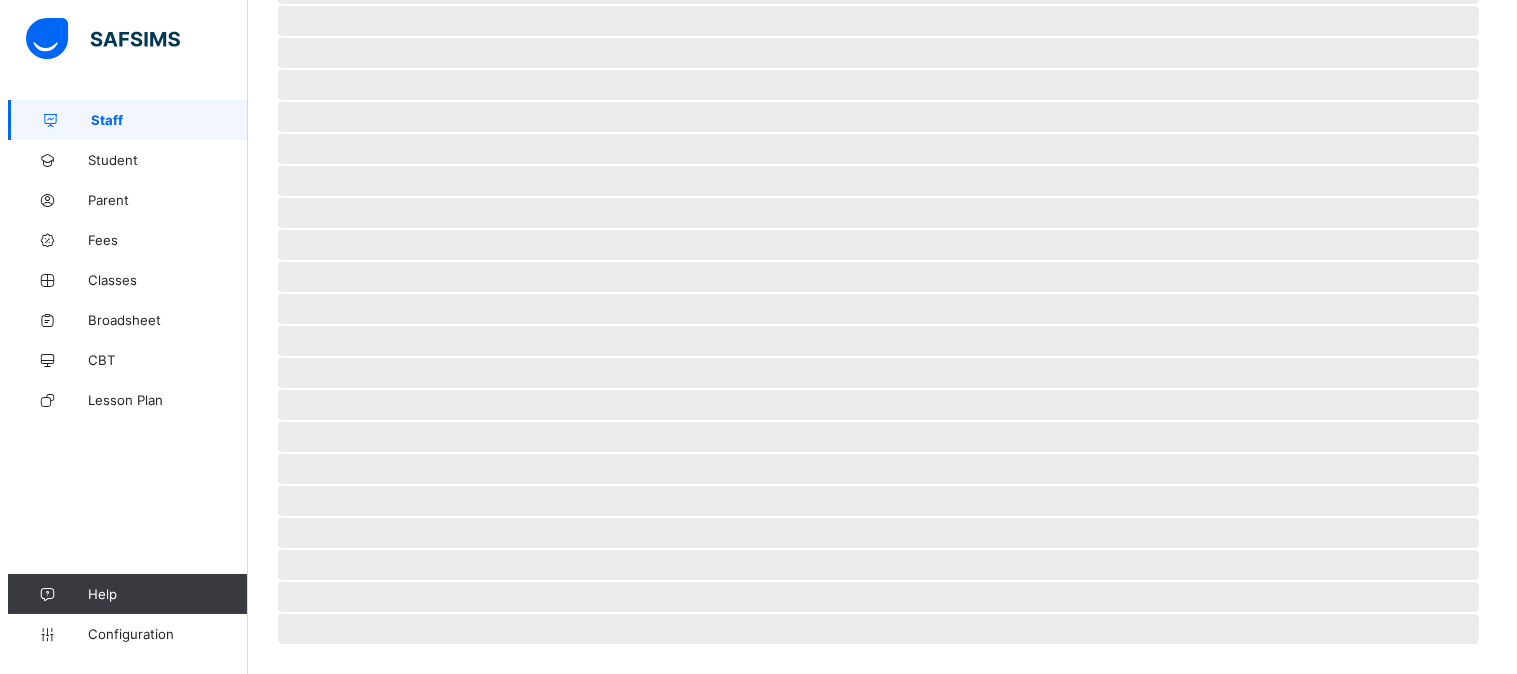 scroll, scrollTop: 0, scrollLeft: 0, axis: both 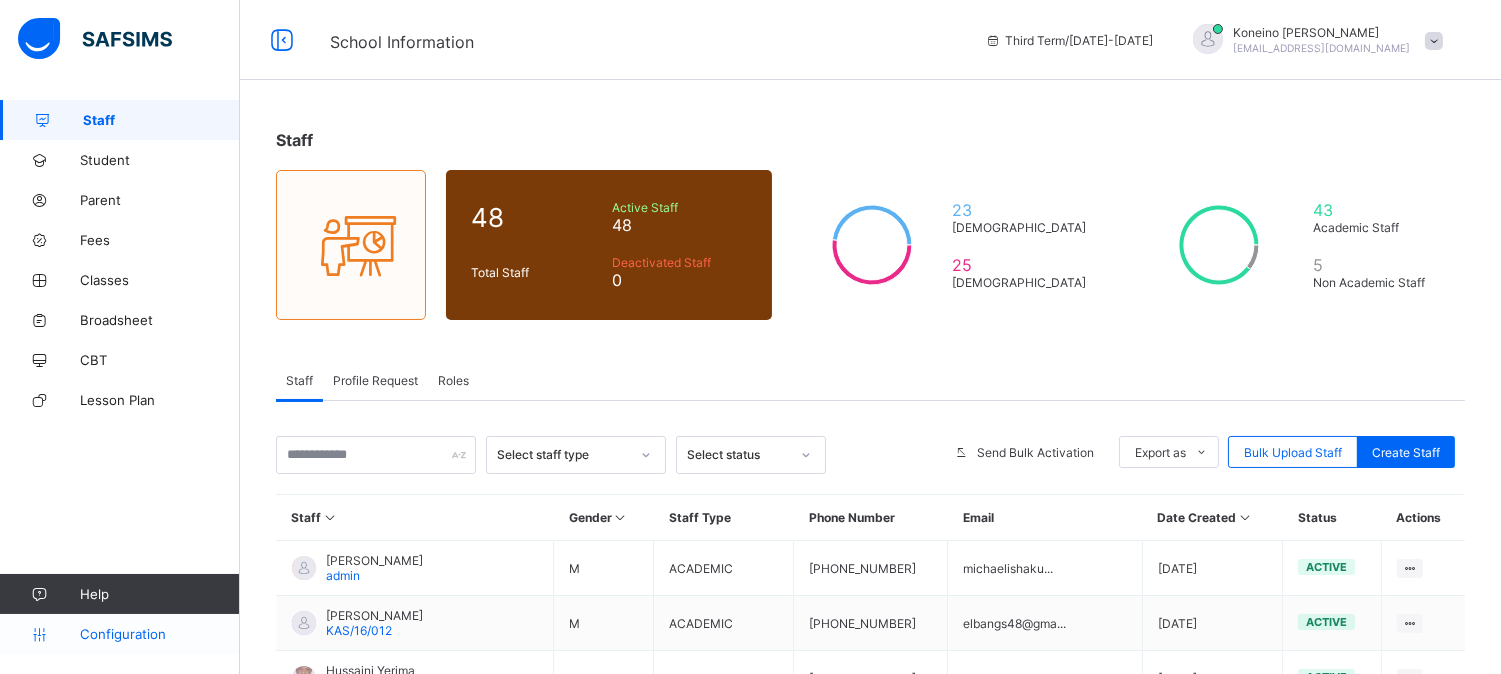 click on "Configuration" at bounding box center (159, 634) 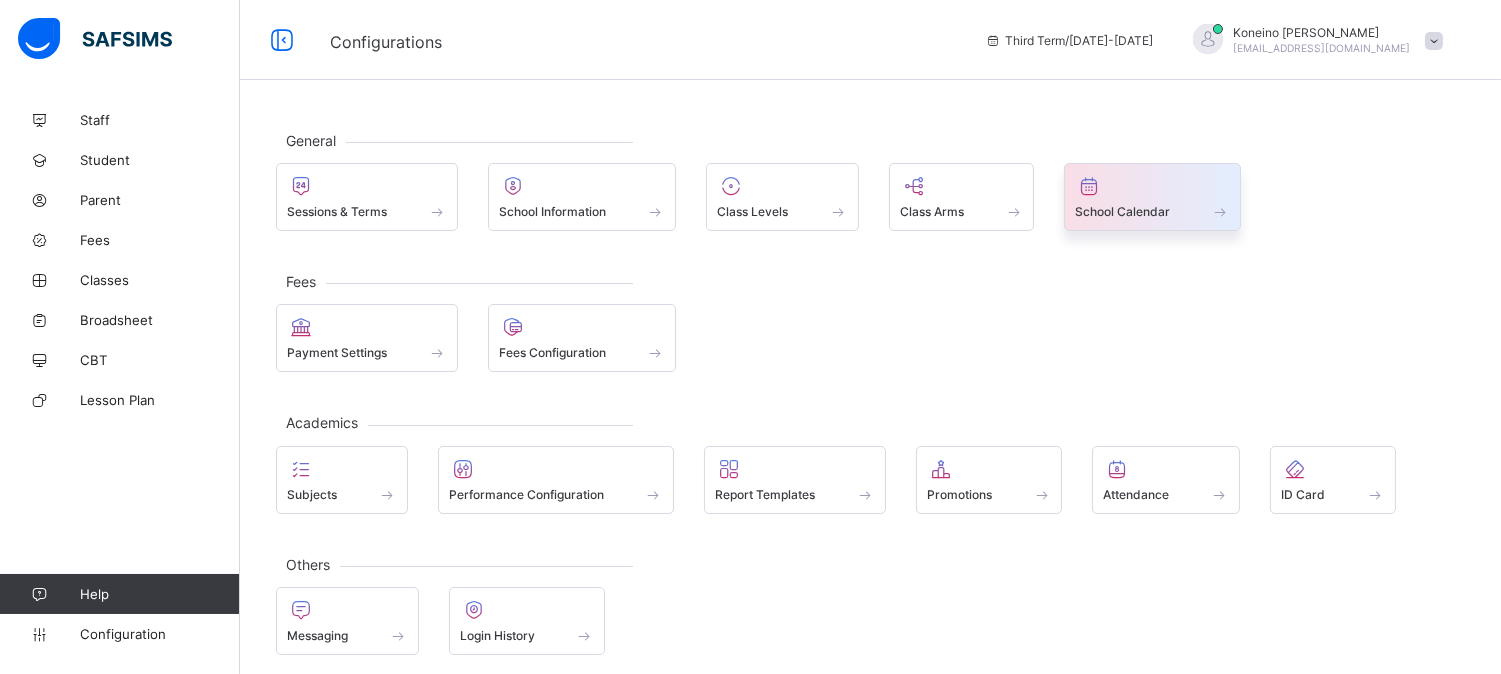 click at bounding box center [1152, 186] 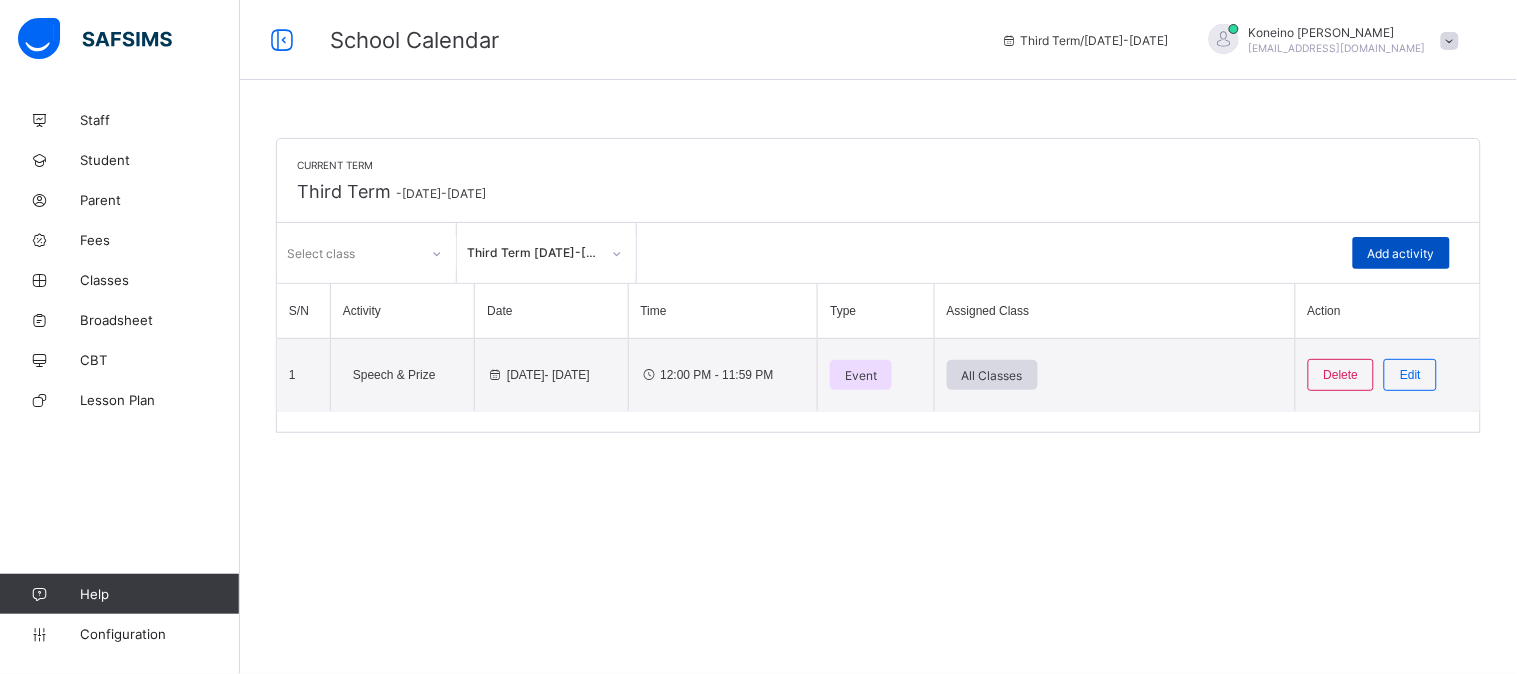click on "Add activity" at bounding box center [1401, 253] 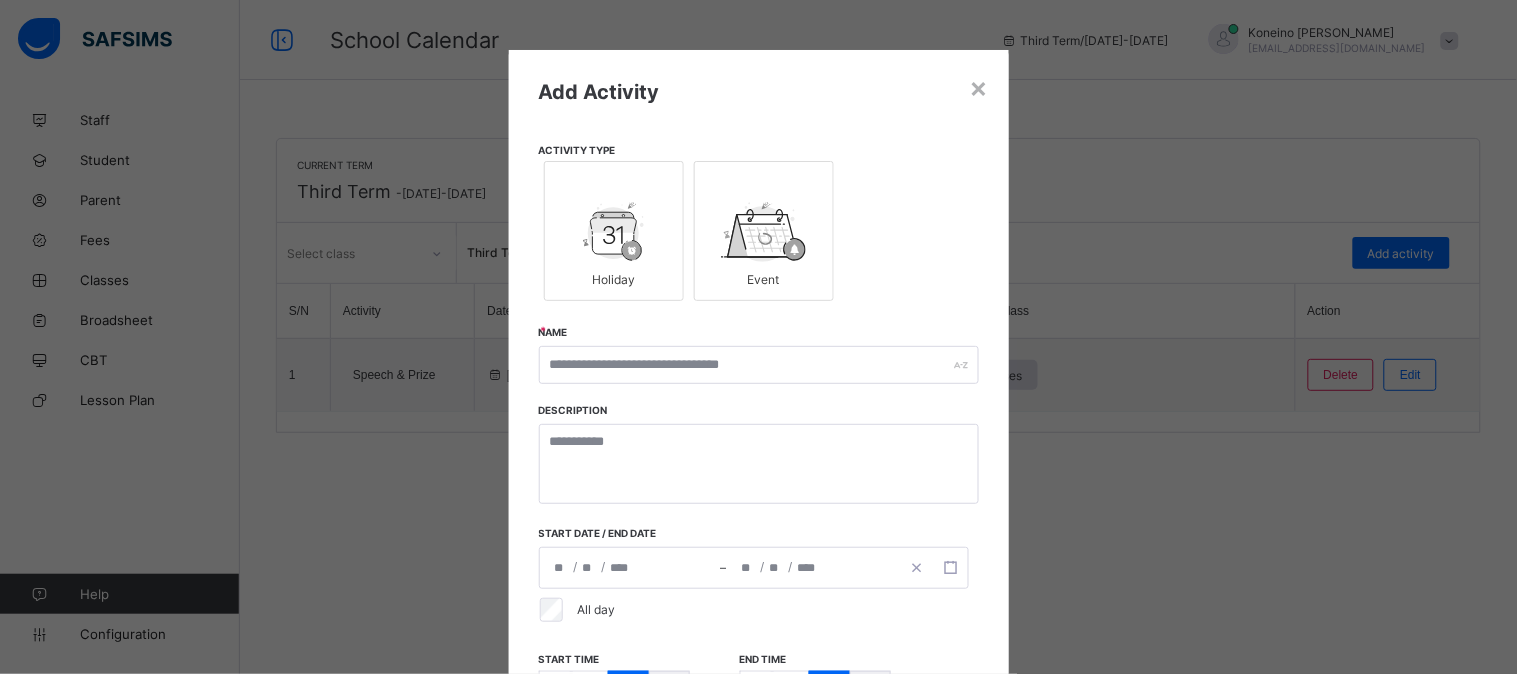 click at bounding box center (763, 232) 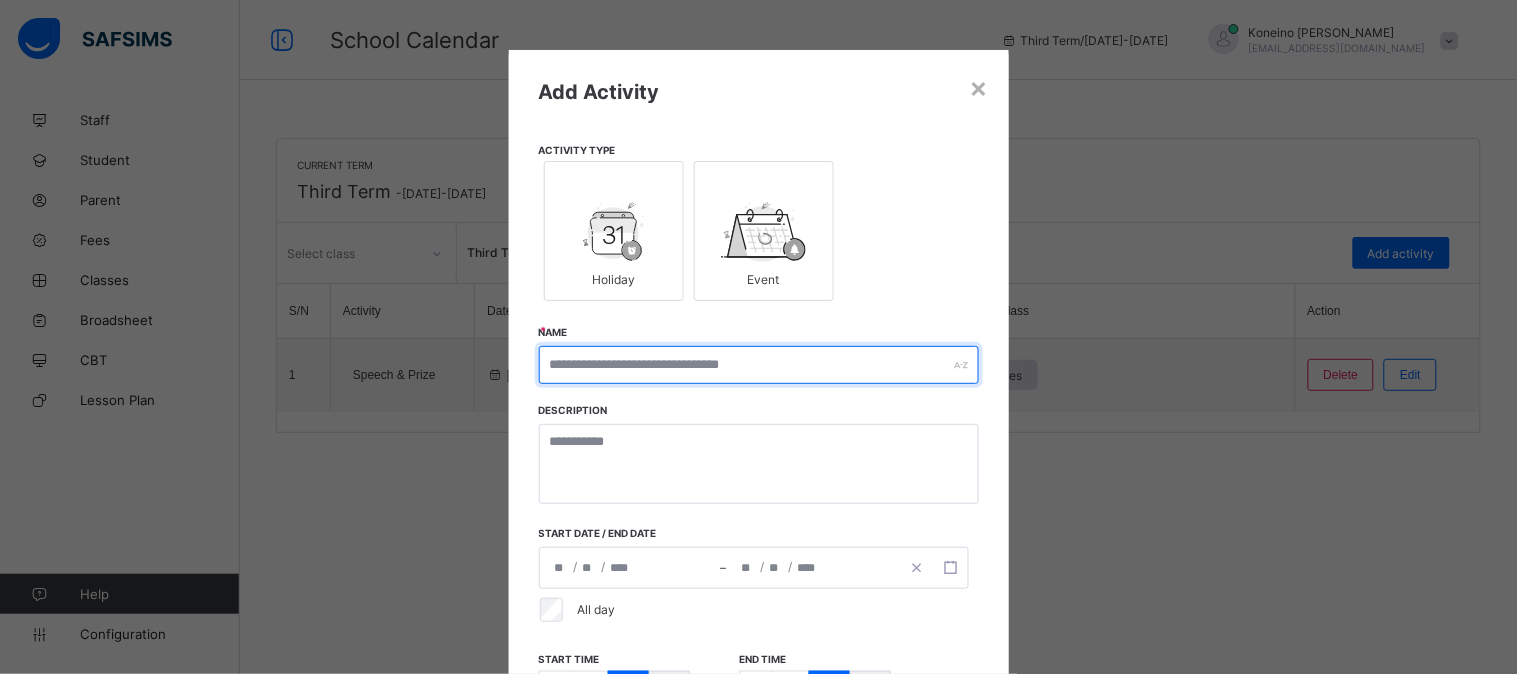 click at bounding box center [759, 365] 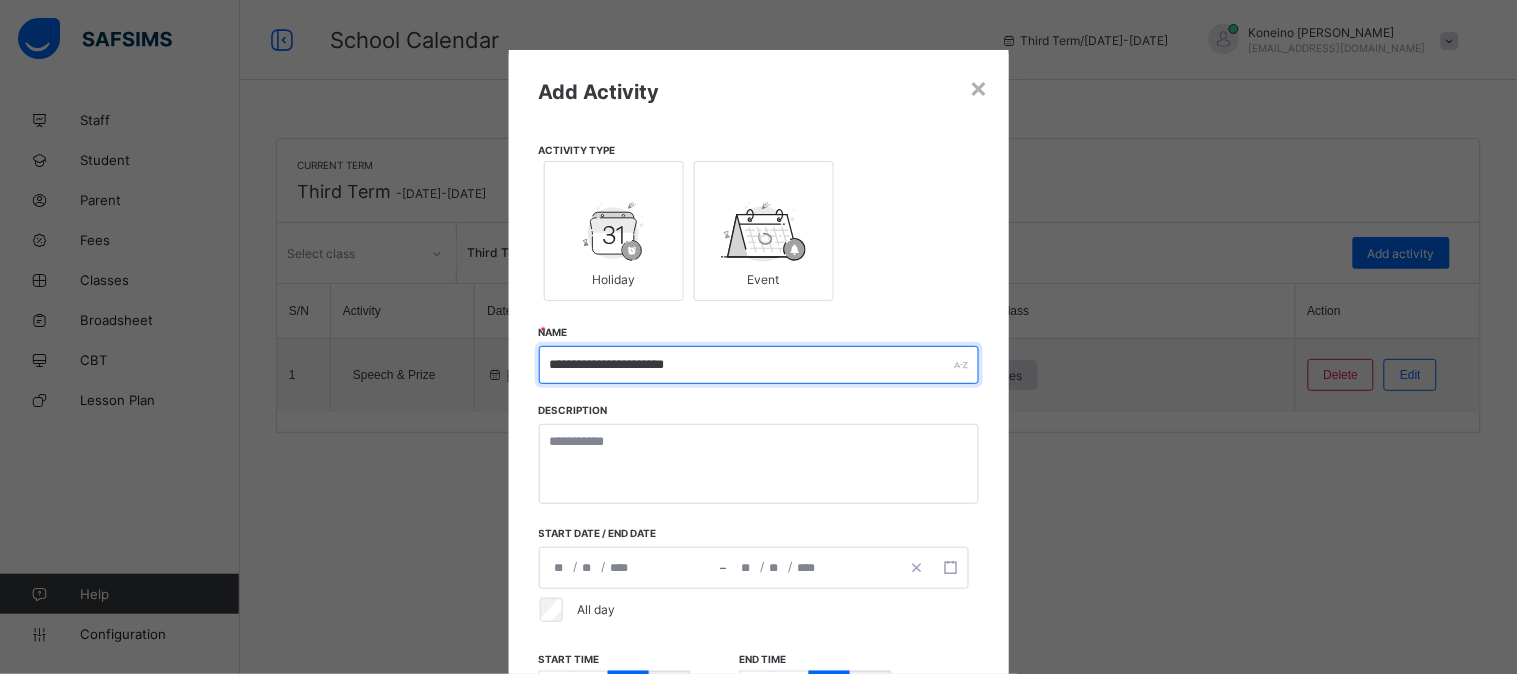 type on "**********" 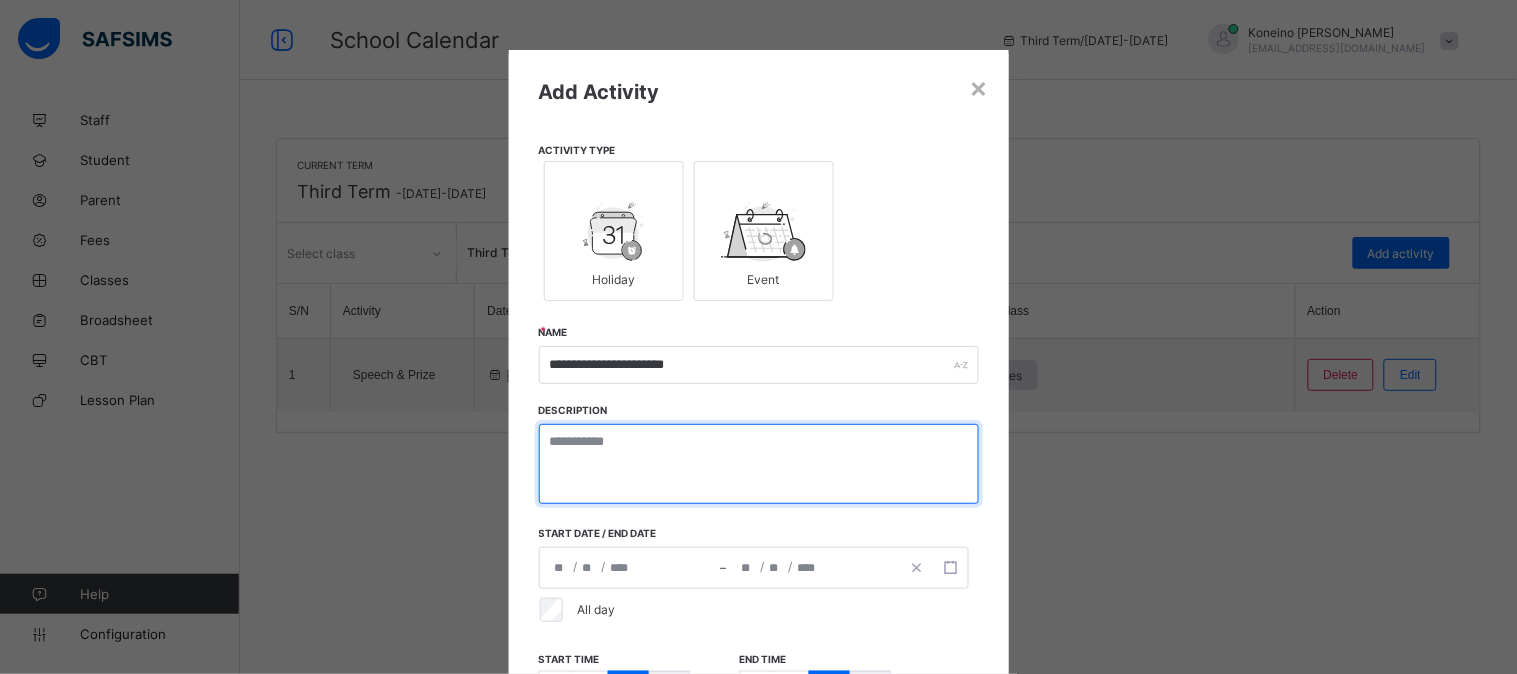 click at bounding box center (759, 464) 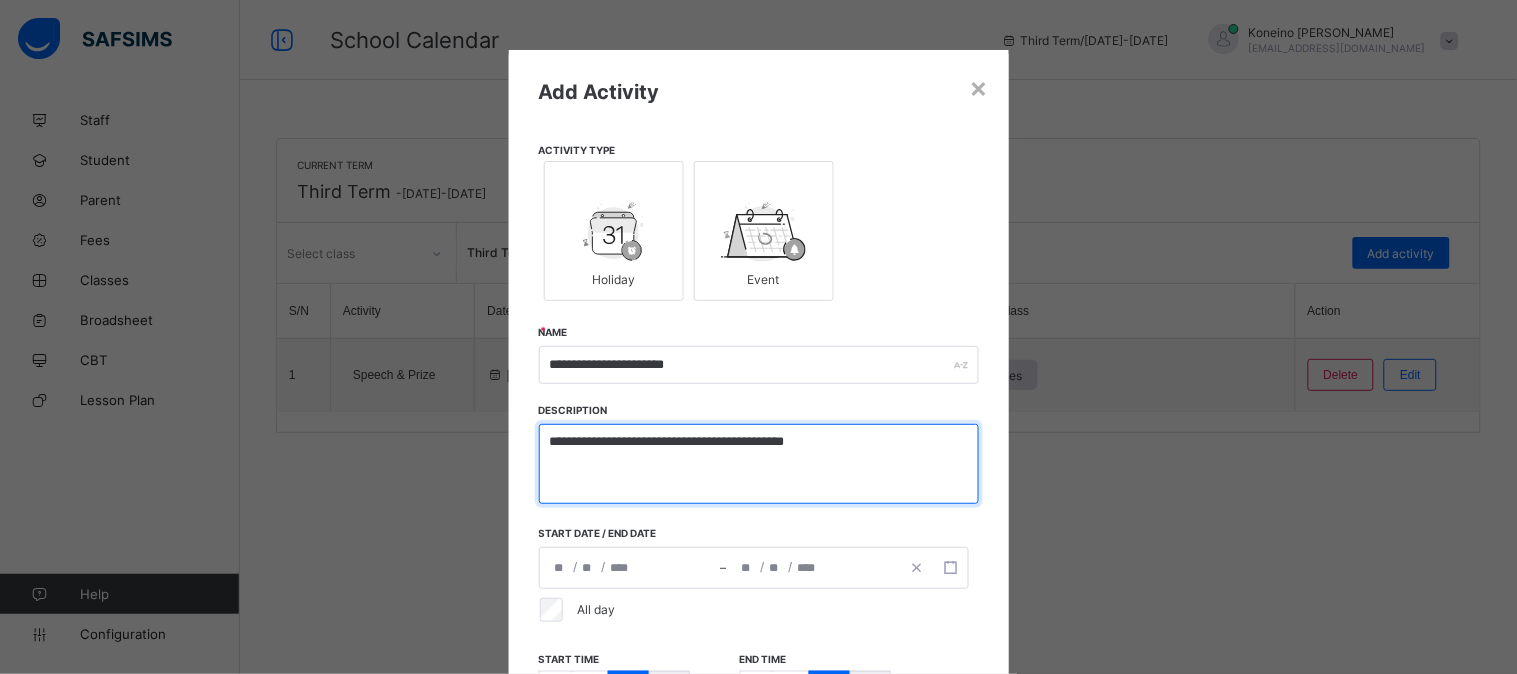 click on "**********" at bounding box center (759, 464) 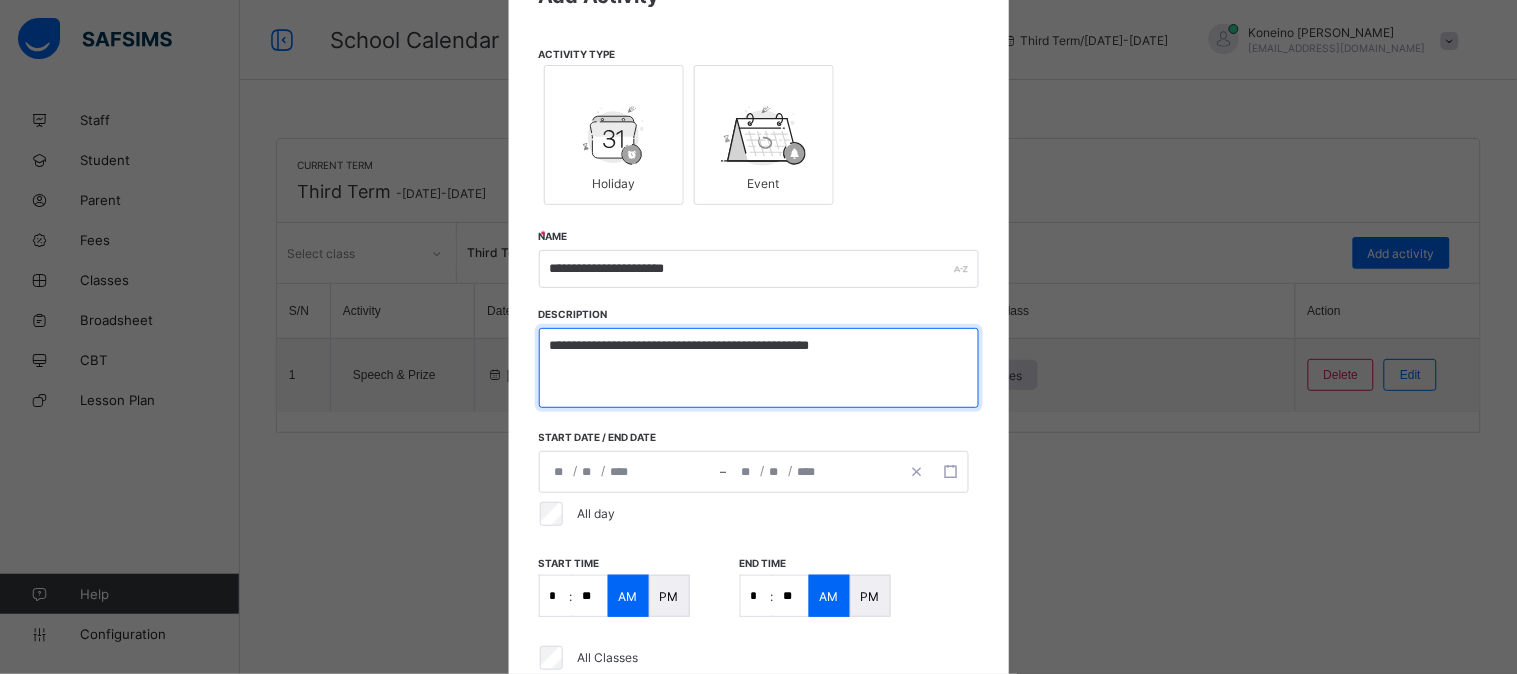 scroll, scrollTop: 152, scrollLeft: 0, axis: vertical 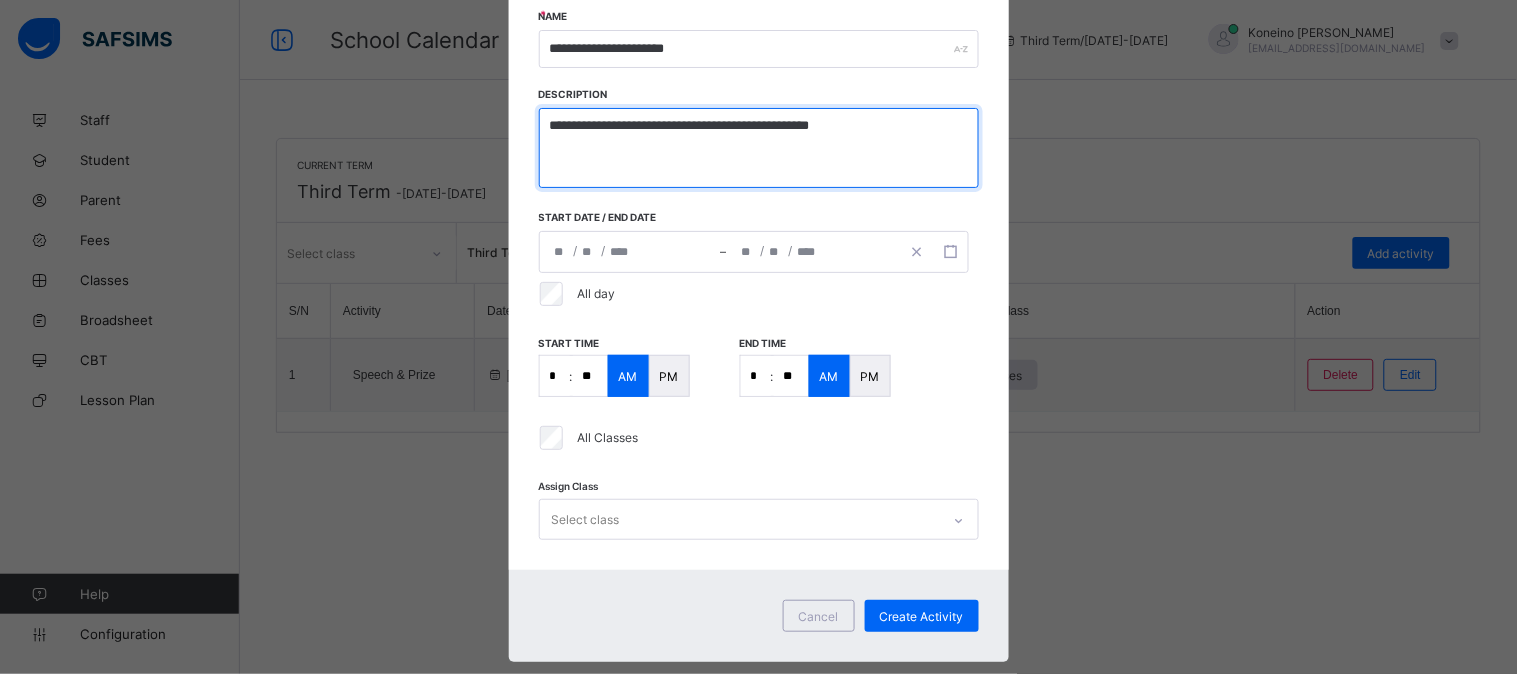 type on "**********" 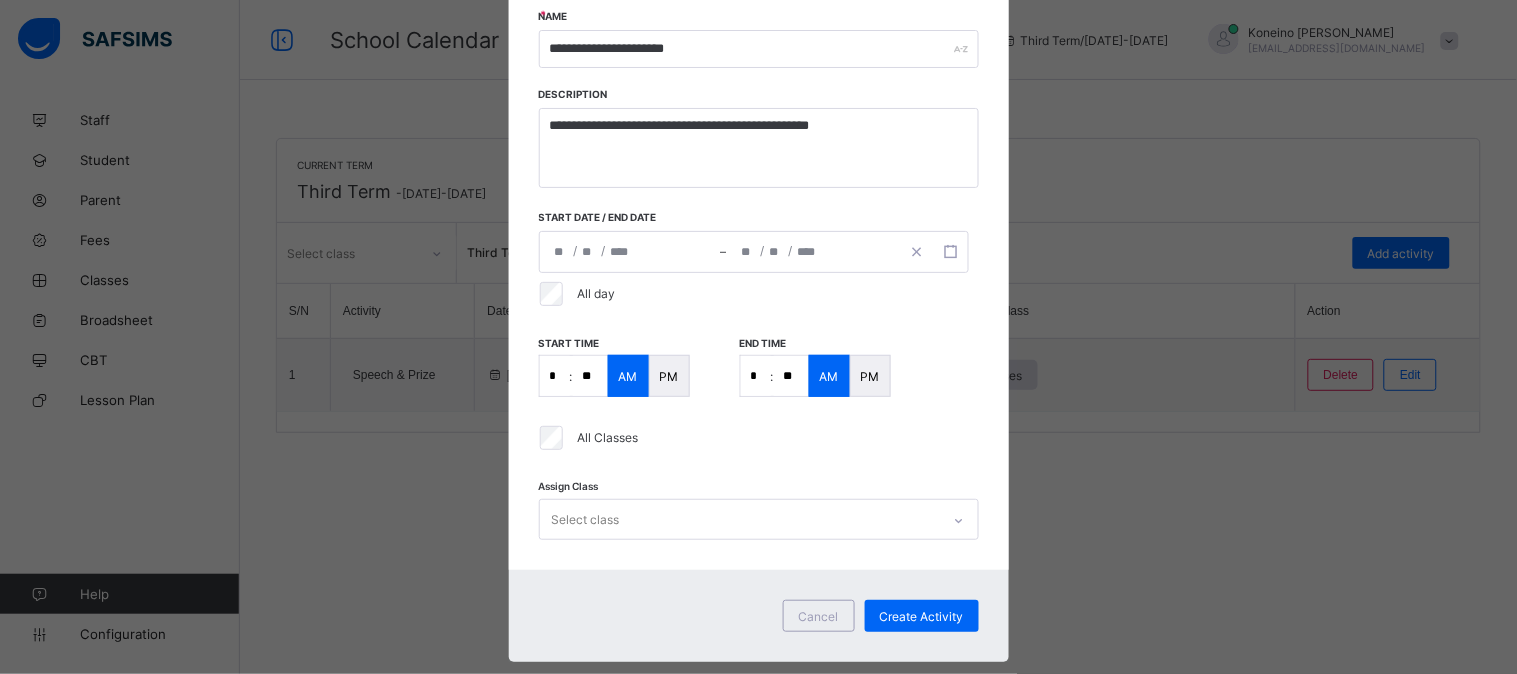 scroll, scrollTop: 490, scrollLeft: 0, axis: vertical 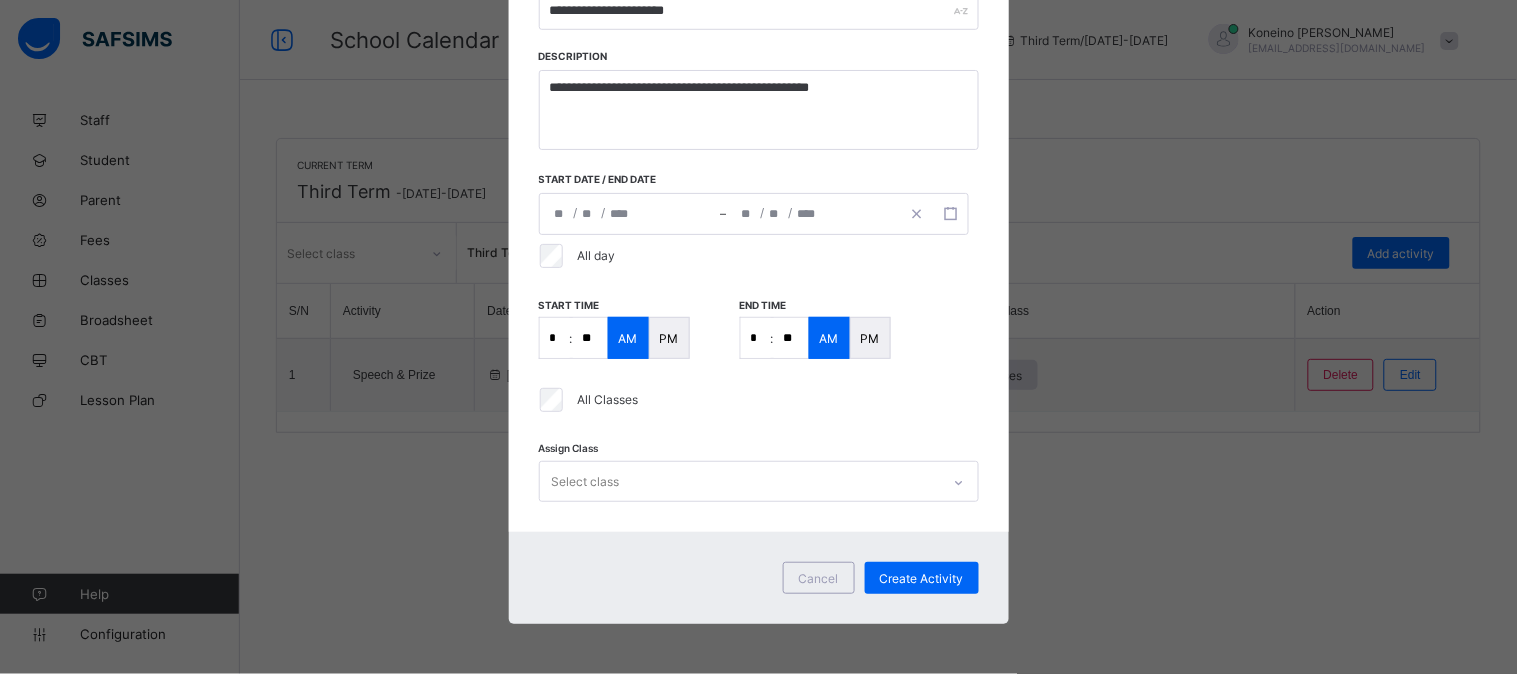 click on "Select class" at bounding box center [759, 481] 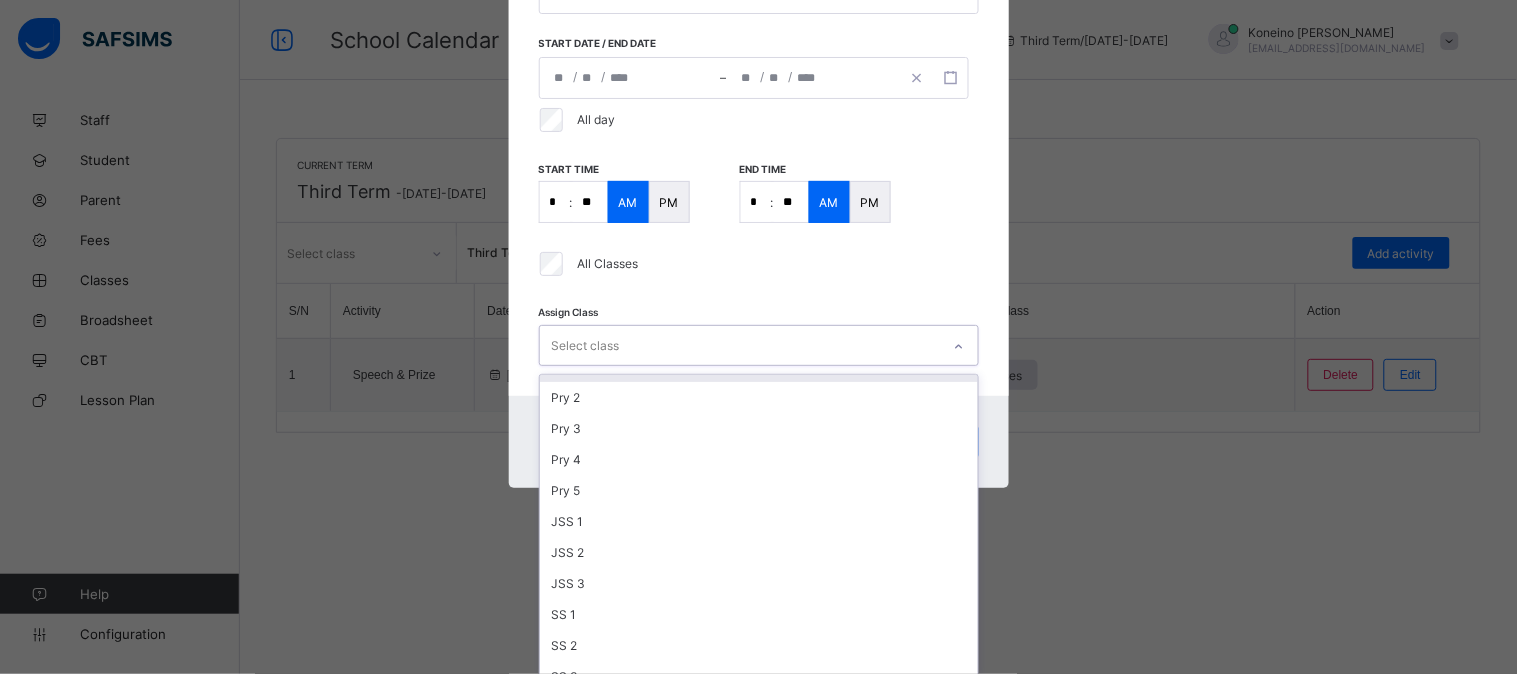 scroll, scrollTop: 156, scrollLeft: 0, axis: vertical 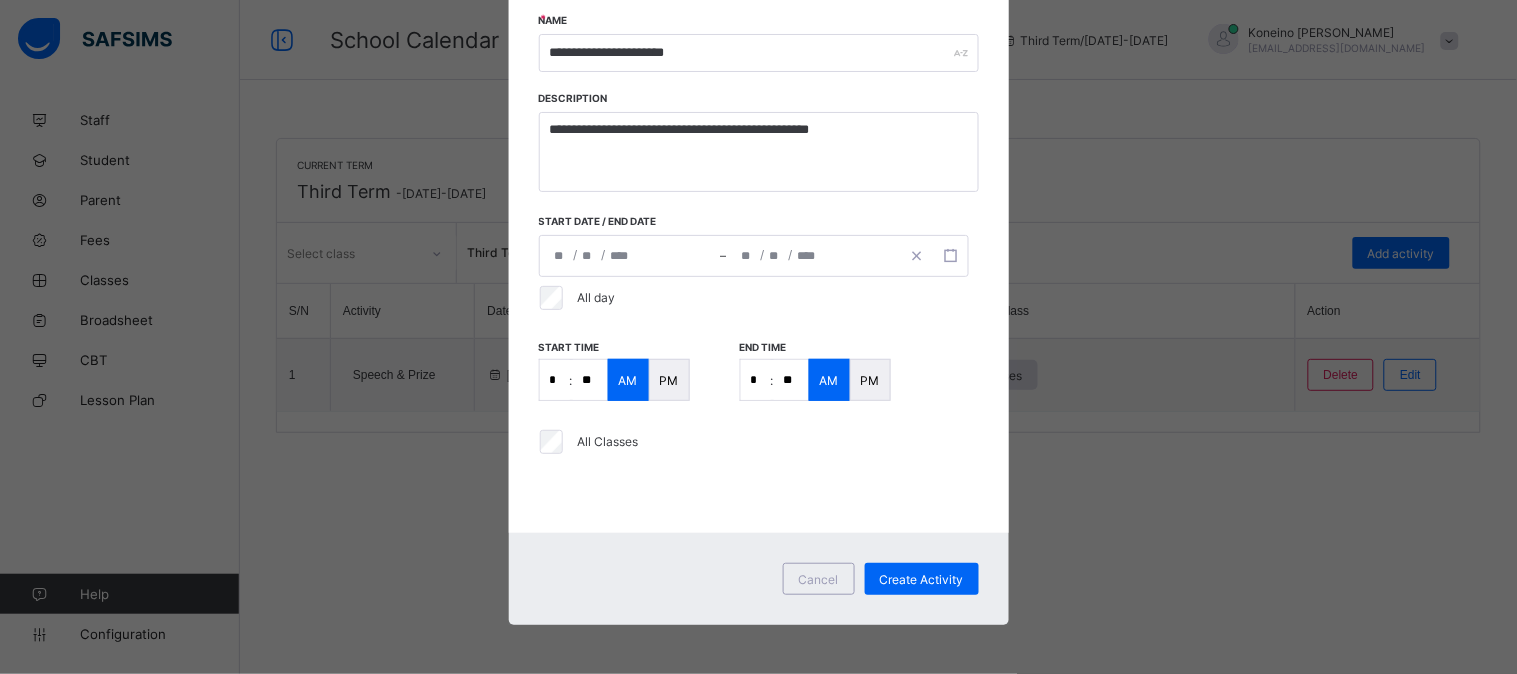 click on "**" at bounding box center [590, 380] 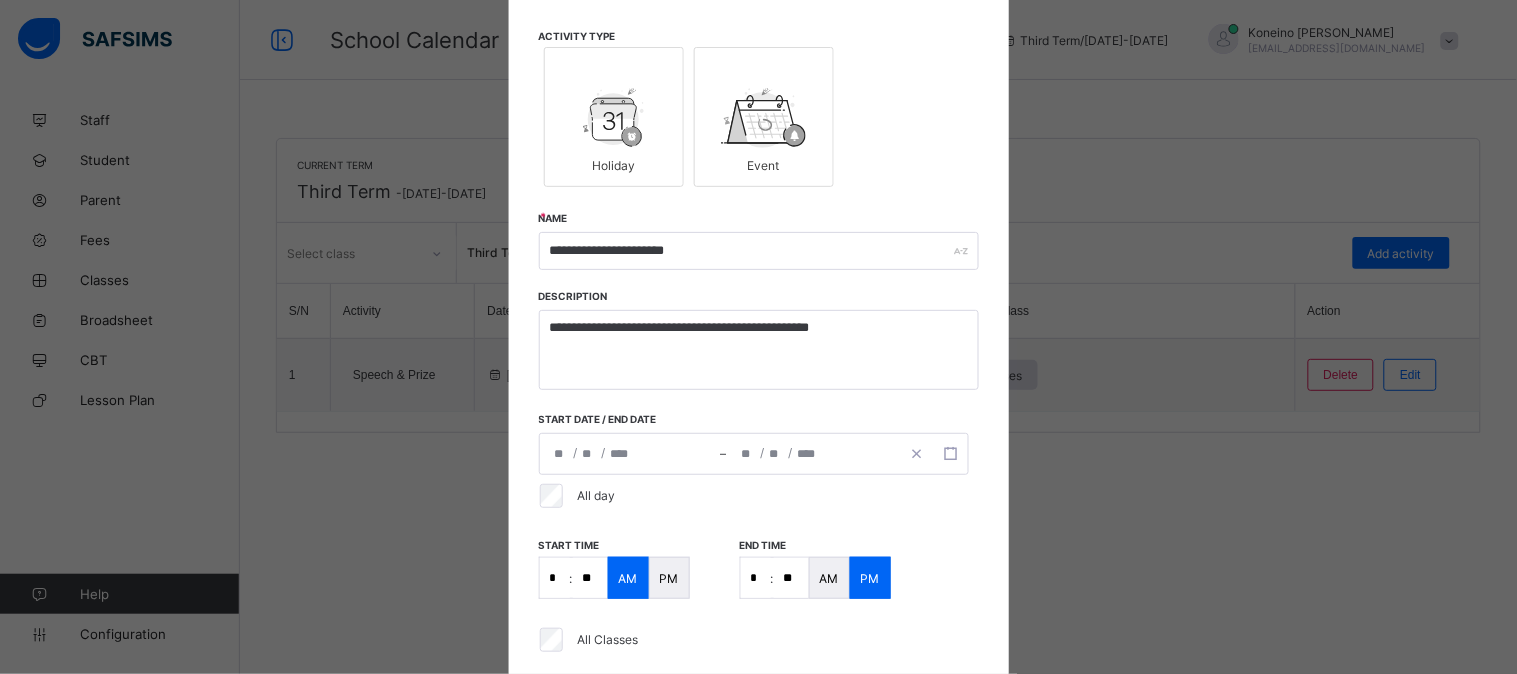 scroll, scrollTop: 115, scrollLeft: 0, axis: vertical 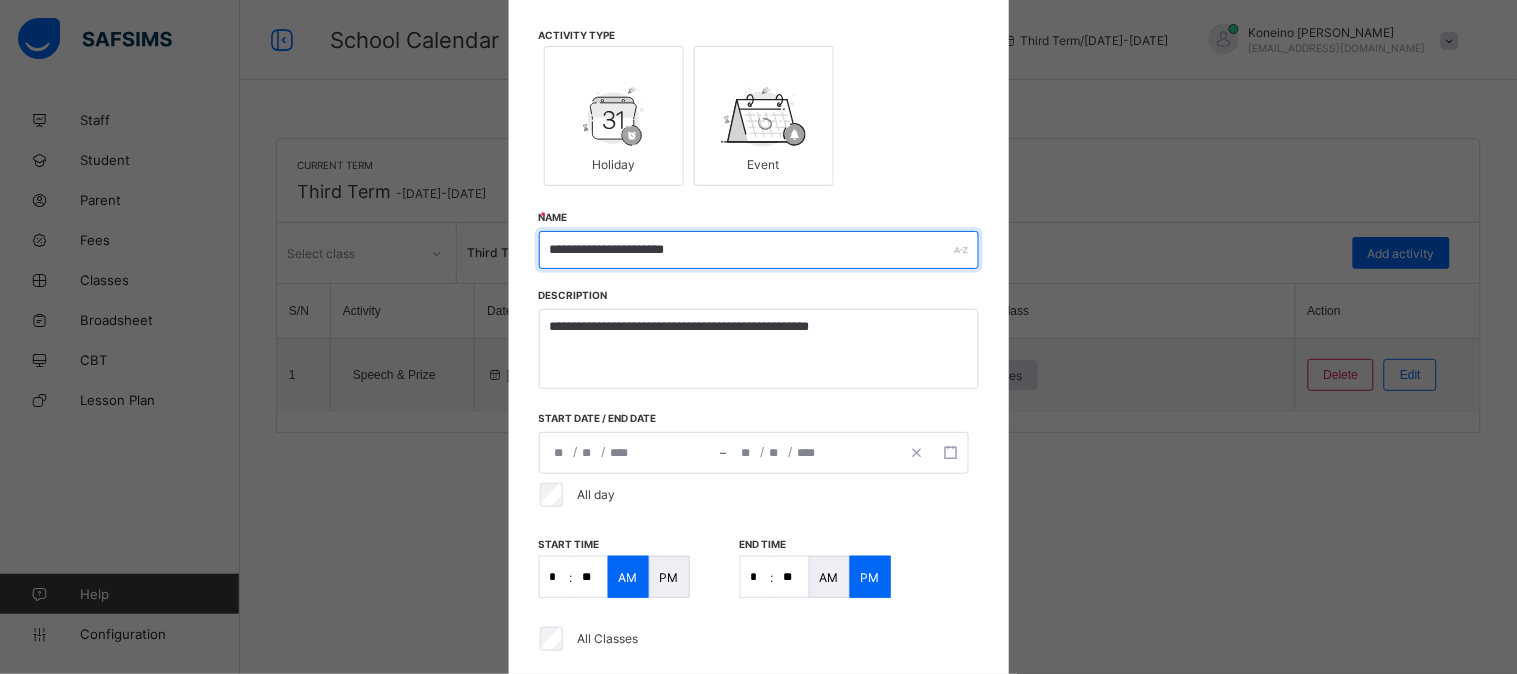 click on "**********" at bounding box center (759, 250) 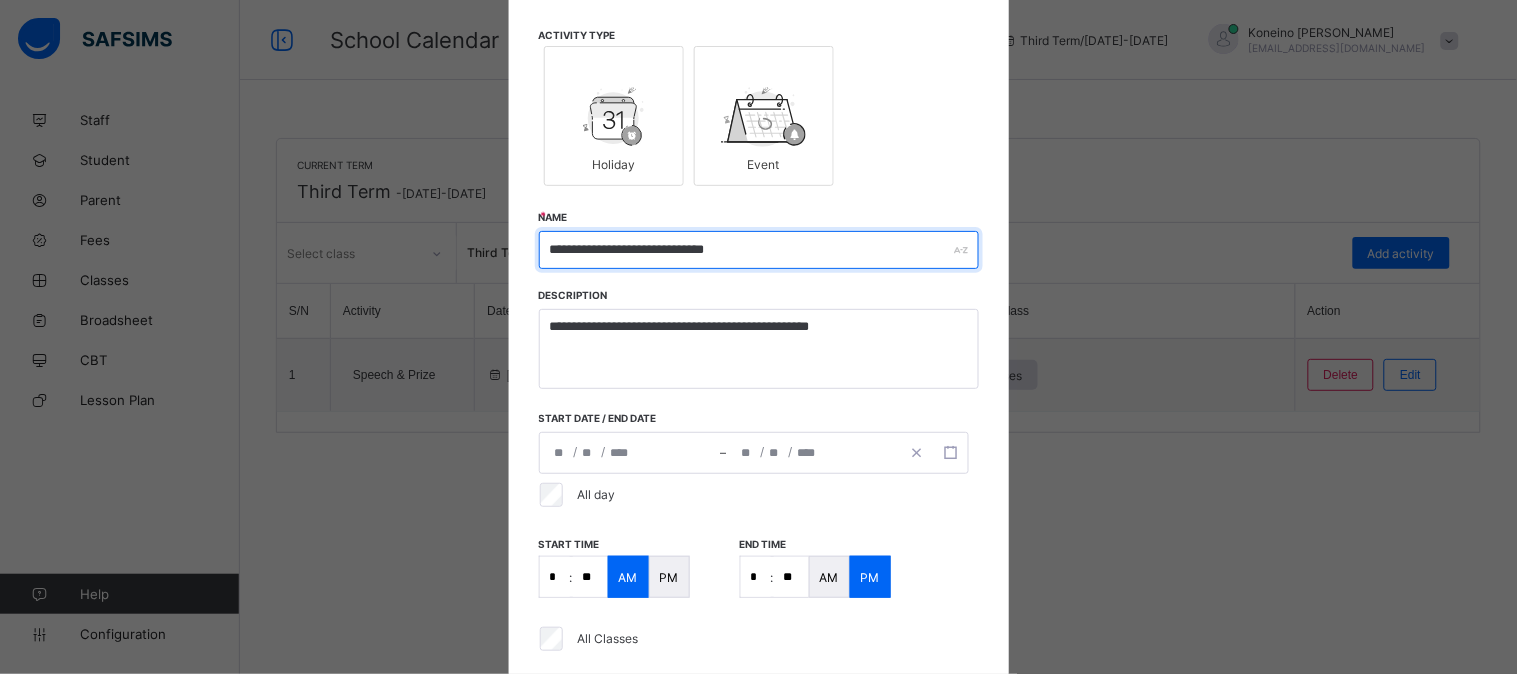 click on "**********" at bounding box center (759, 250) 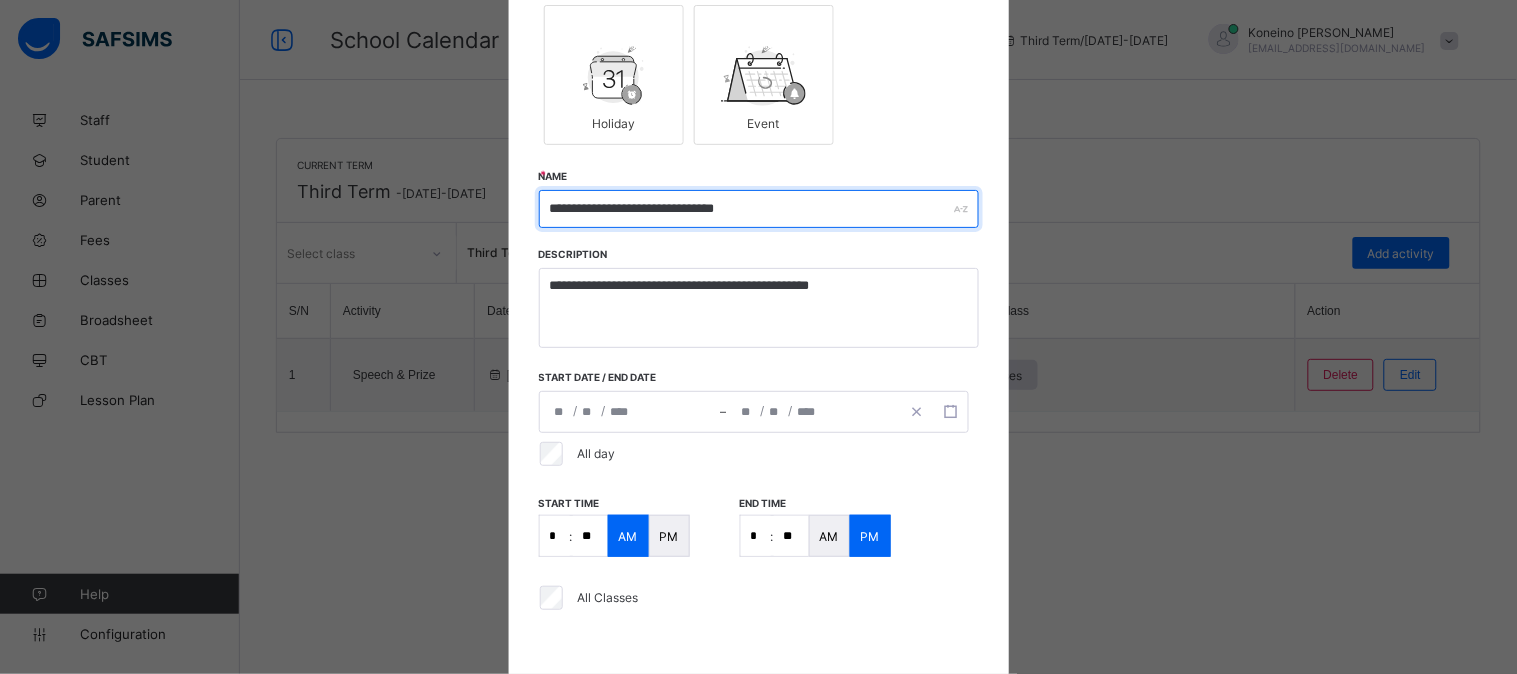 scroll, scrollTop: 154, scrollLeft: 0, axis: vertical 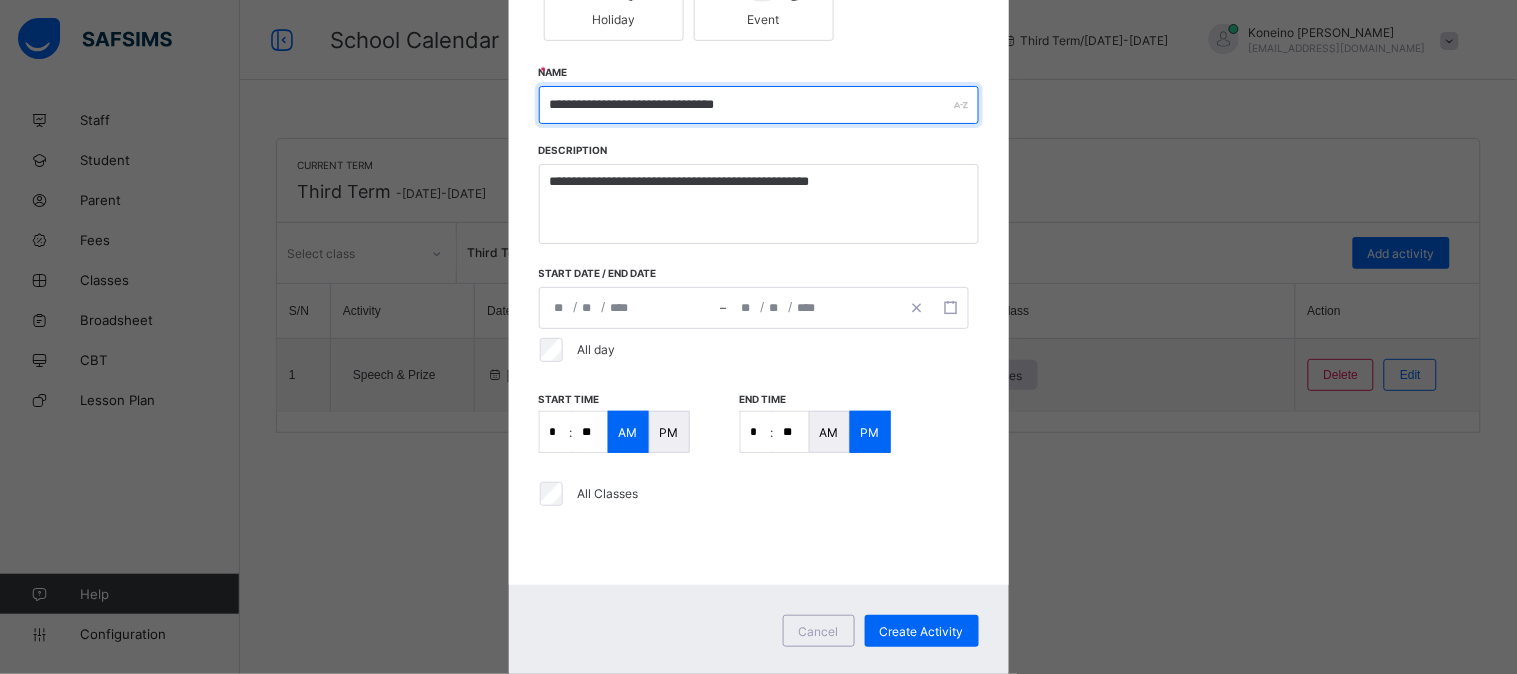 type on "**********" 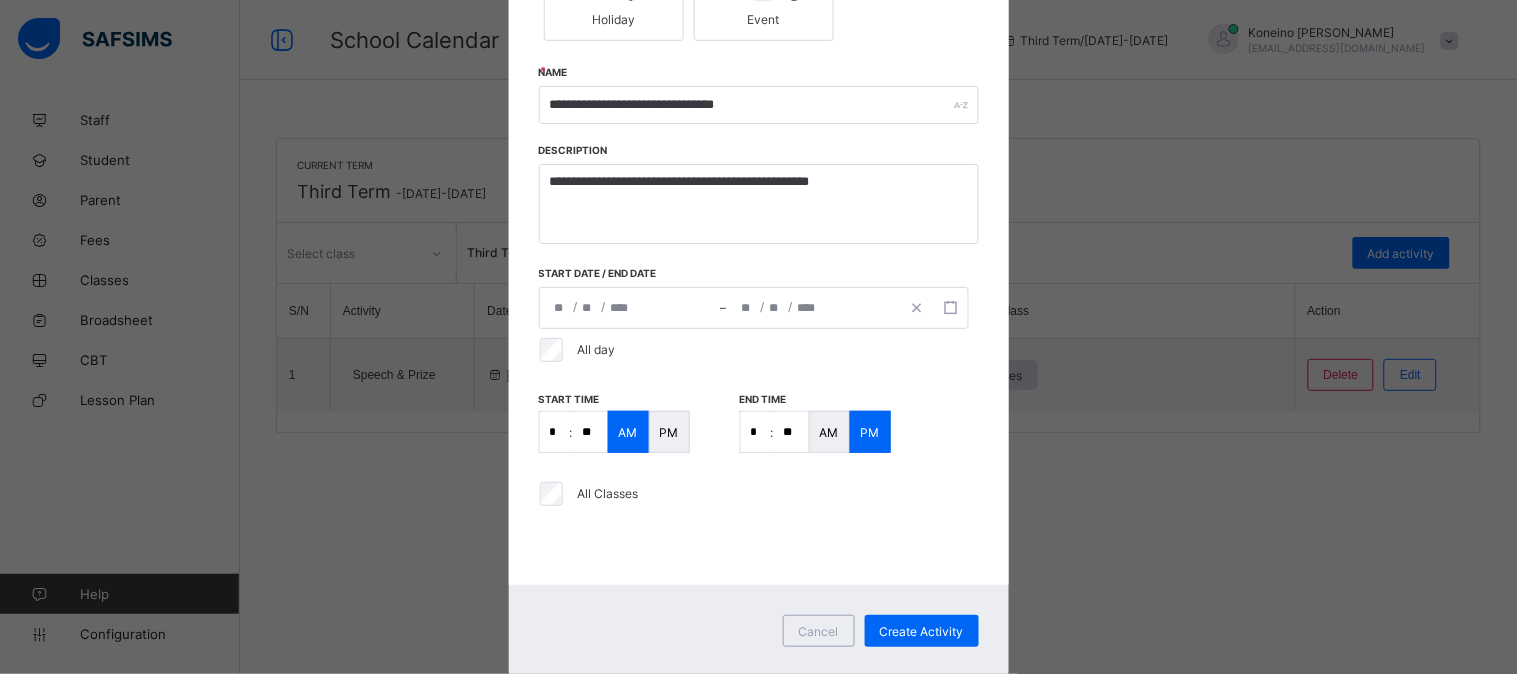 click on "**********" at bounding box center (754, 308) 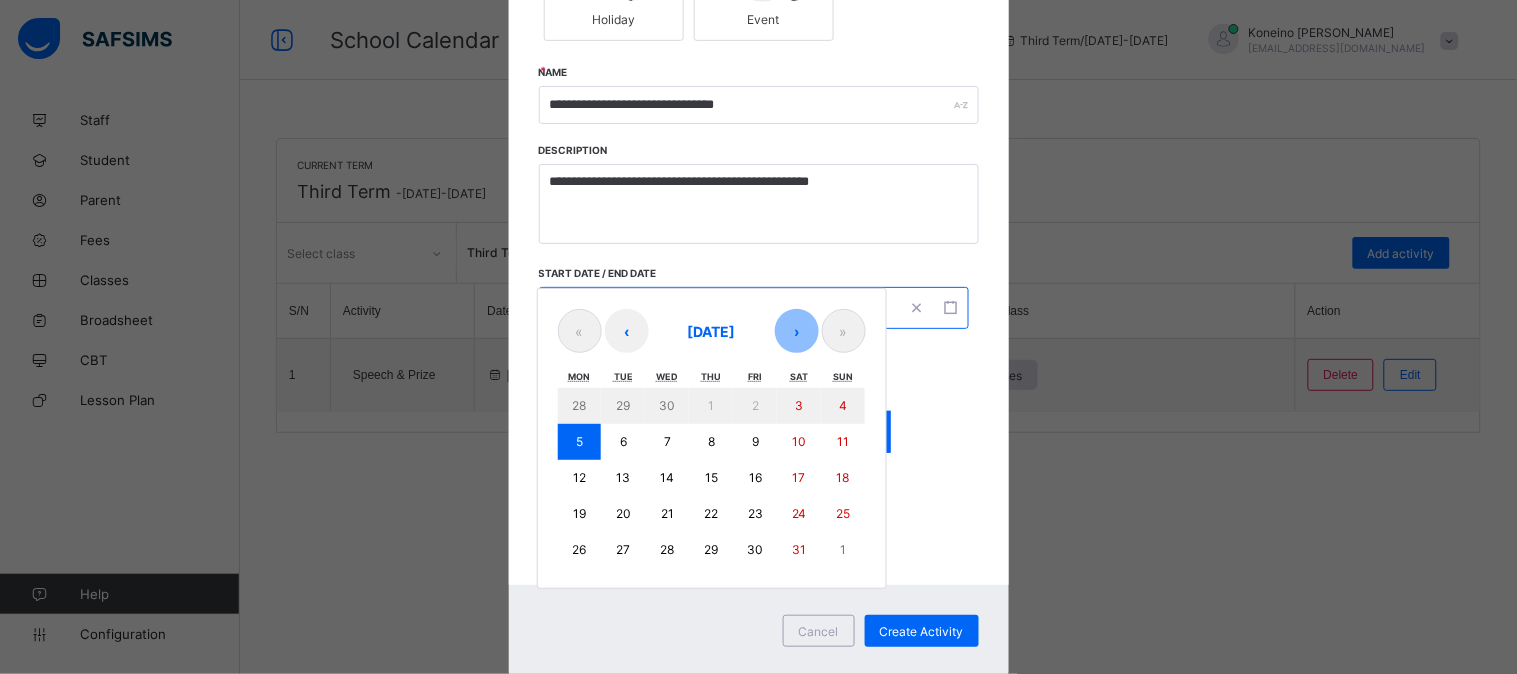 click on "›" at bounding box center [797, 331] 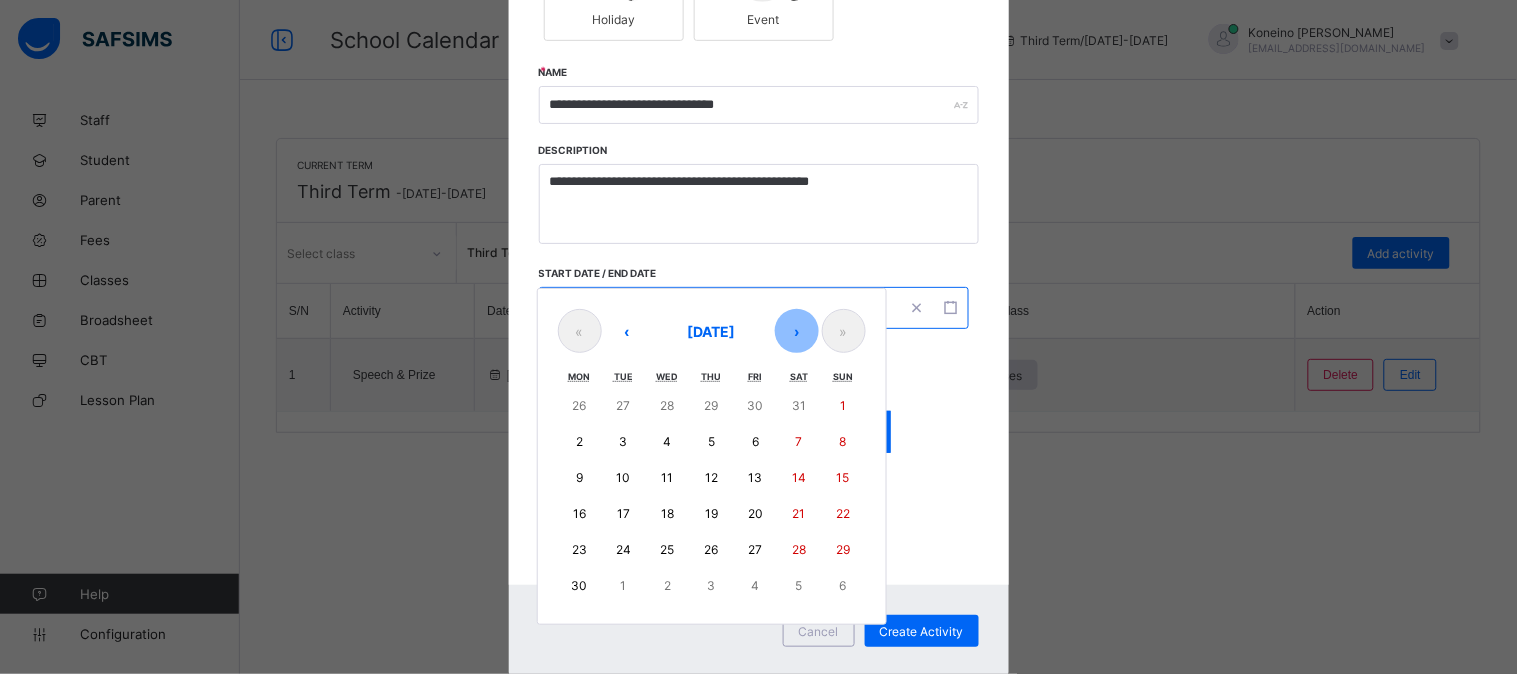 click on "›" at bounding box center (797, 331) 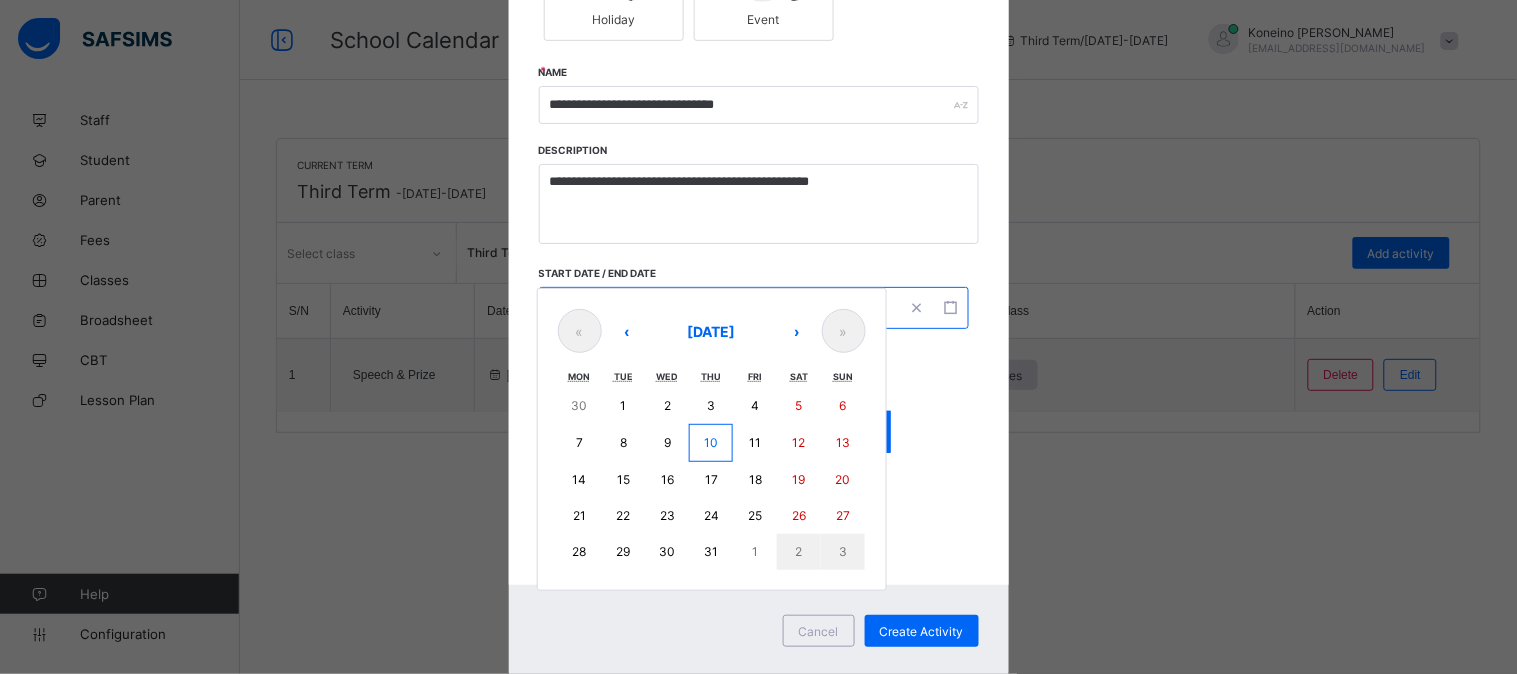 click on "16" at bounding box center (667, 480) 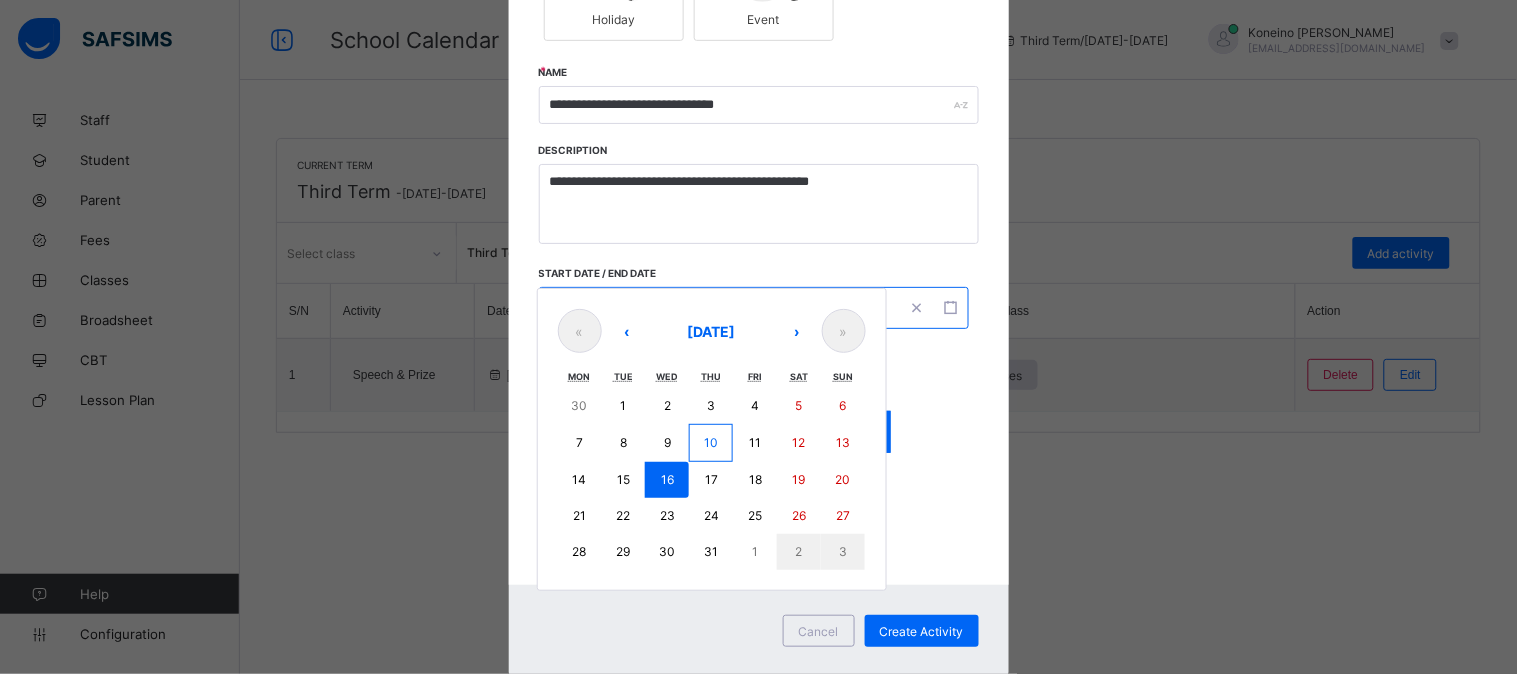 click on "**********" at bounding box center (754, 308) 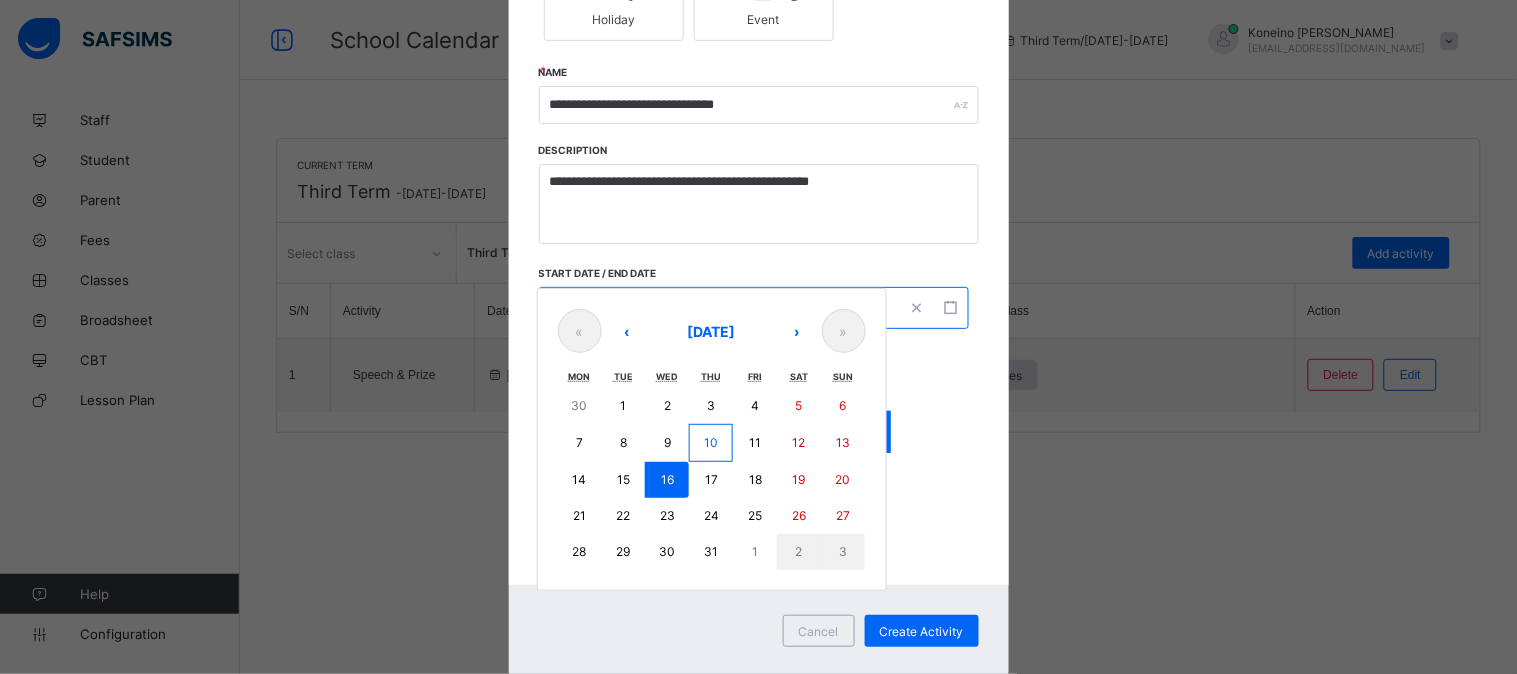 click on "**********" at bounding box center [754, 308] 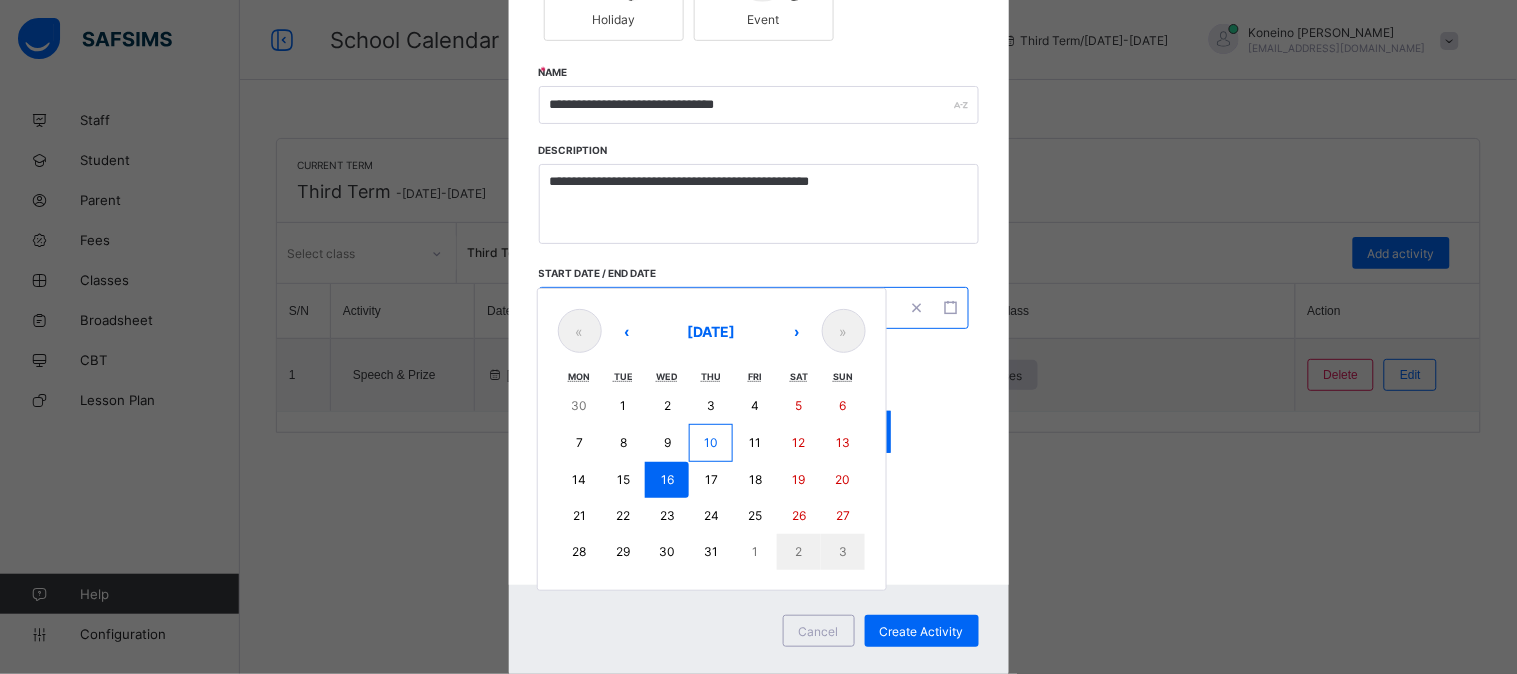 click on "25" at bounding box center [755, 515] 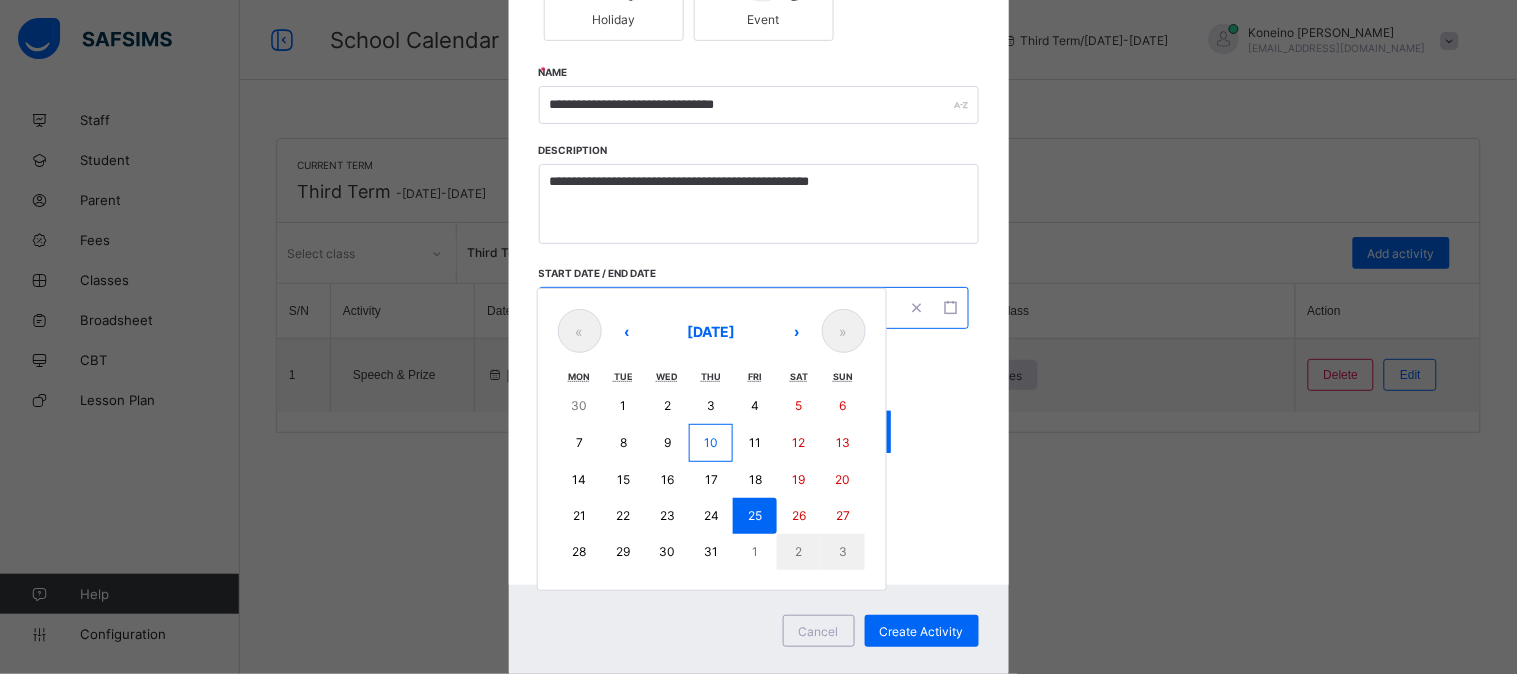 click on "25" at bounding box center [755, 515] 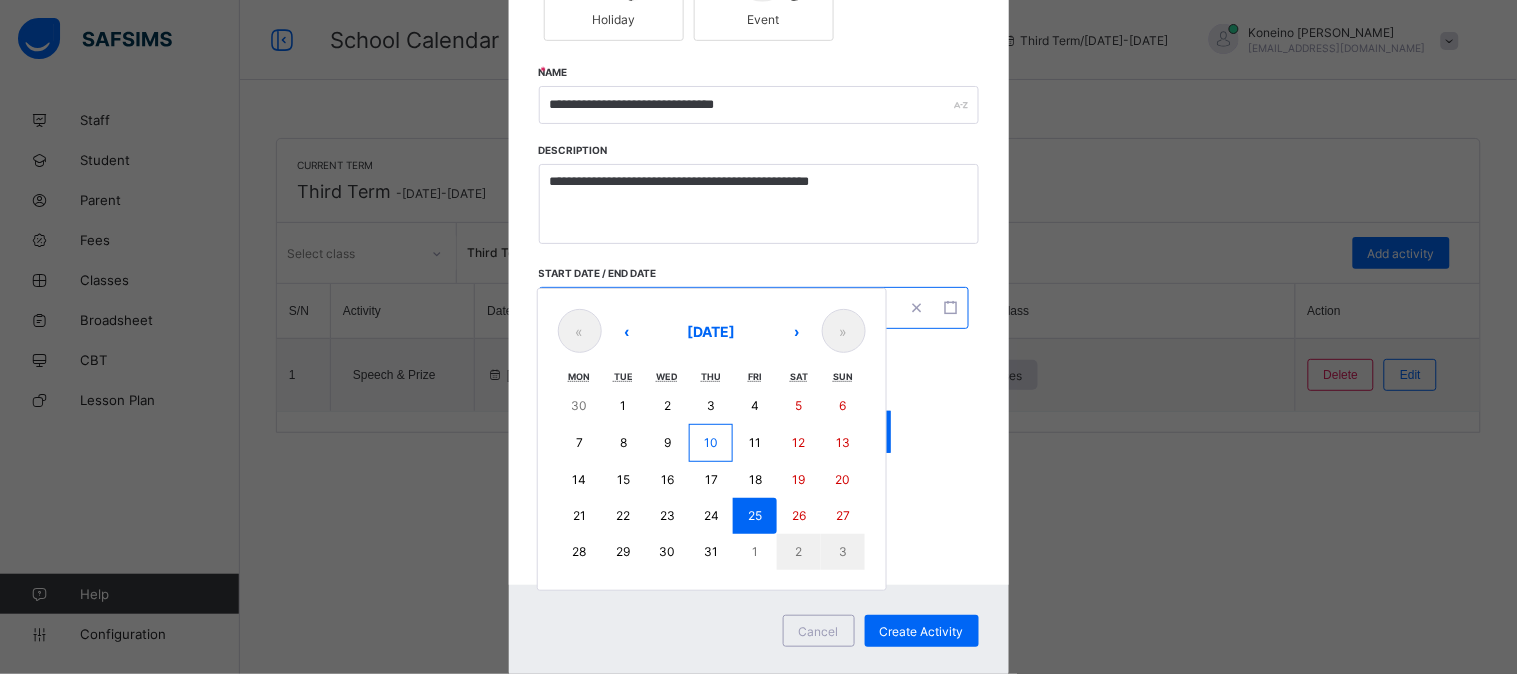 click on "**********" at bounding box center [754, 308] 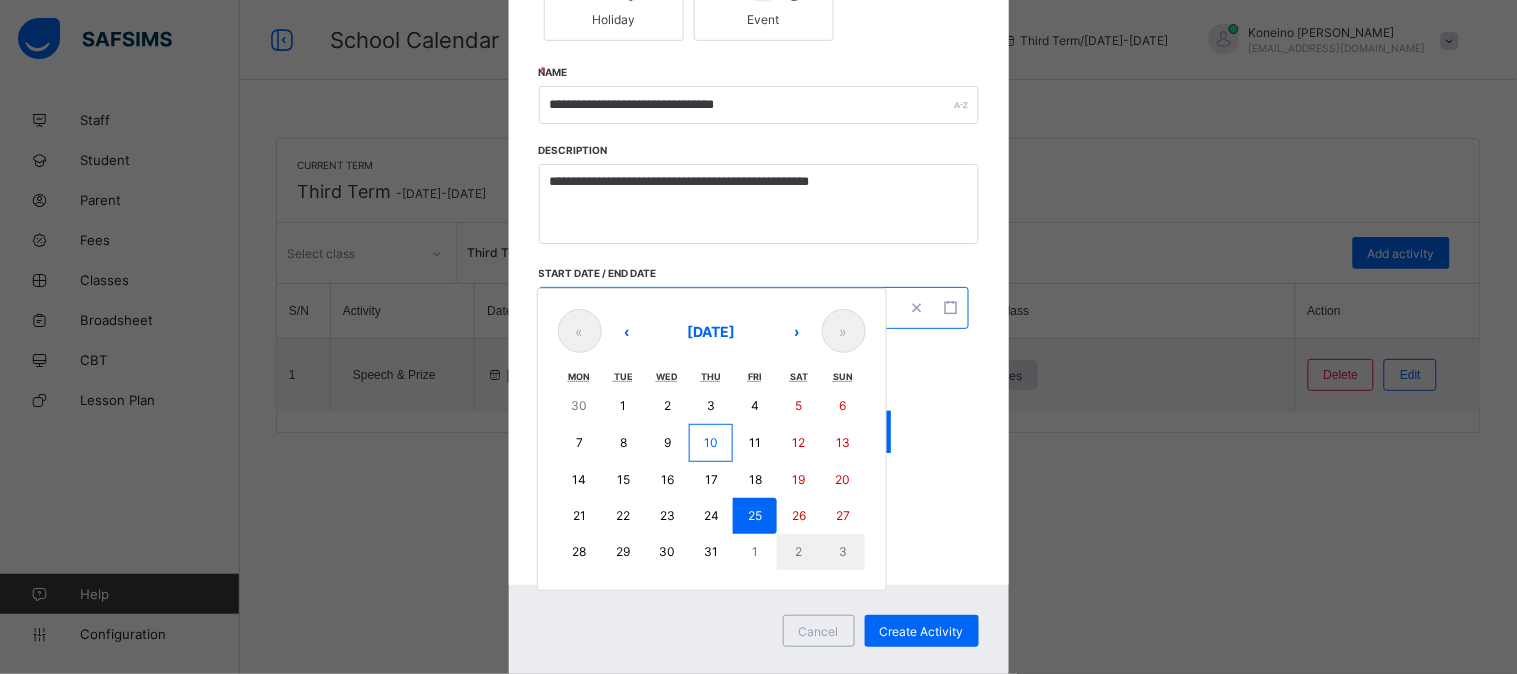 click on "16" at bounding box center (667, 479) 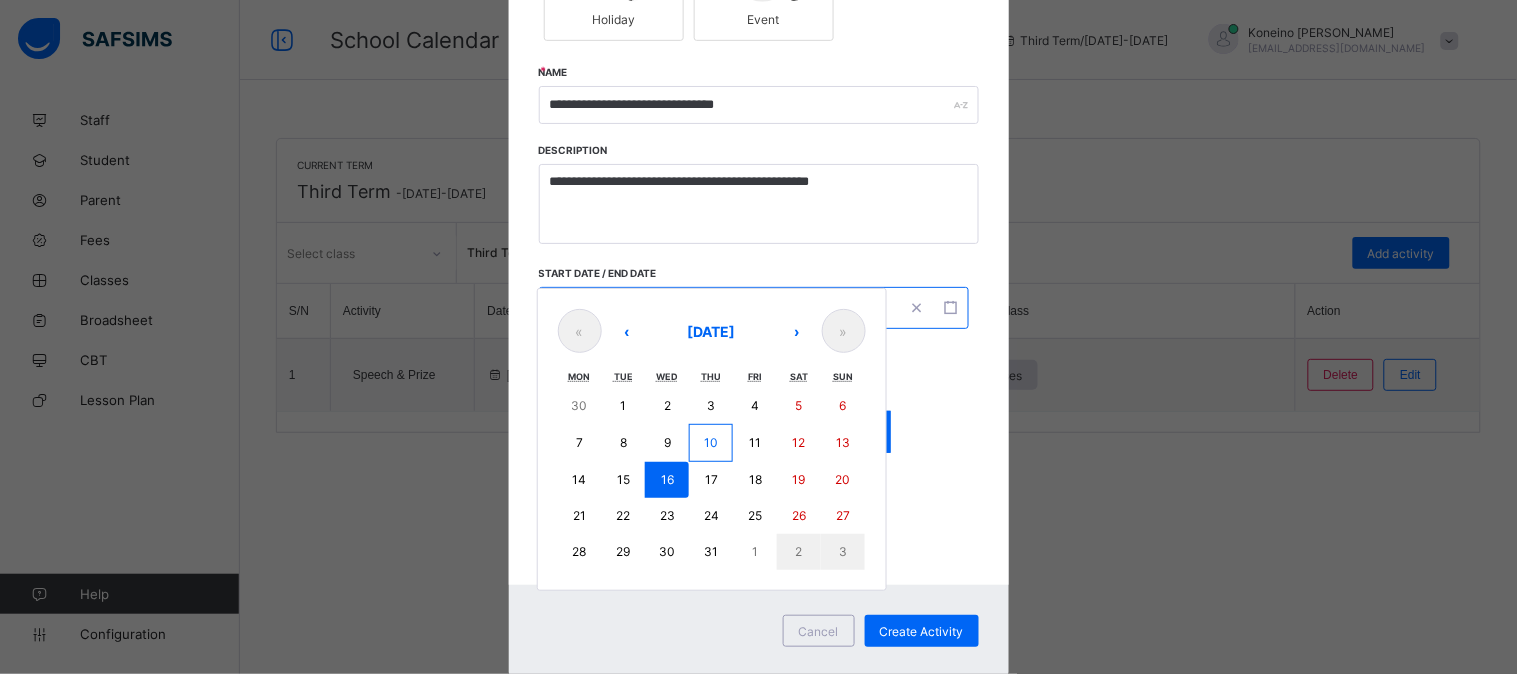 click on "16" at bounding box center (667, 479) 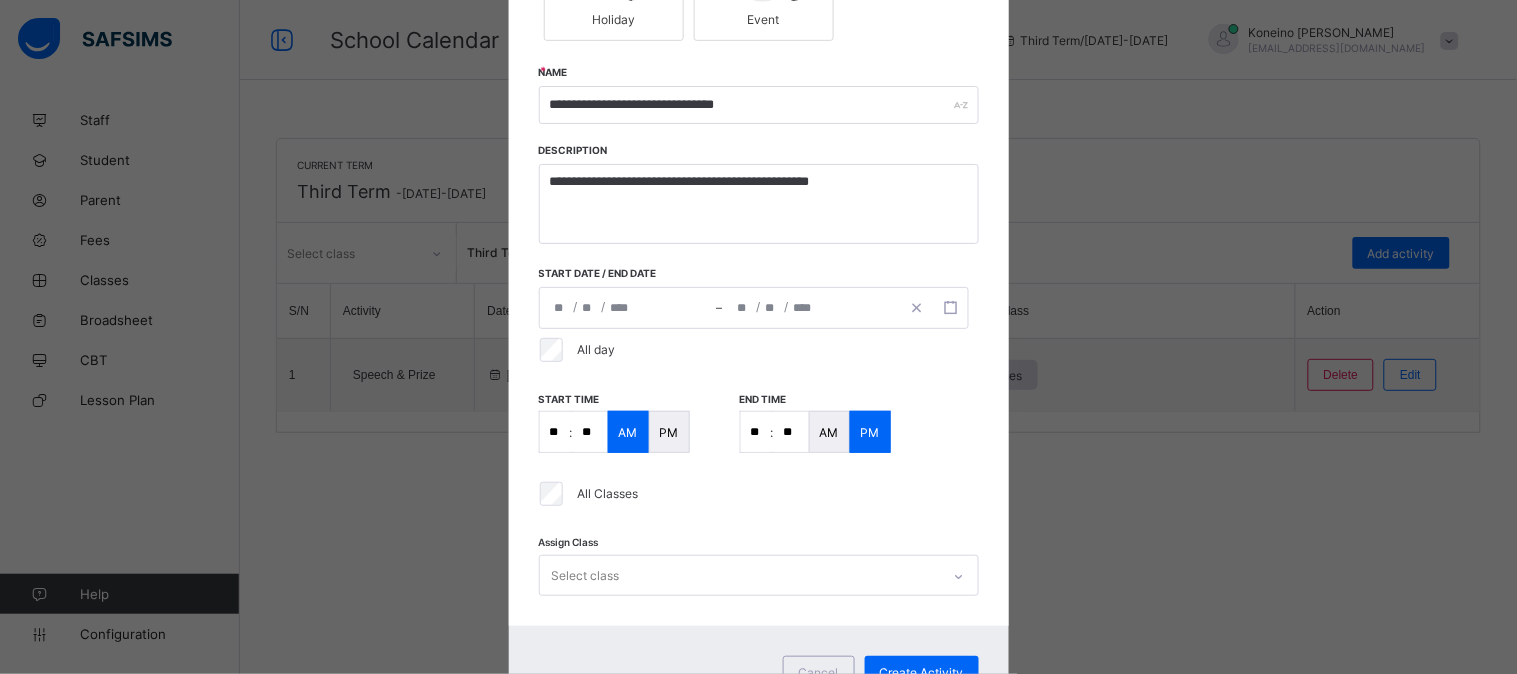 click on "**********" at bounding box center (754, 308) 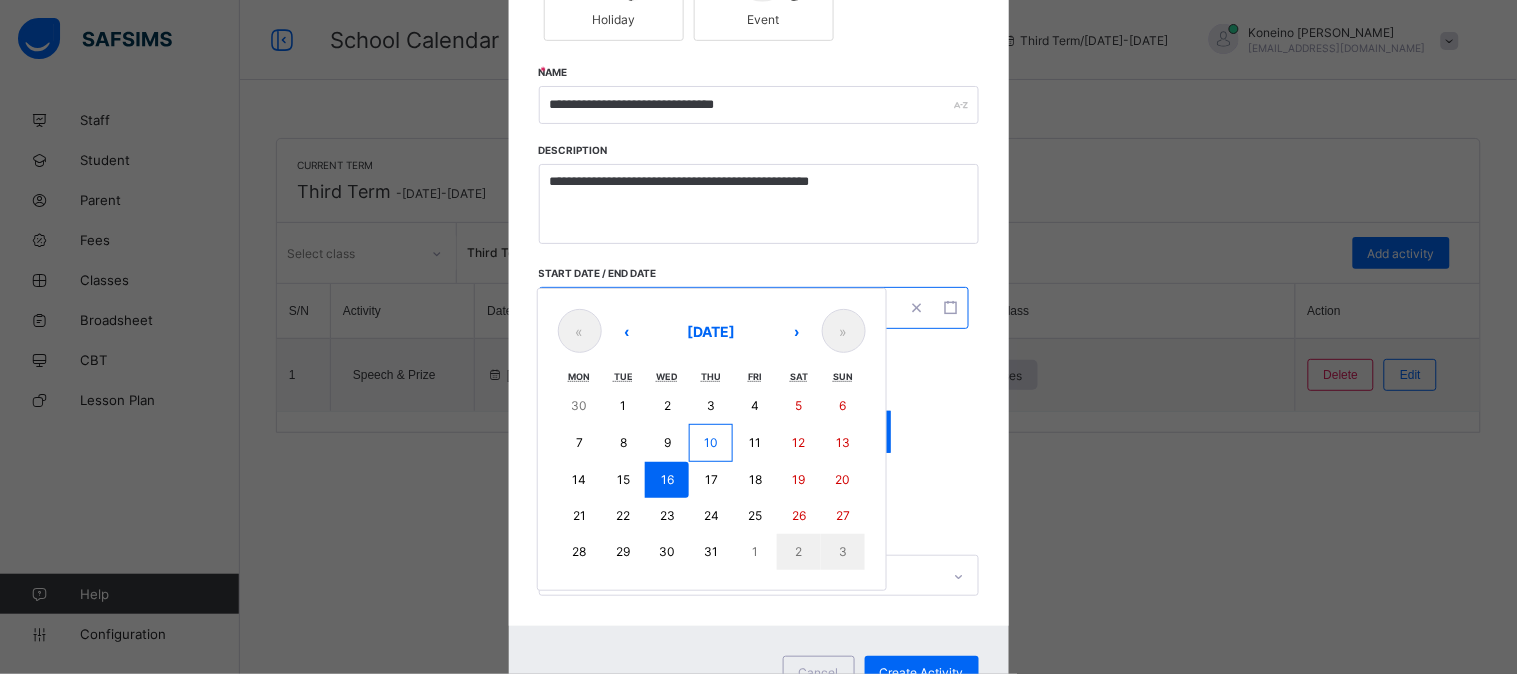 click on "25" at bounding box center [755, 515] 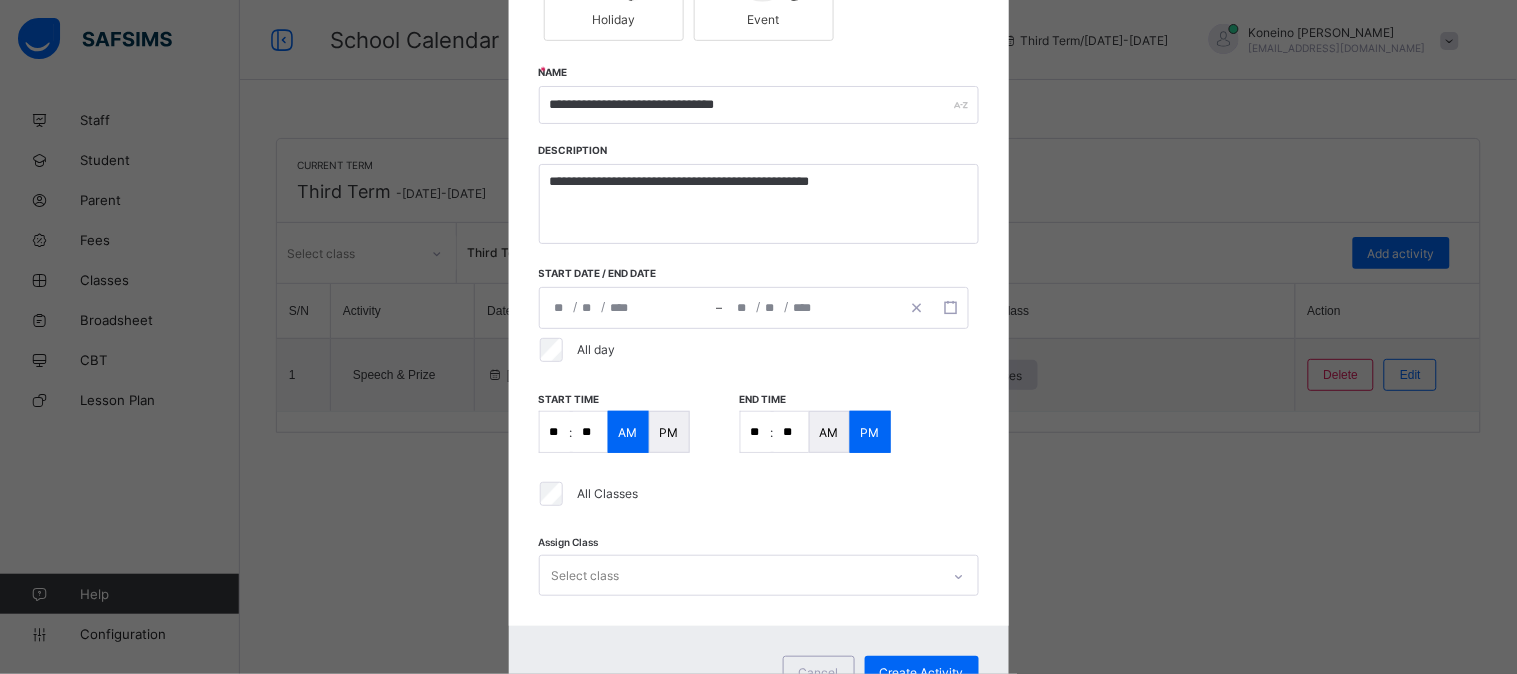 click on "start time ** : ** AM PM End time ** : ** AM PM" at bounding box center (759, 422) 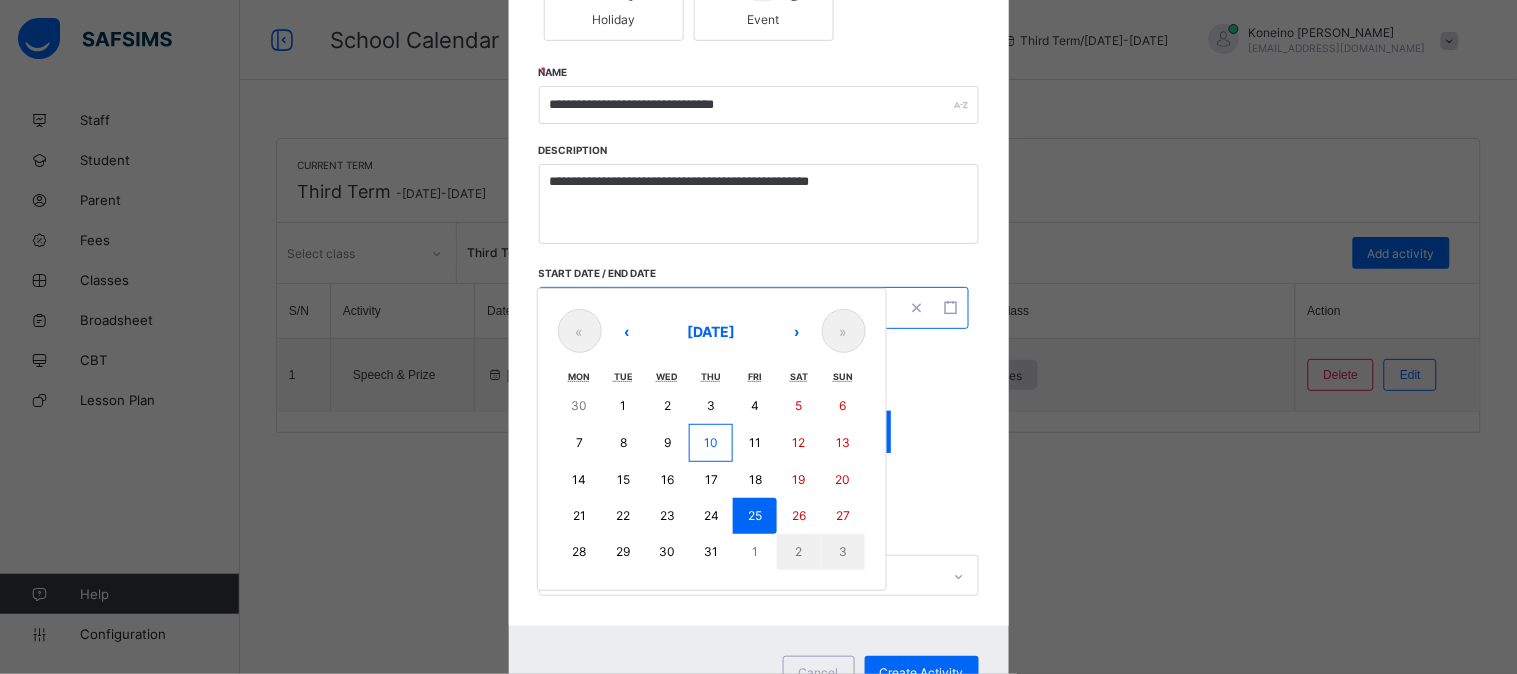 click on "25" at bounding box center [755, 515] 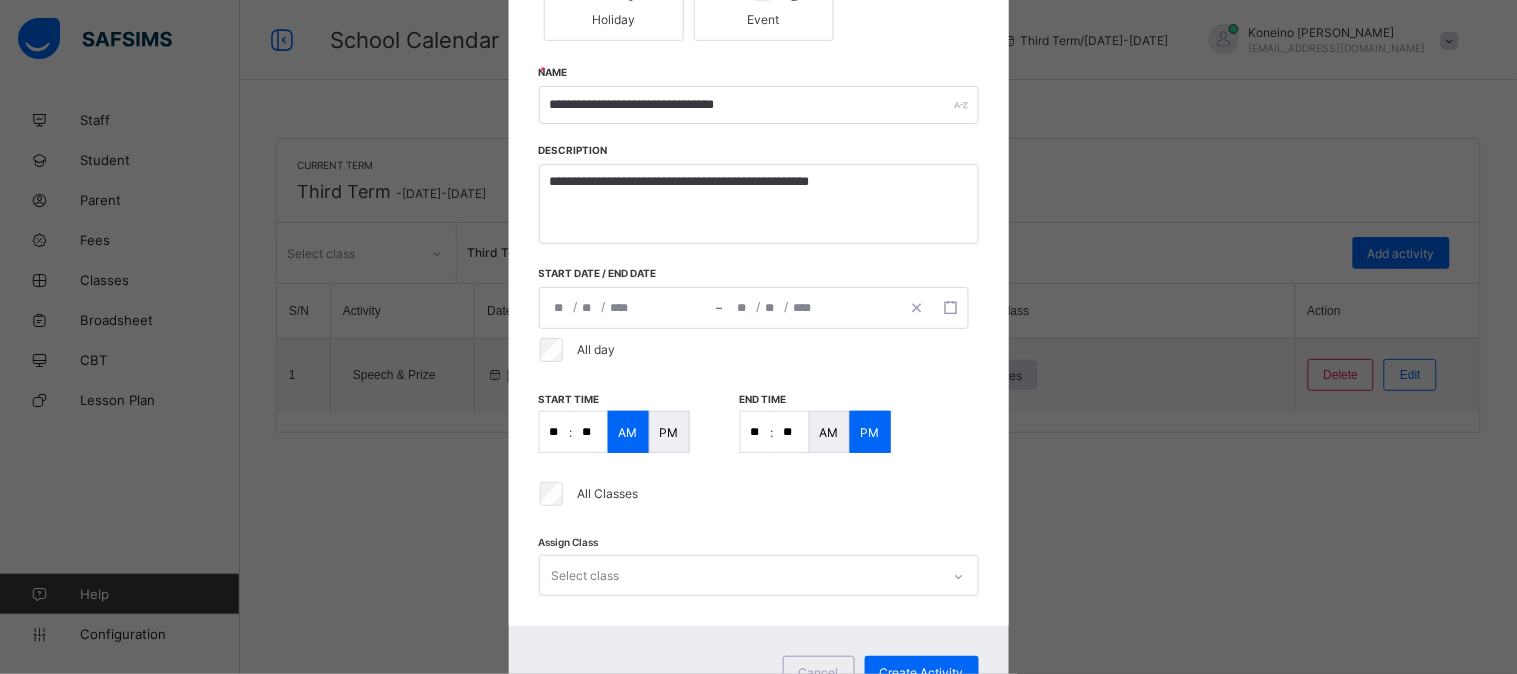 click on "All Classes" at bounding box center (755, 494) 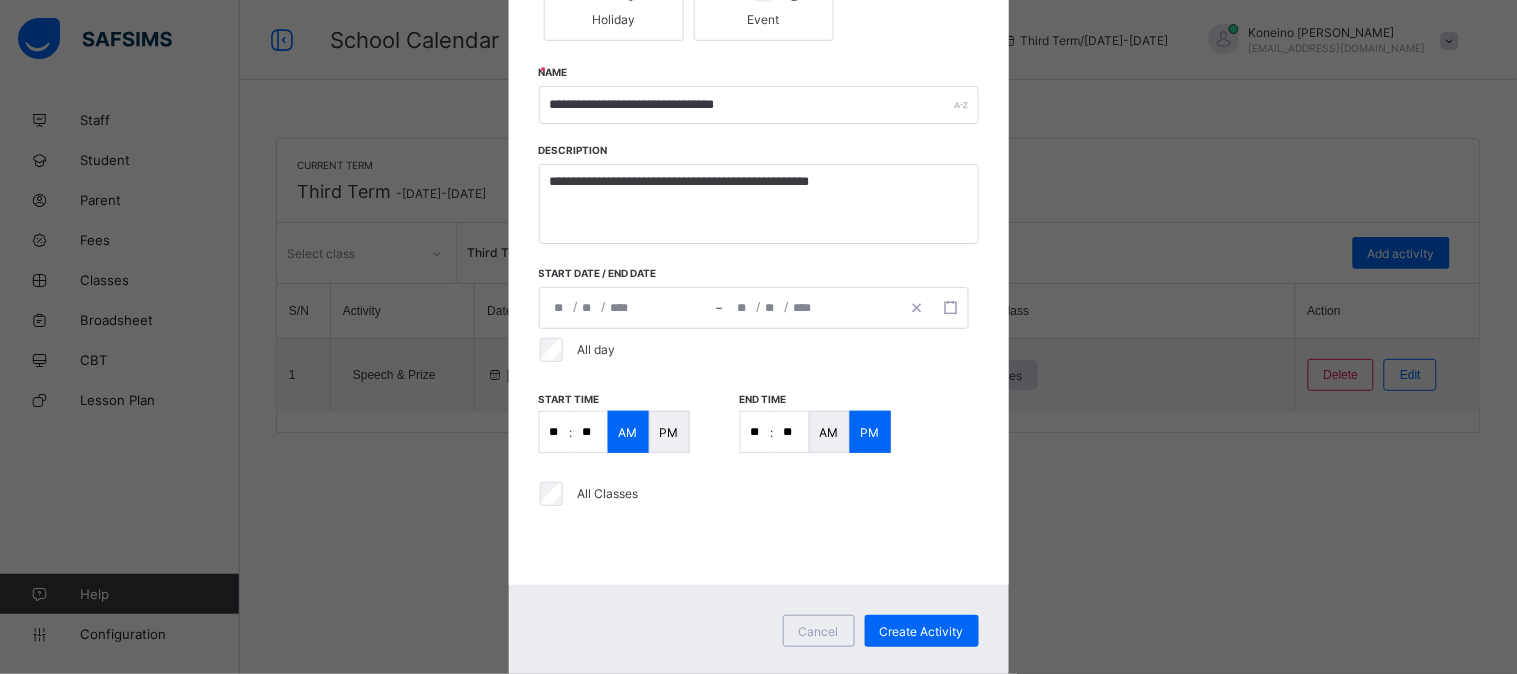 click on "**********" at bounding box center [754, 308] 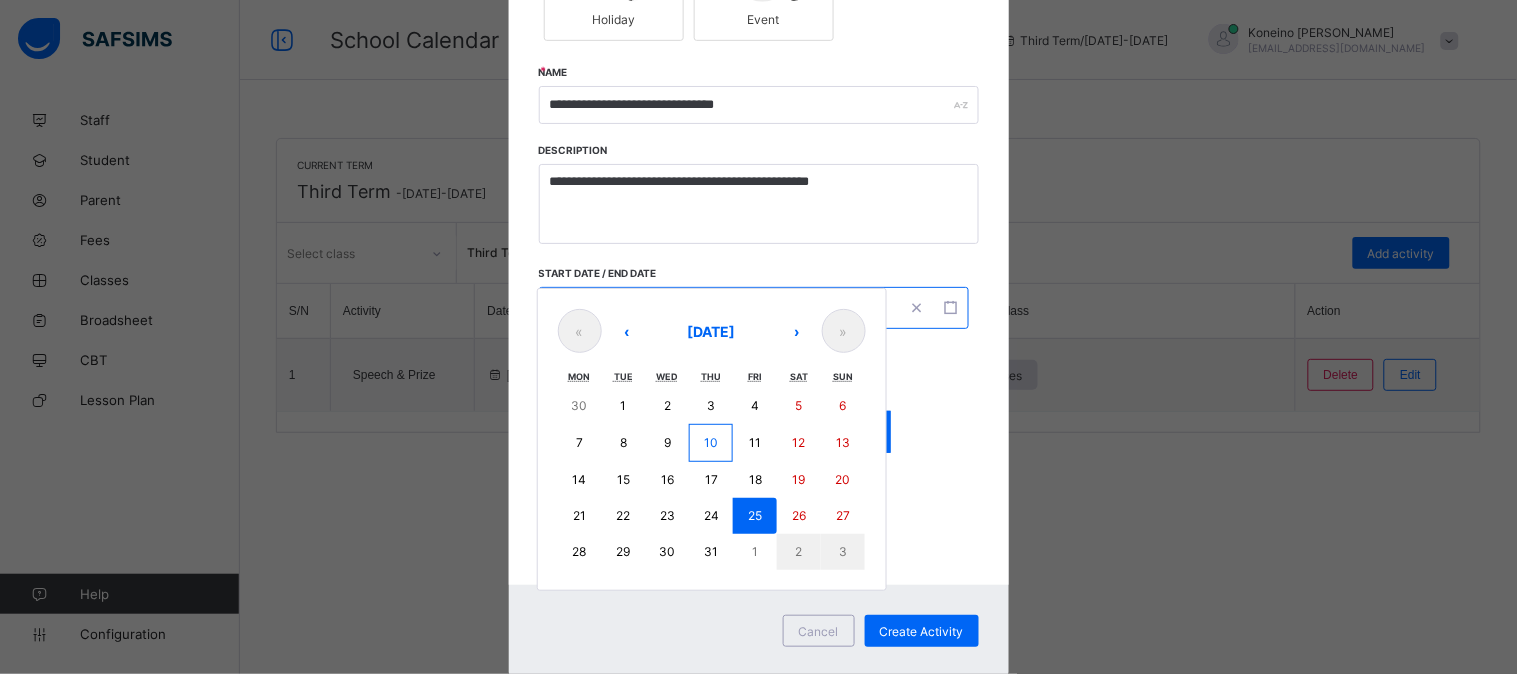 click on "16" at bounding box center (667, 480) 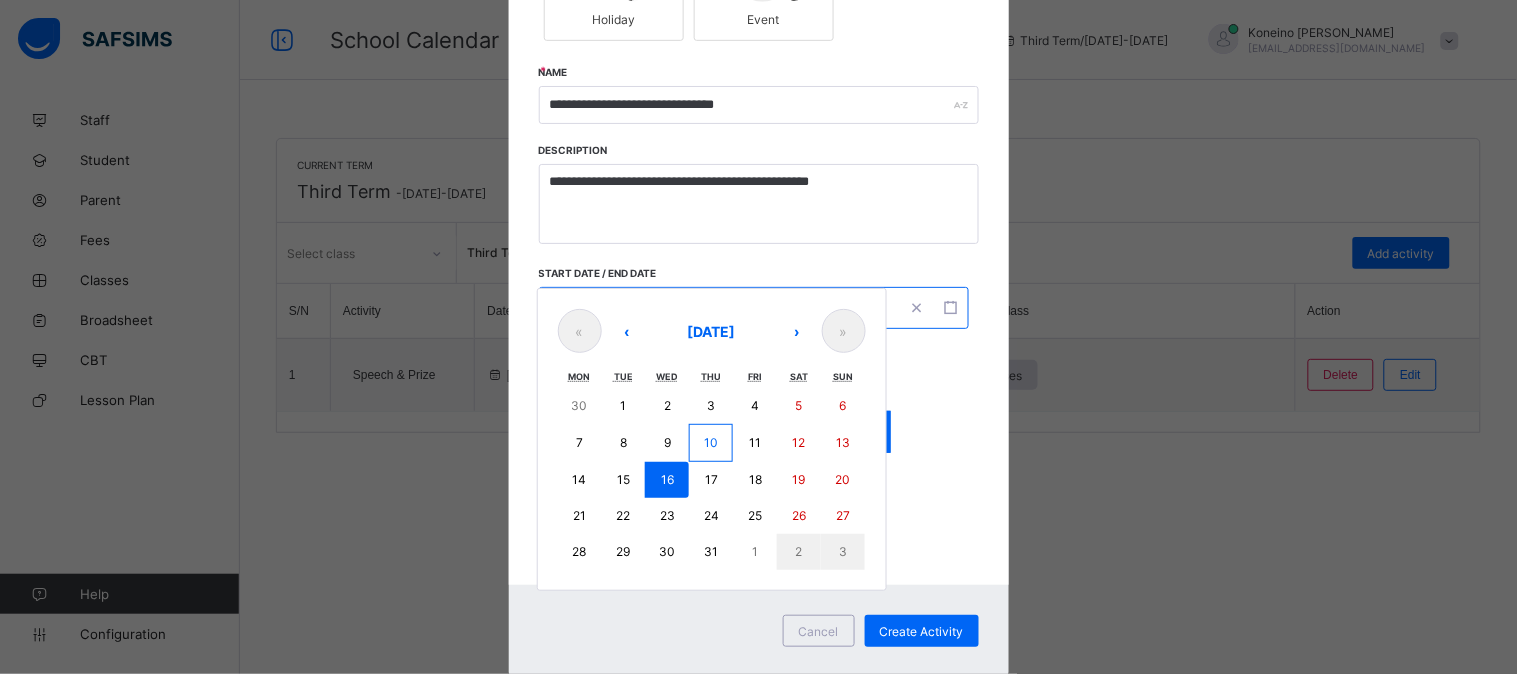 click on "16" at bounding box center [667, 479] 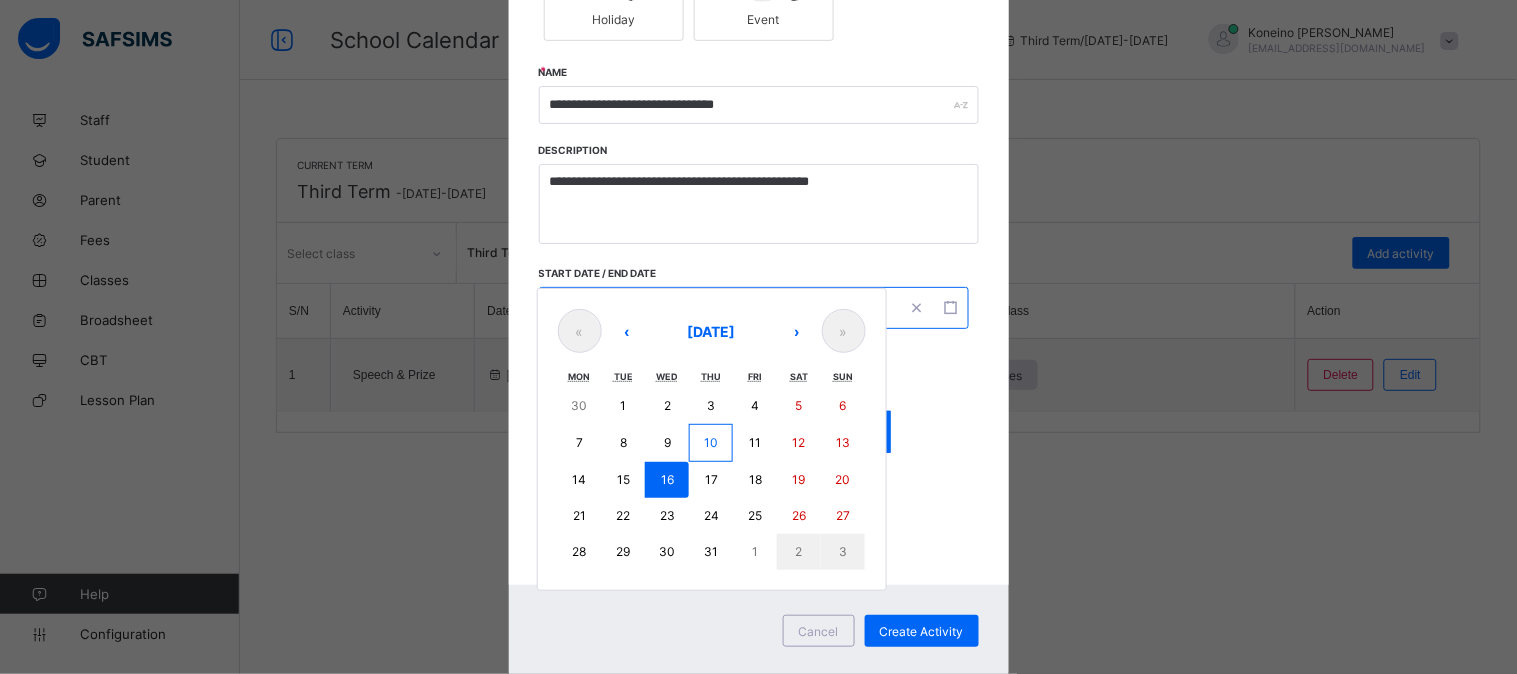type on "**********" 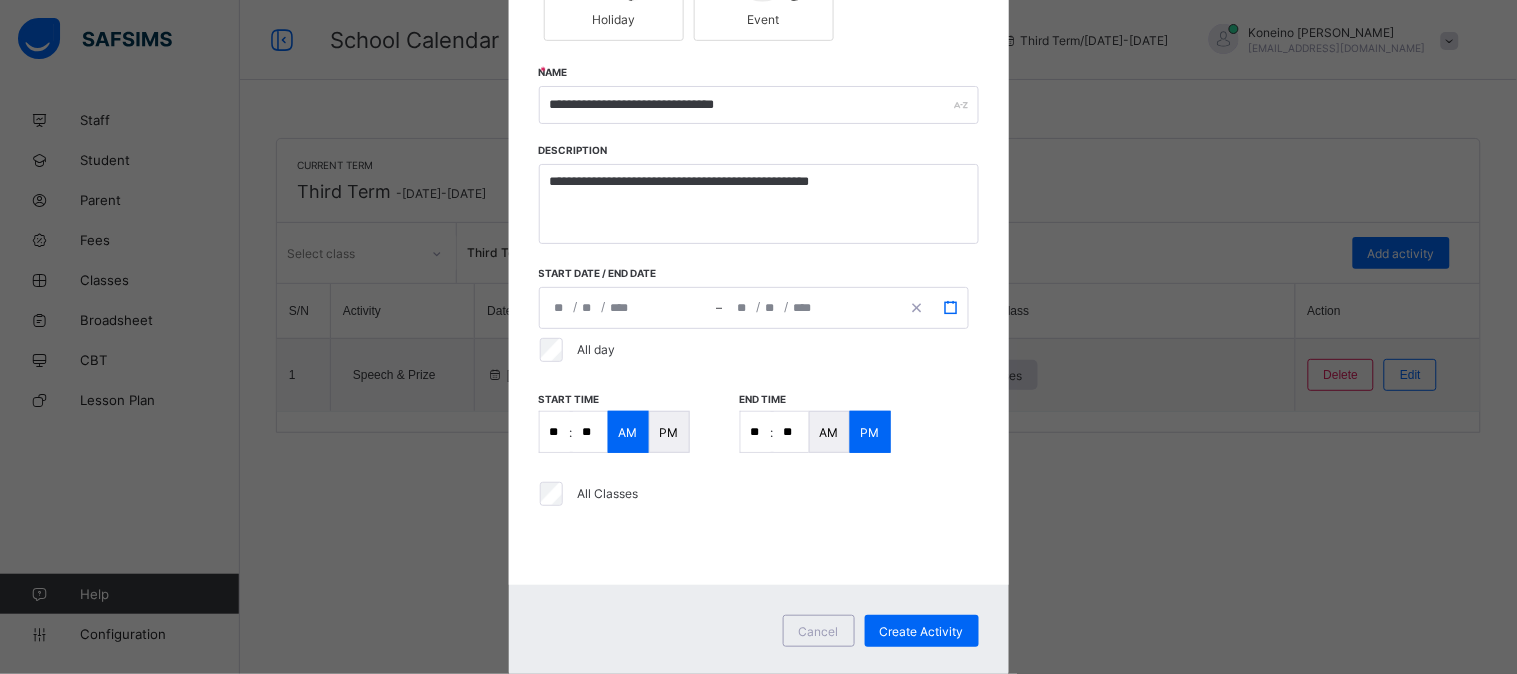 click 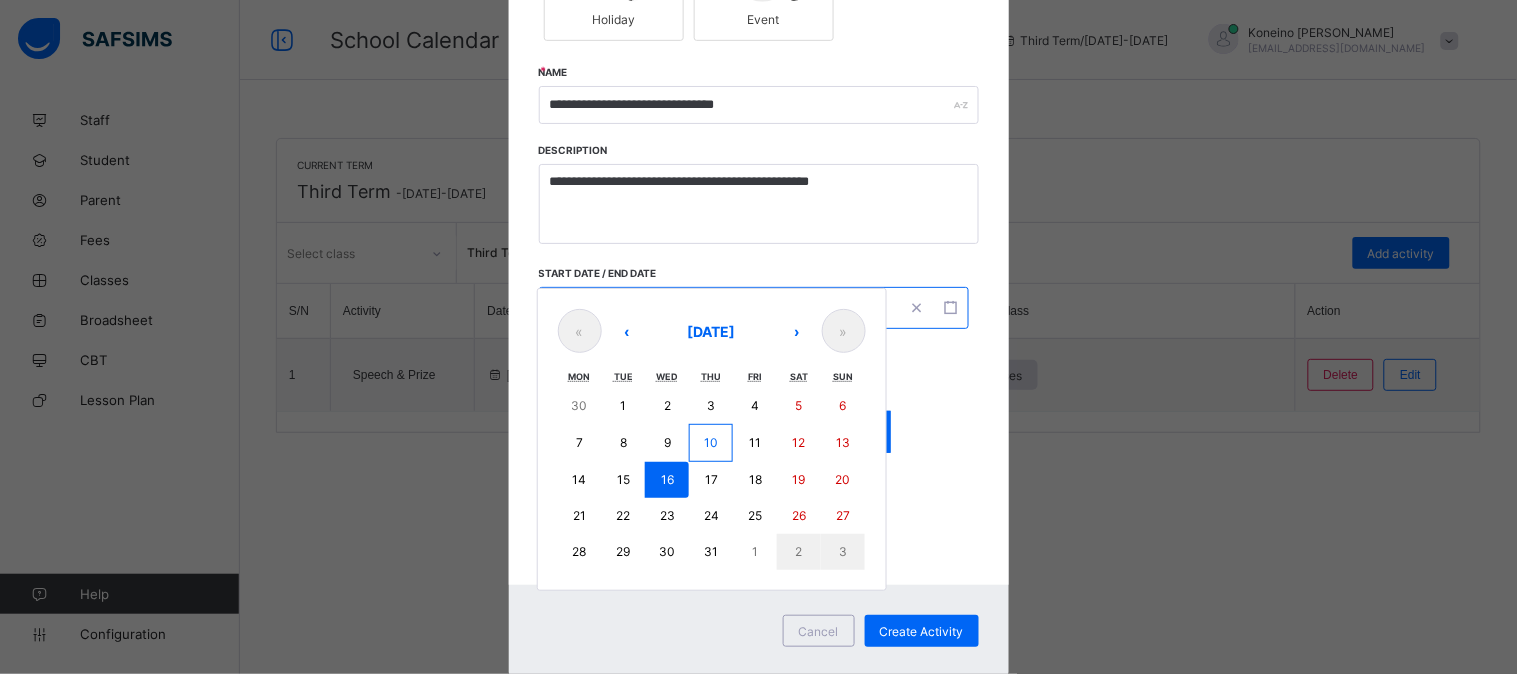 click on "16" at bounding box center (667, 480) 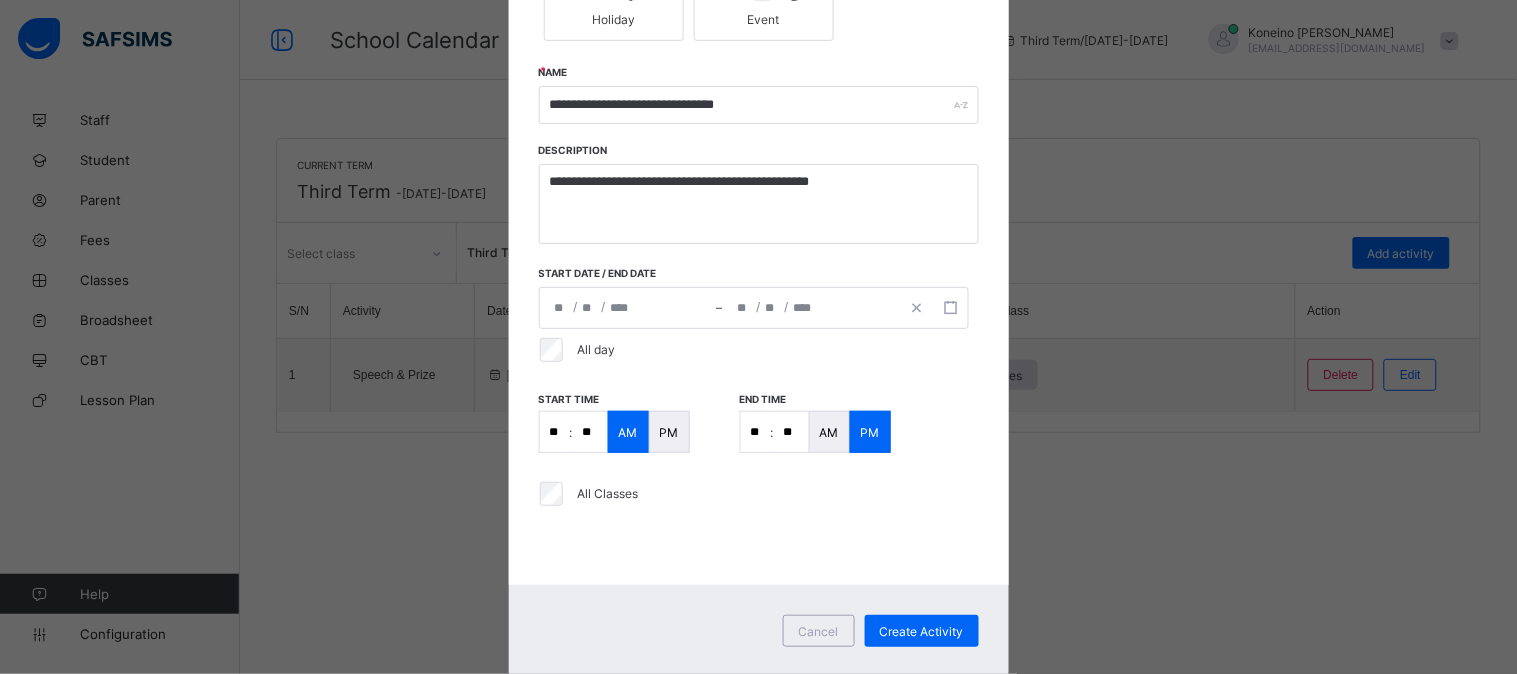 click on "**********" at bounding box center [811, 308] 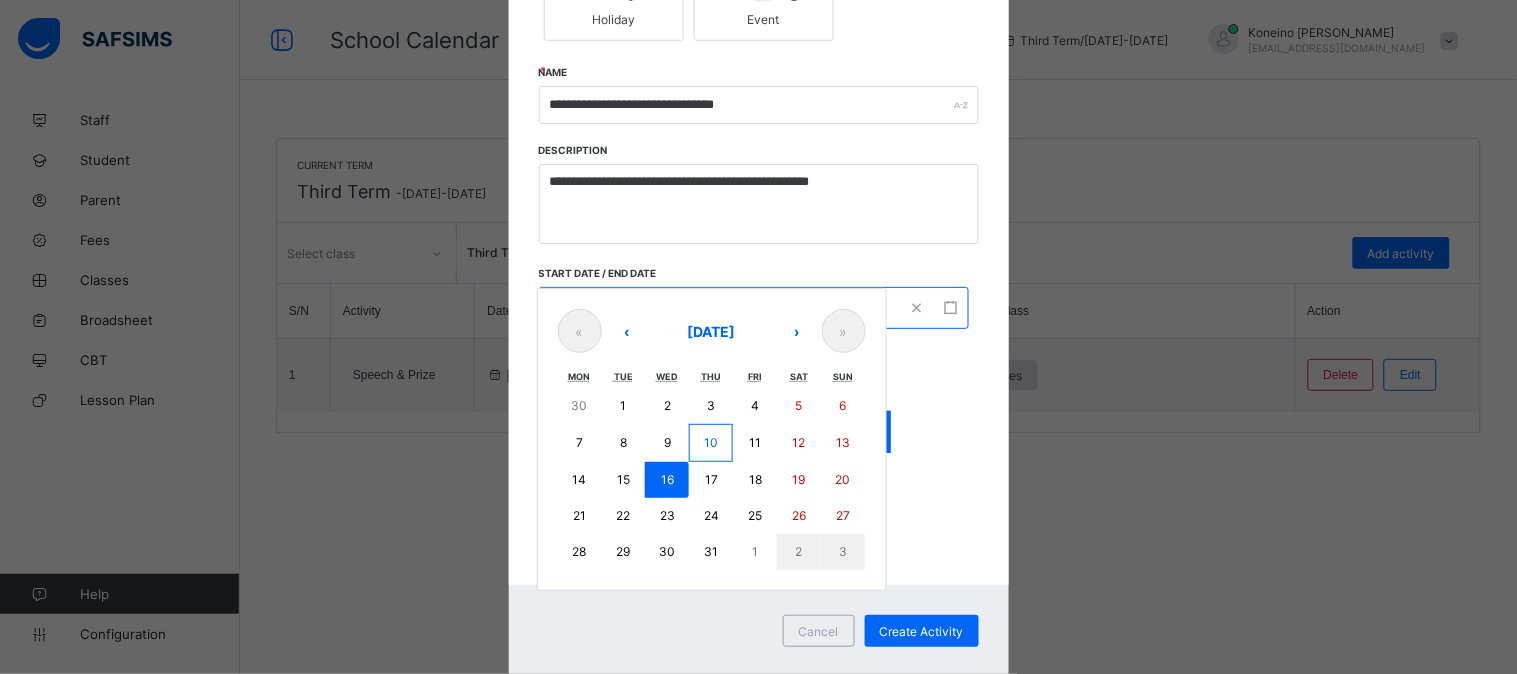 click on "25" at bounding box center (755, 515) 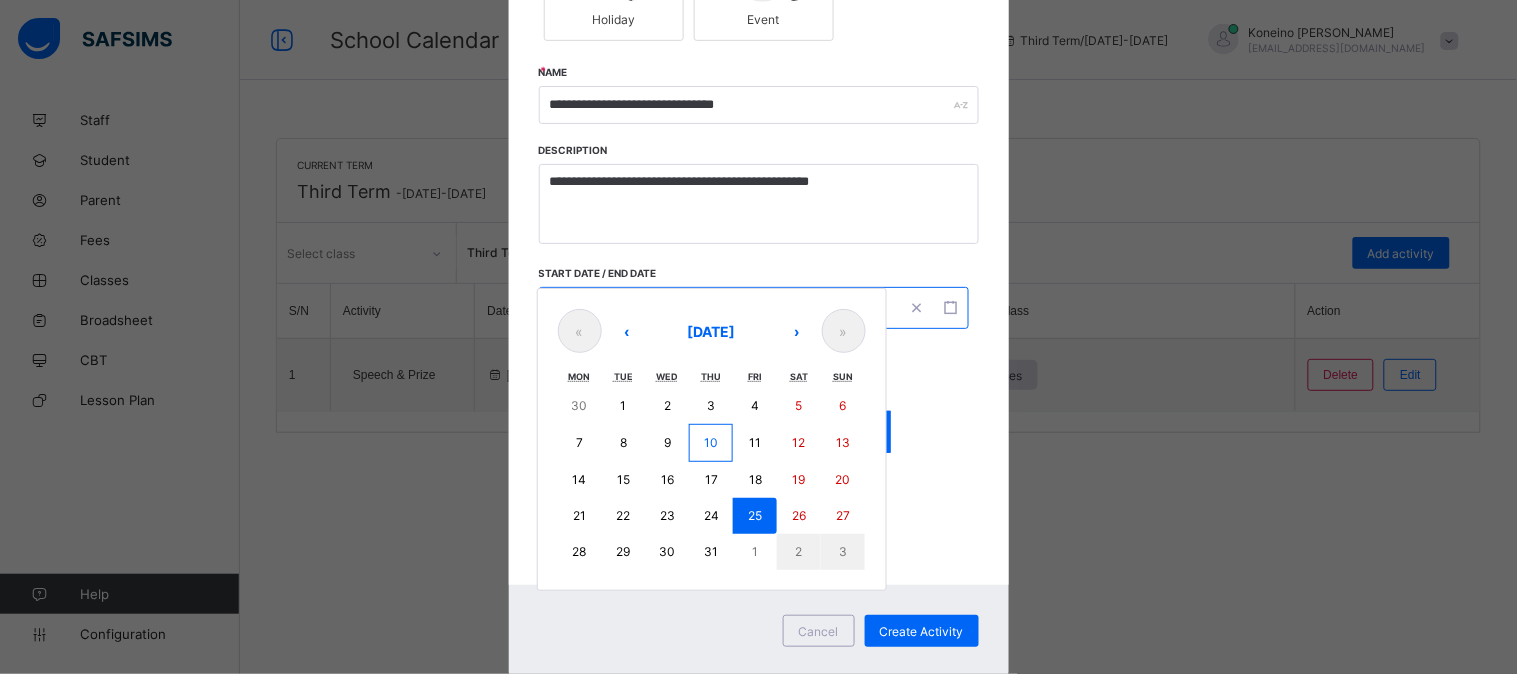 click on "25" at bounding box center (755, 515) 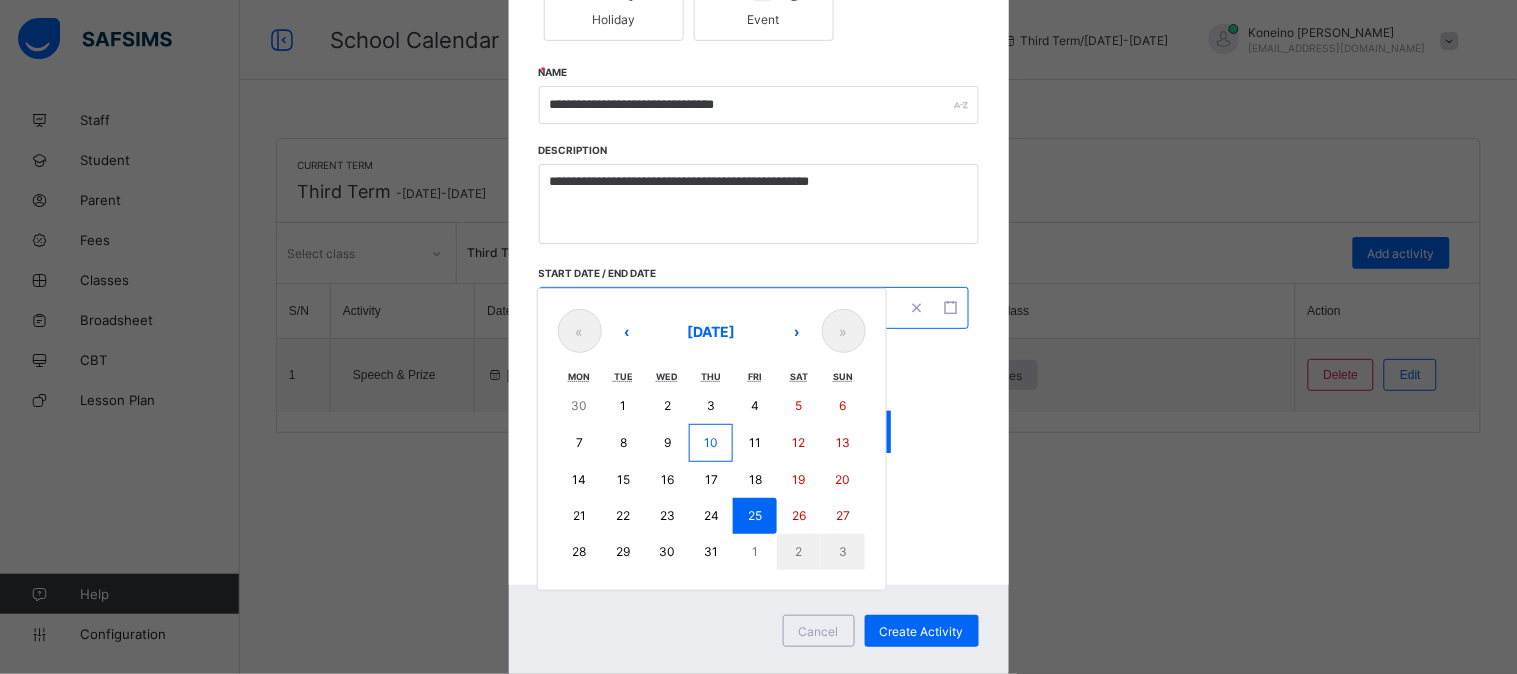 type on "**********" 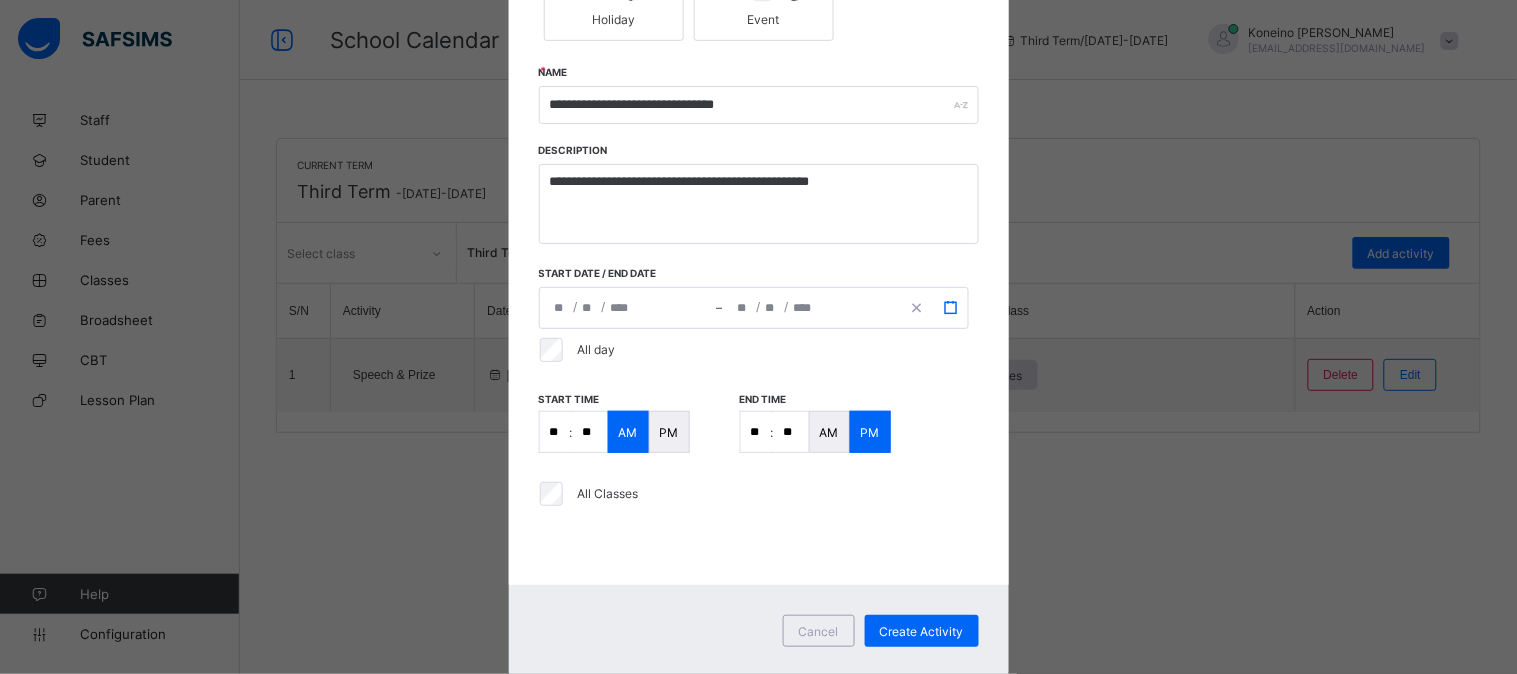 click 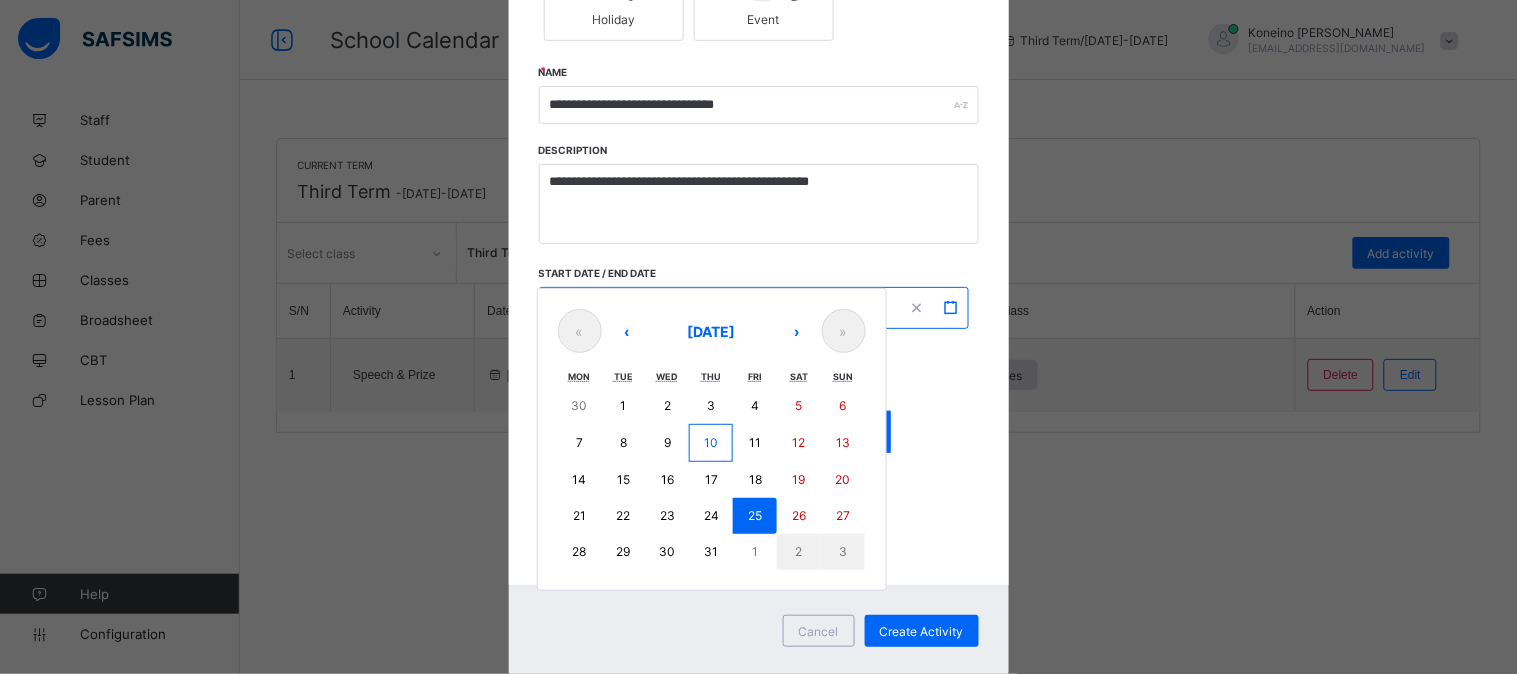 click 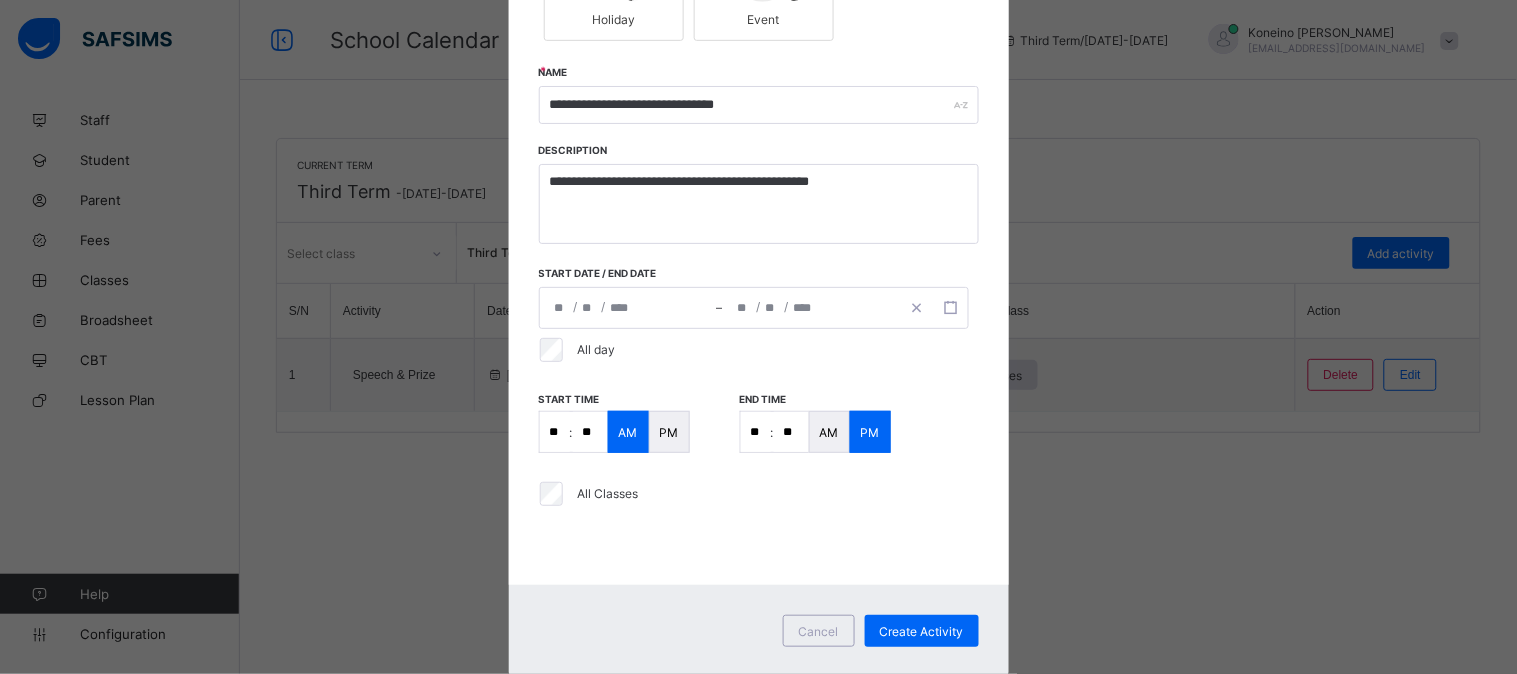 click on "**********" at bounding box center [754, 308] 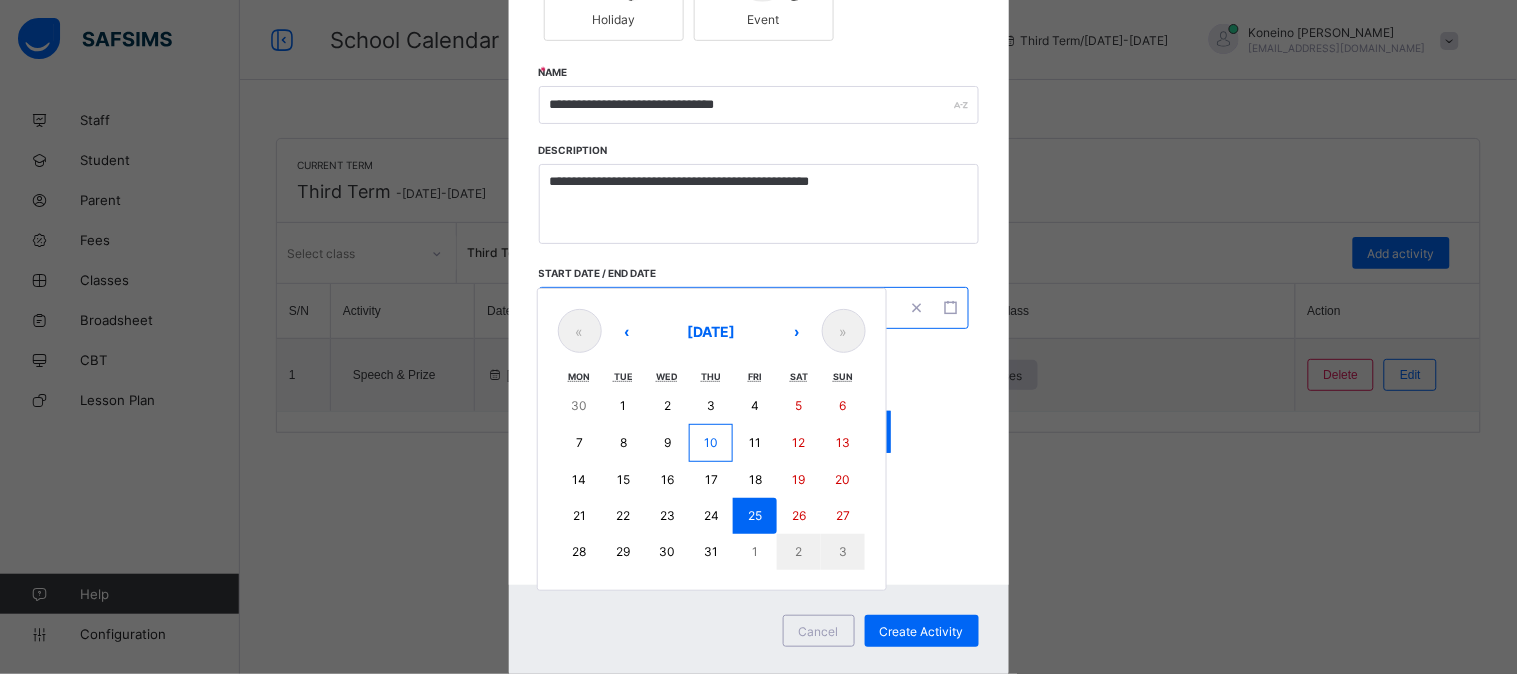 click on "16" at bounding box center (667, 479) 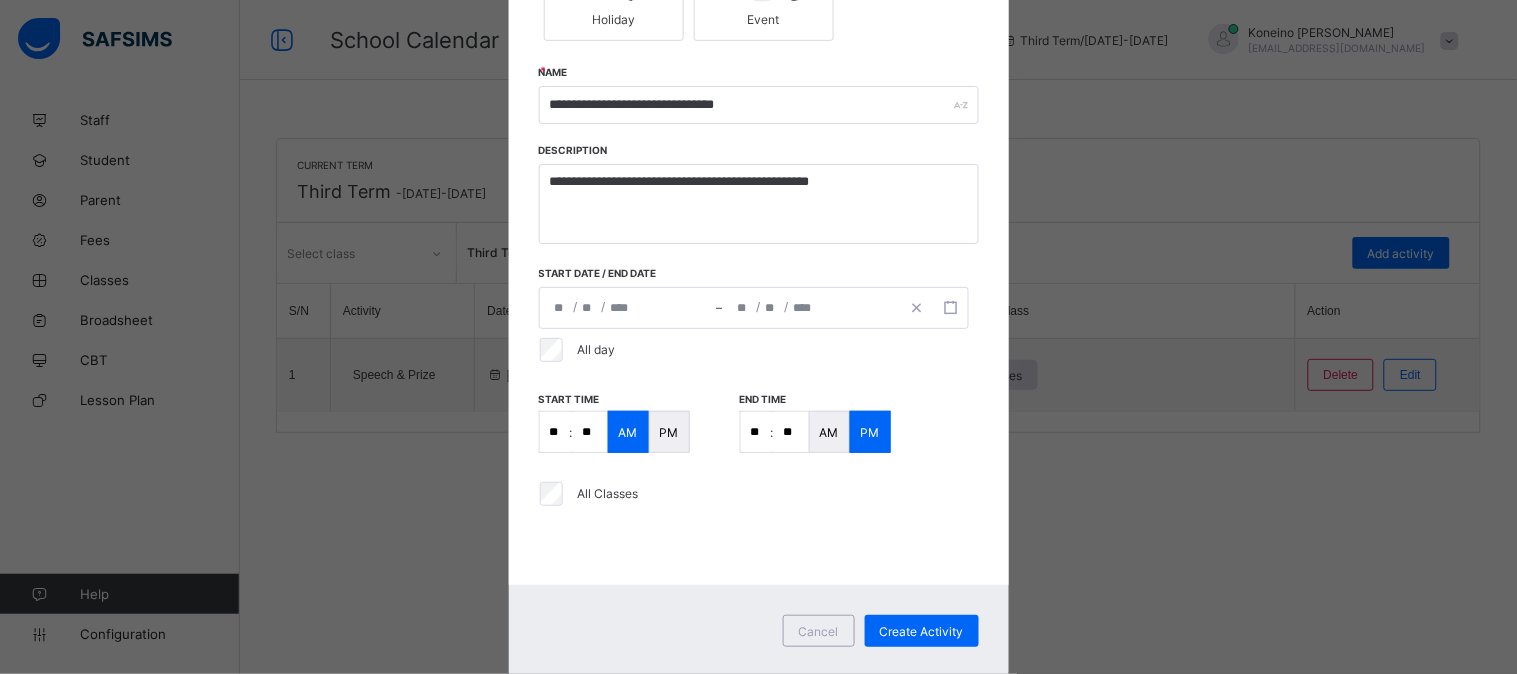 click on "**********" at bounding box center [754, 308] 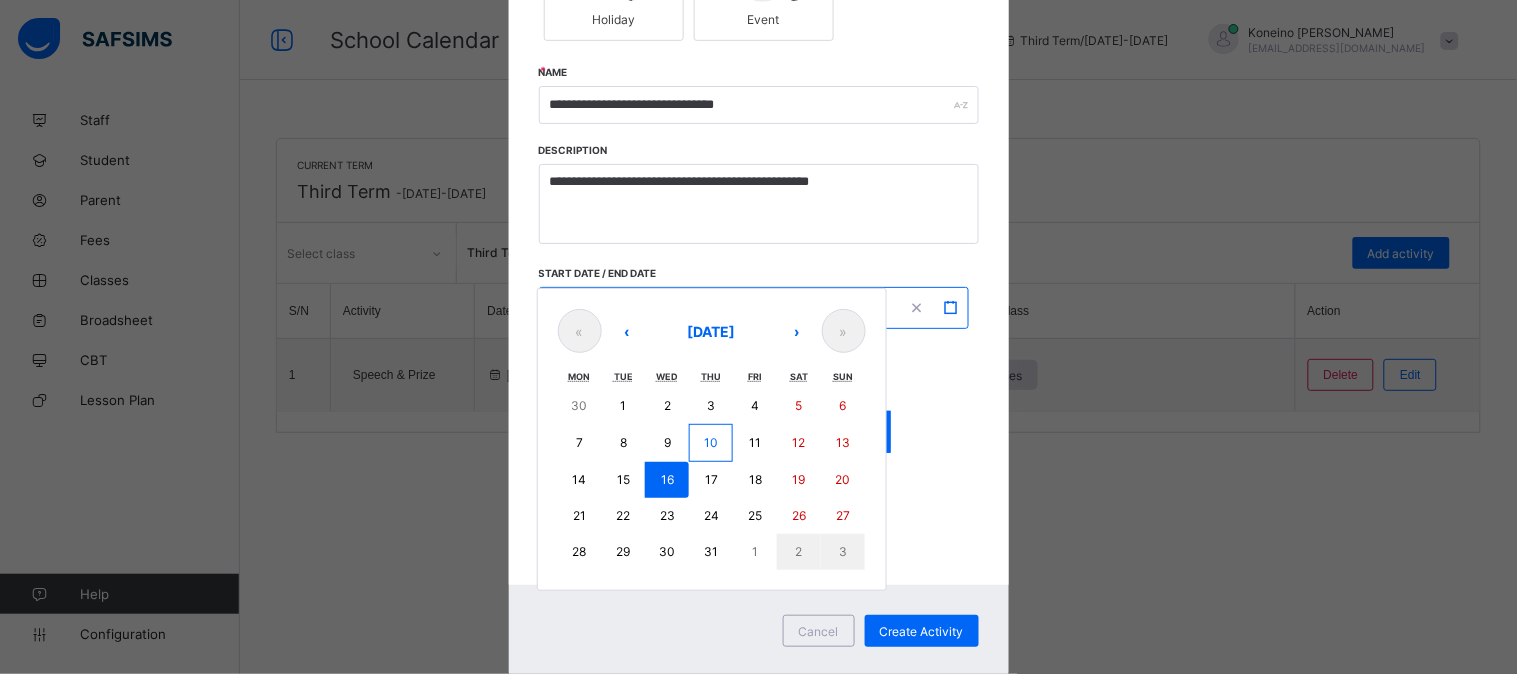 click 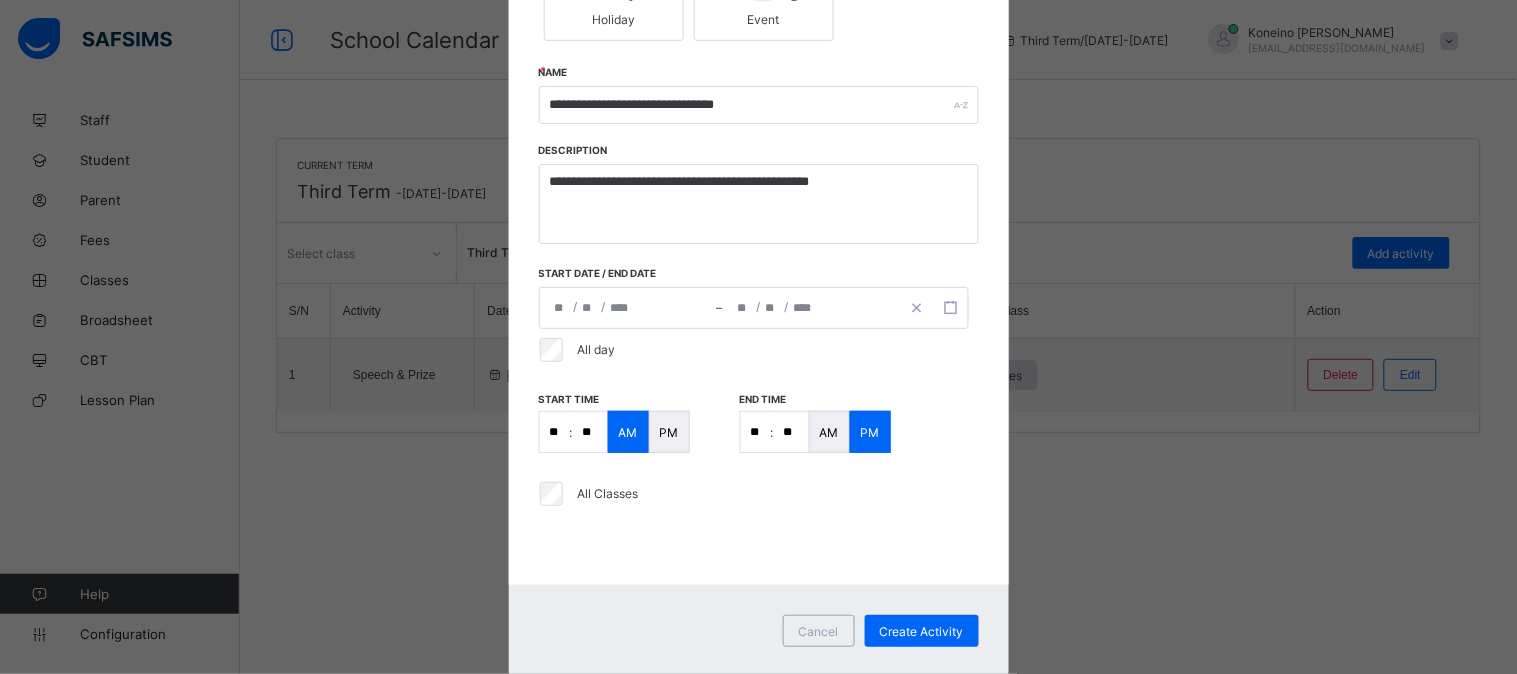 click on "**" at bounding box center (555, 432) 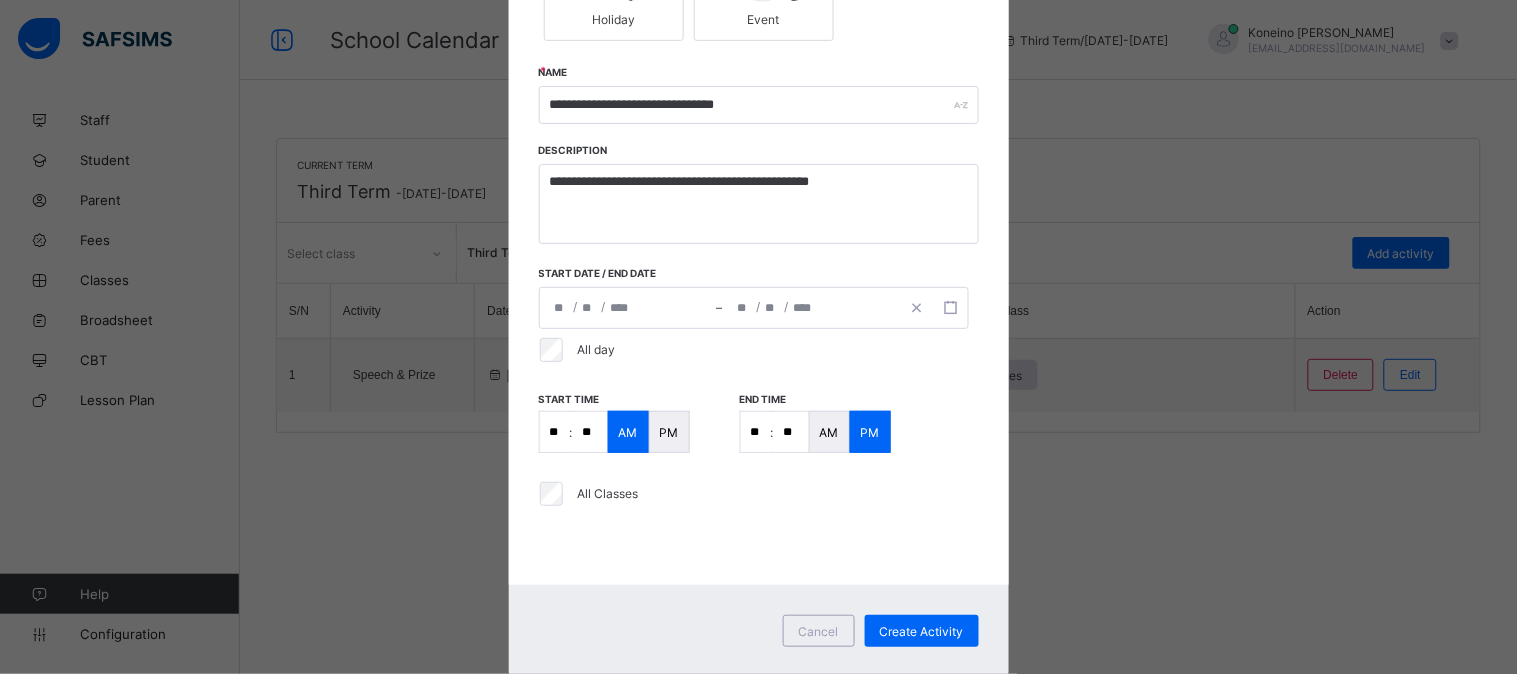 type on "*" 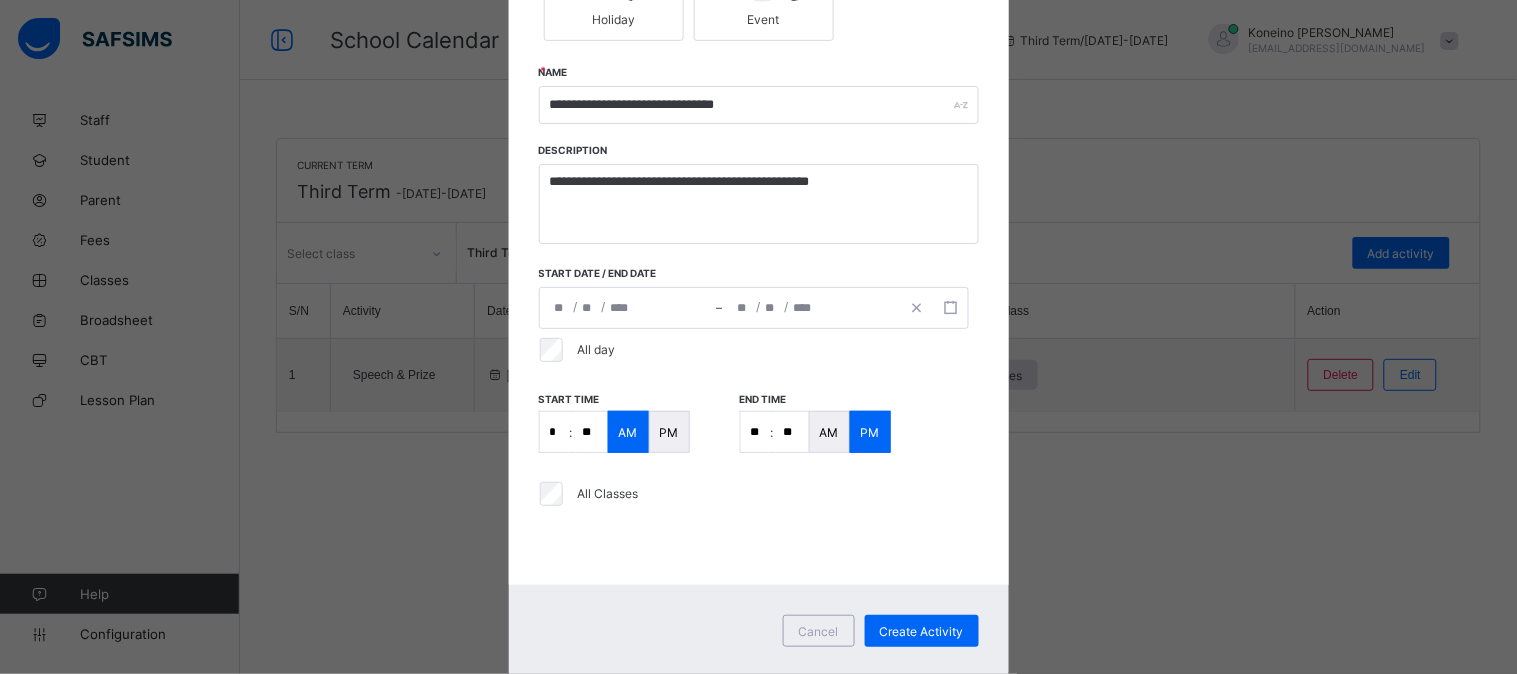 type on "*" 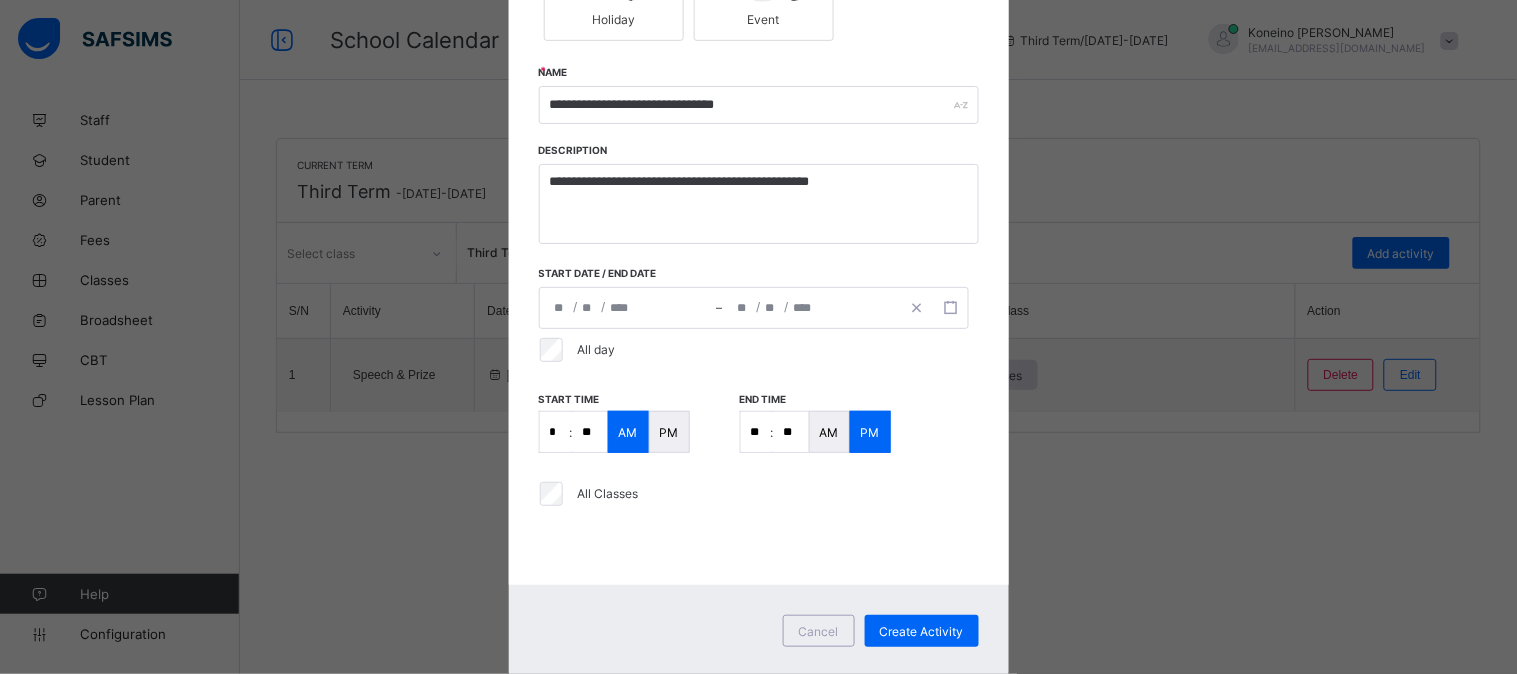 drag, startPoint x: 794, startPoint y: 438, endPoint x: 756, endPoint y: 426, distance: 39.849716 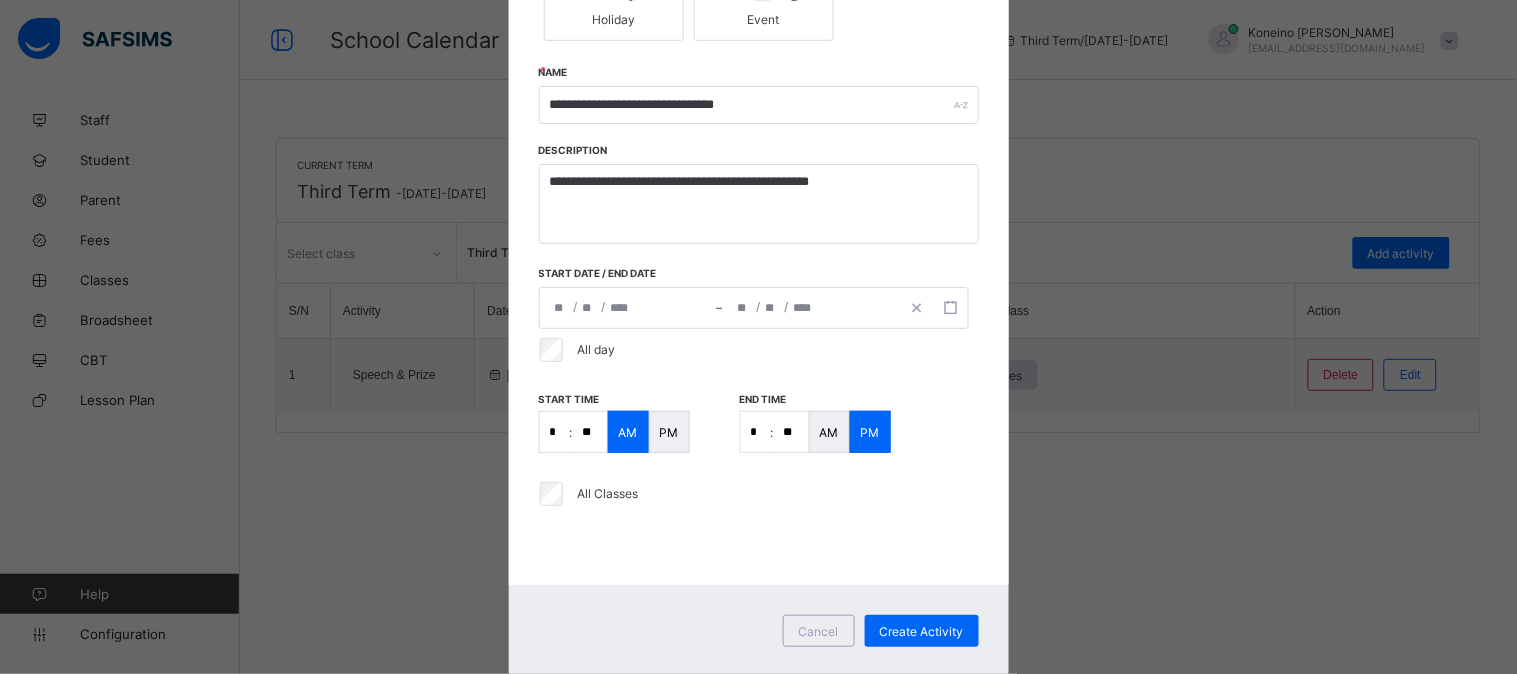 type on "**" 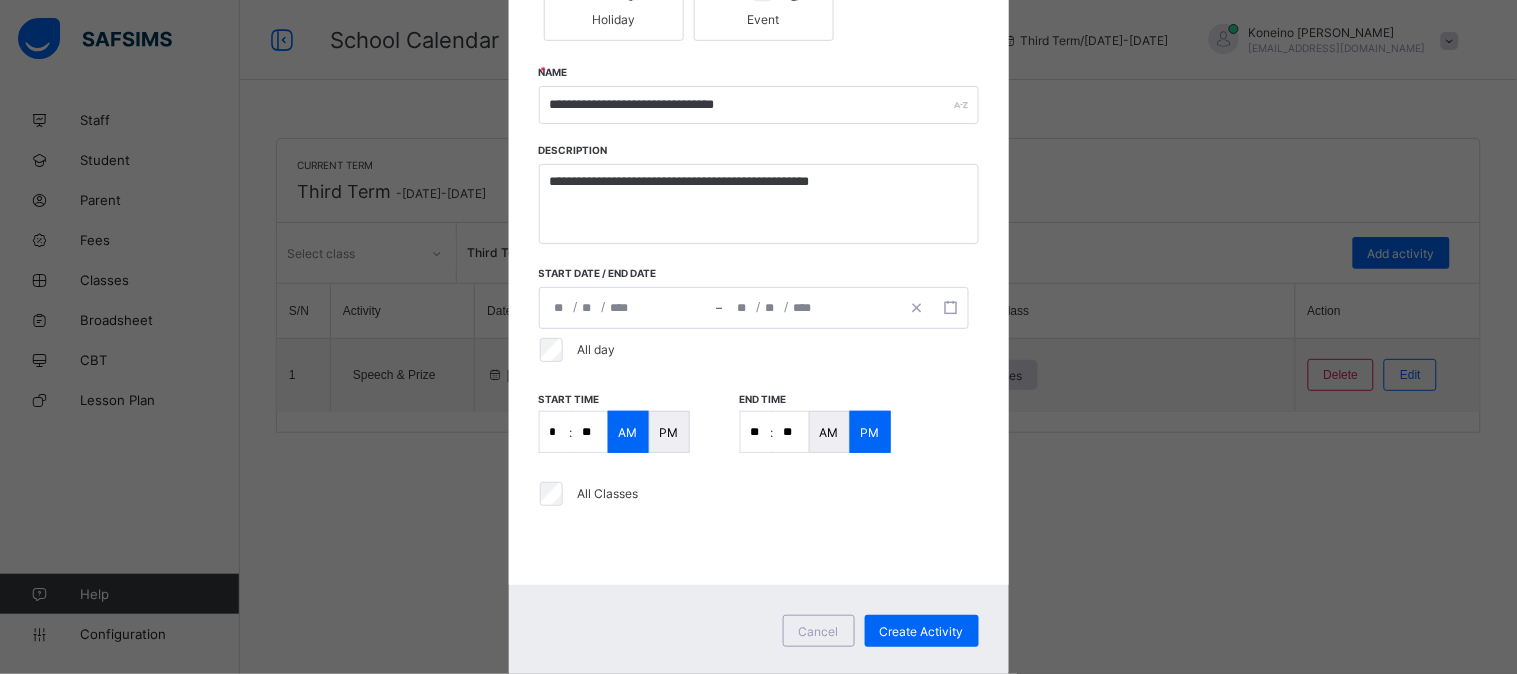 type on "**" 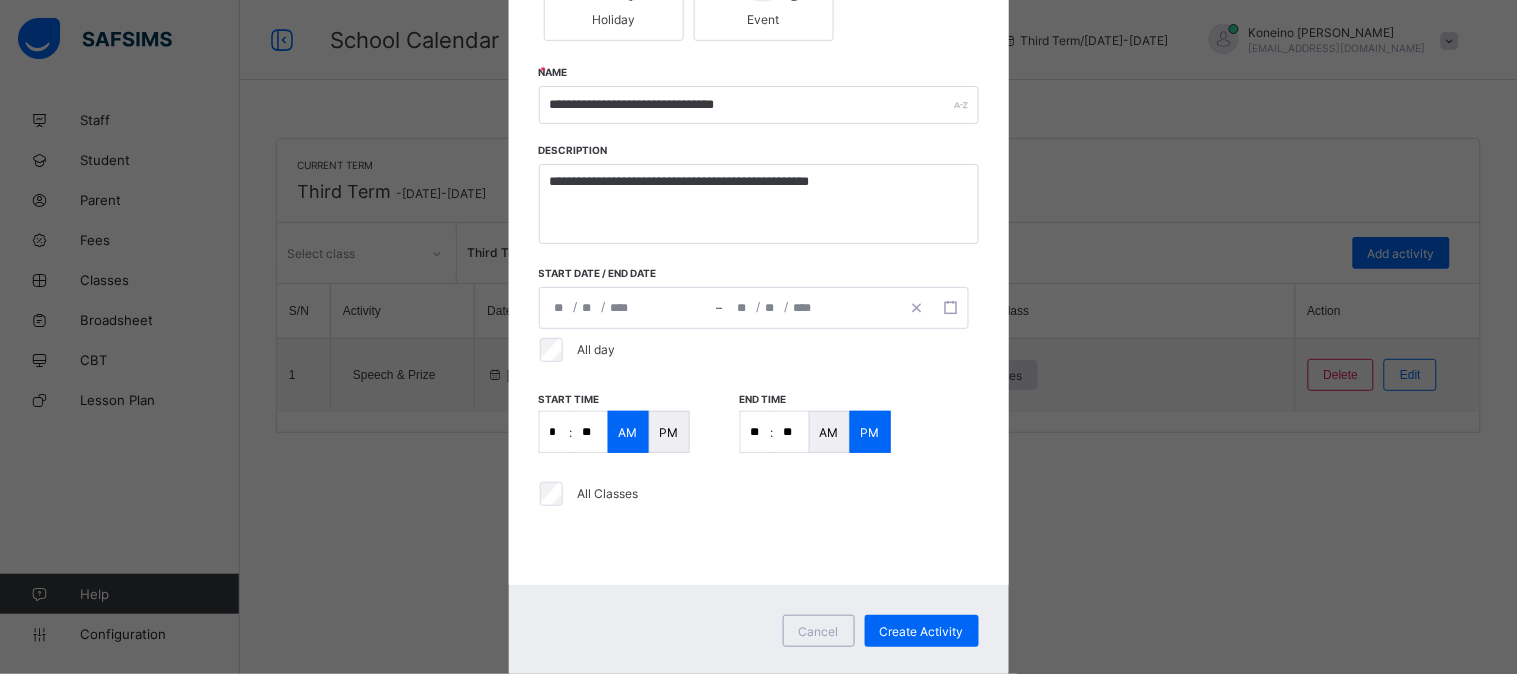 click on "PM" at bounding box center [870, 432] 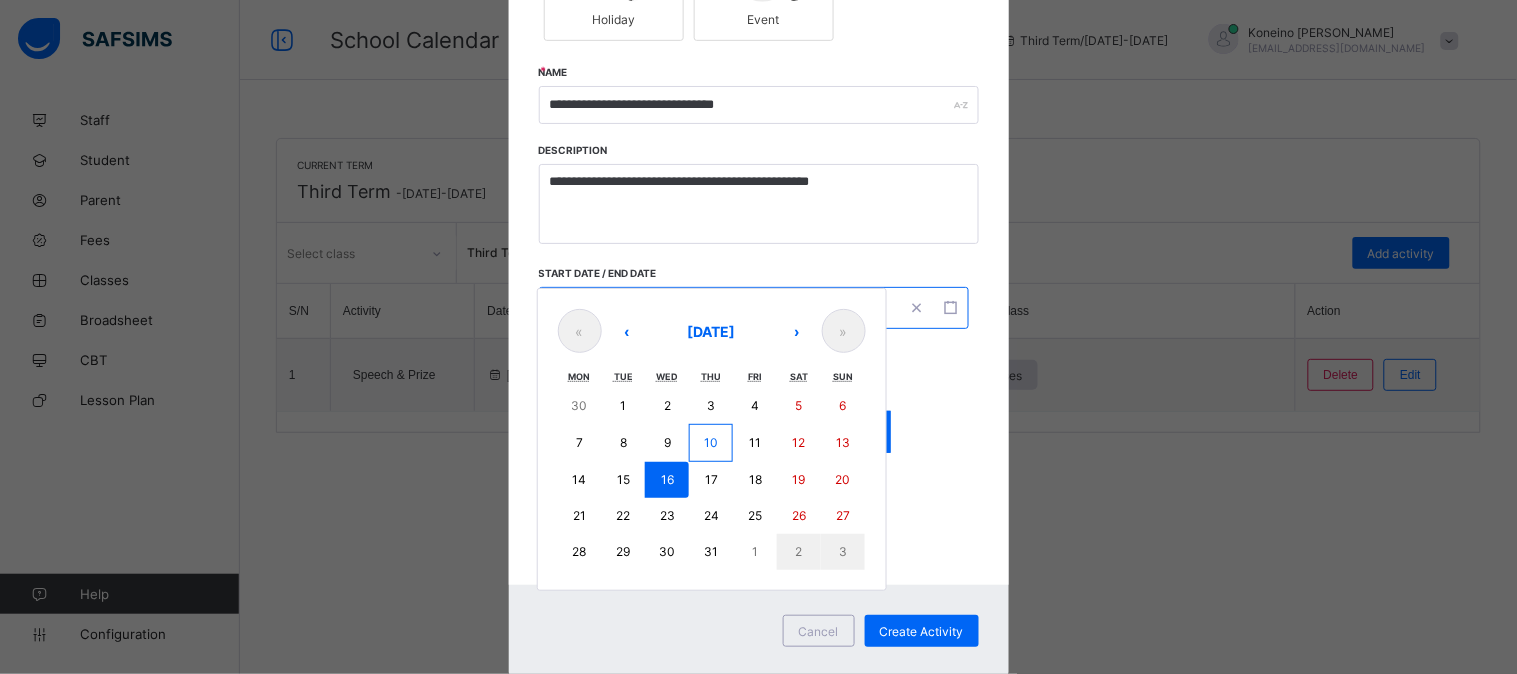 click on "25" at bounding box center (755, 515) 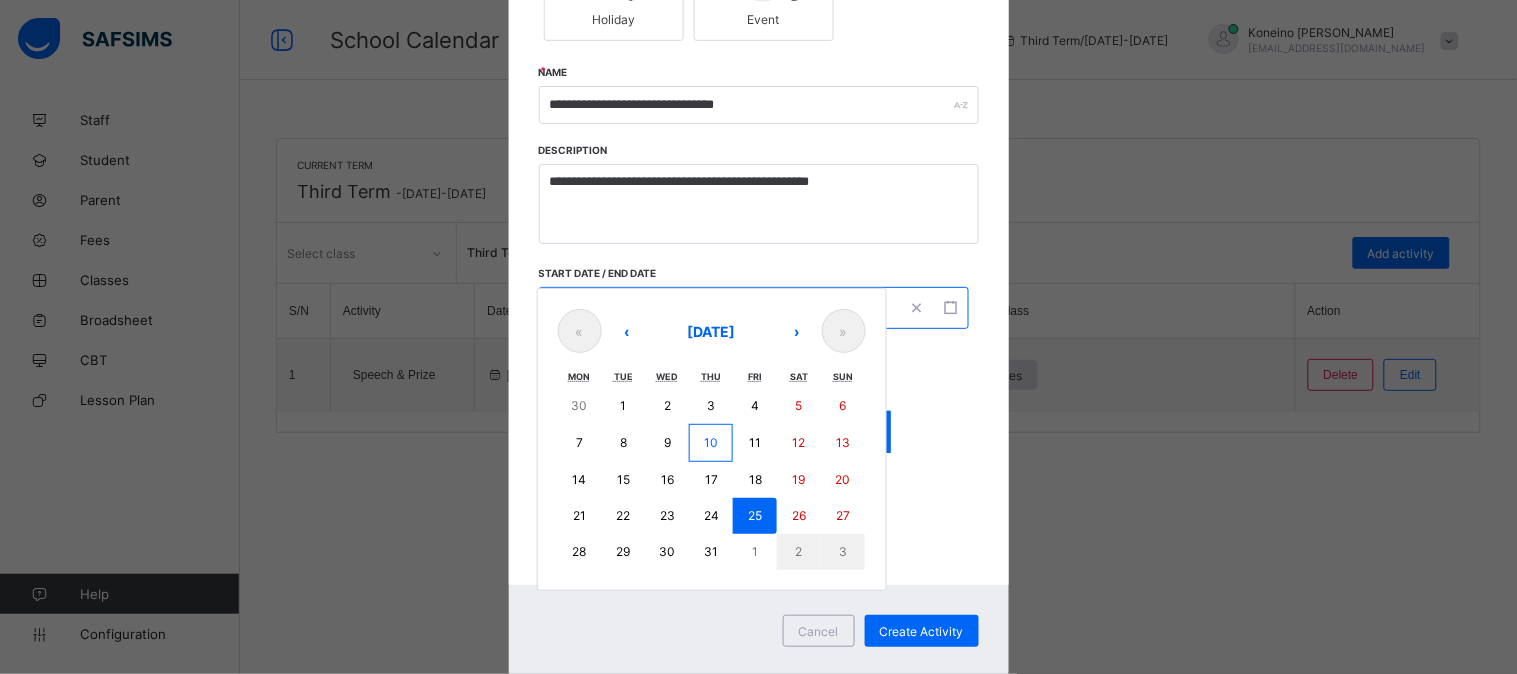 click on "25" at bounding box center (755, 515) 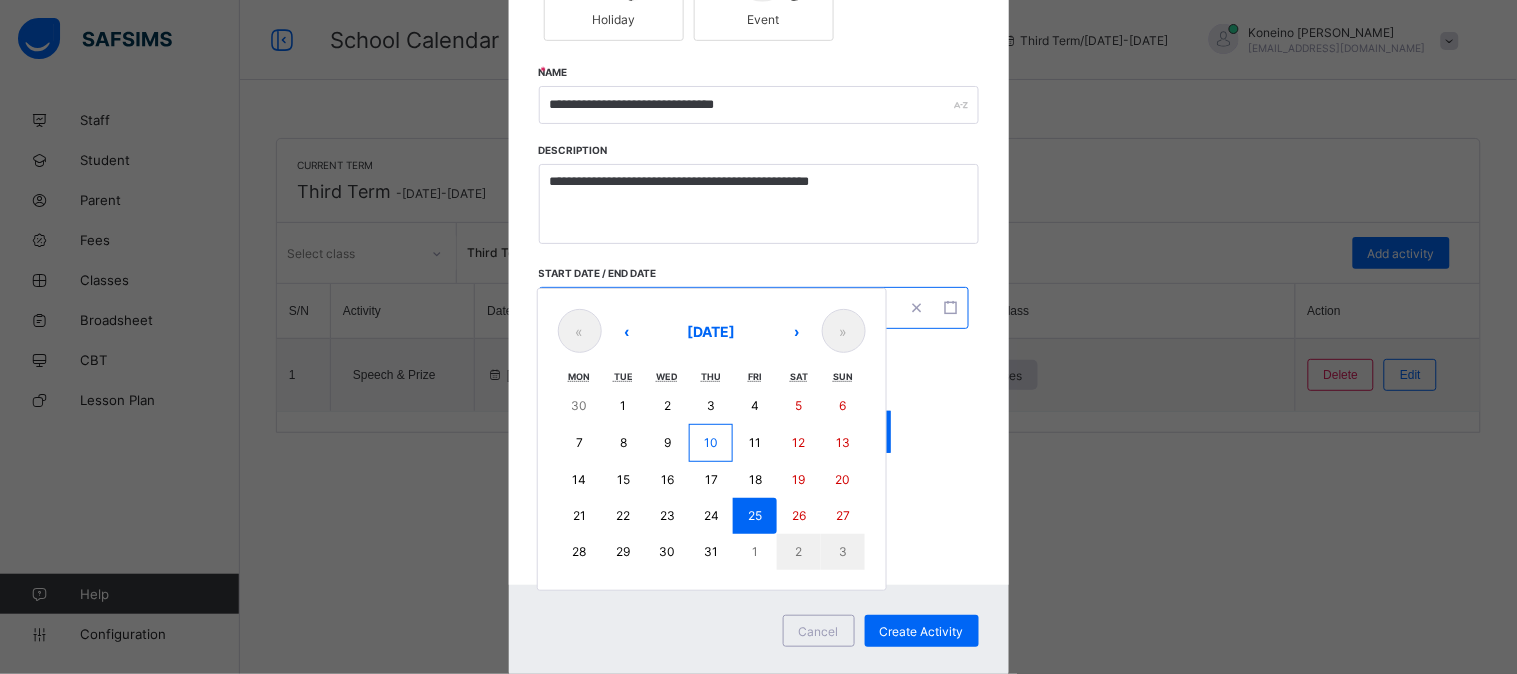 type on "**********" 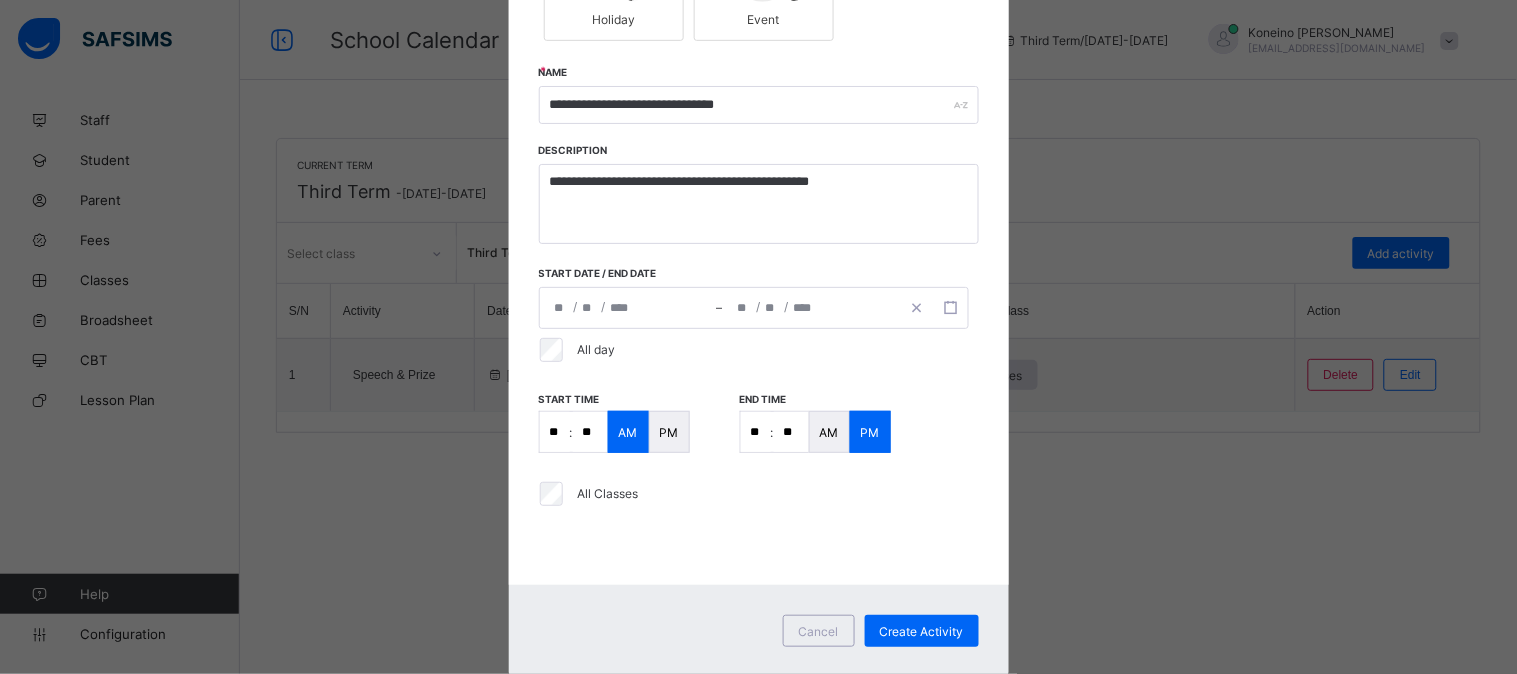 click on "**********" at bounding box center (754, 308) 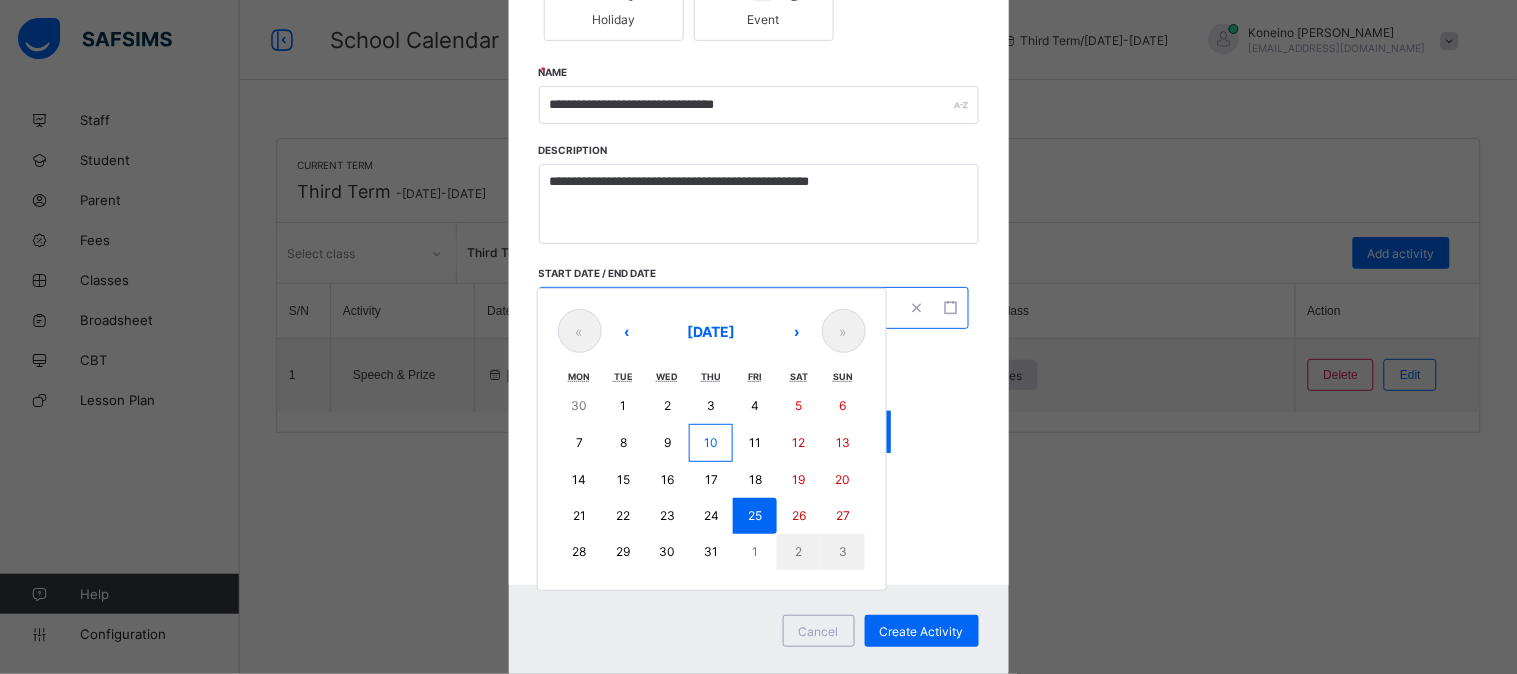 click on "16" at bounding box center [667, 479] 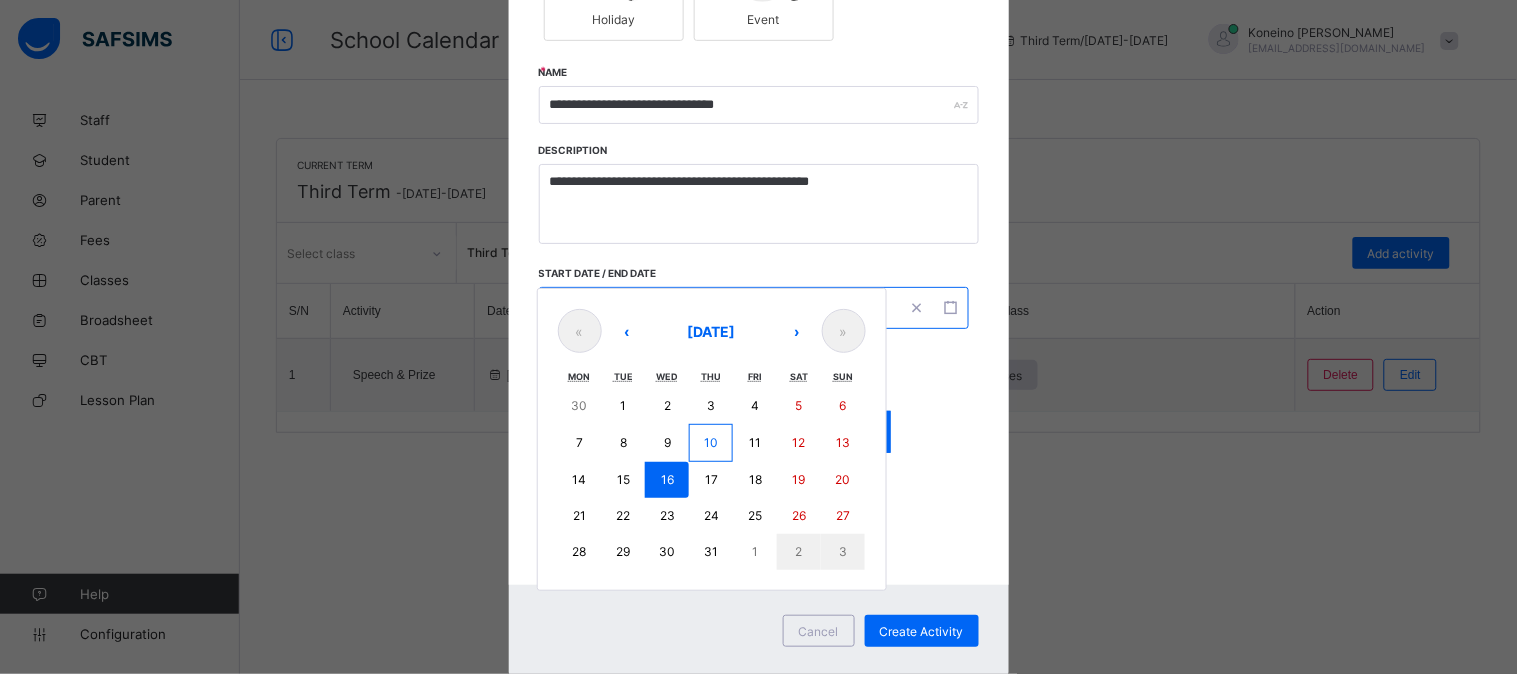 click on "16" at bounding box center [667, 479] 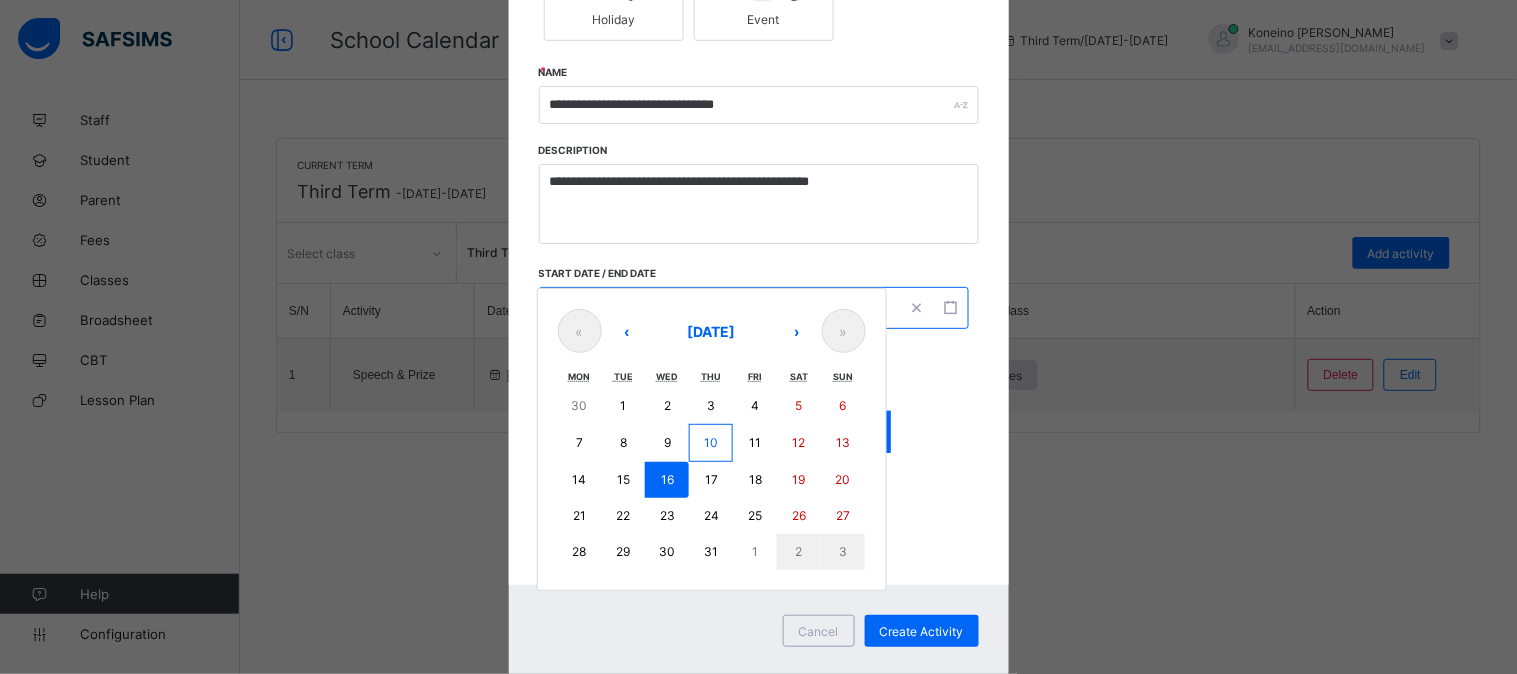 click on "**********" at bounding box center (754, 308) 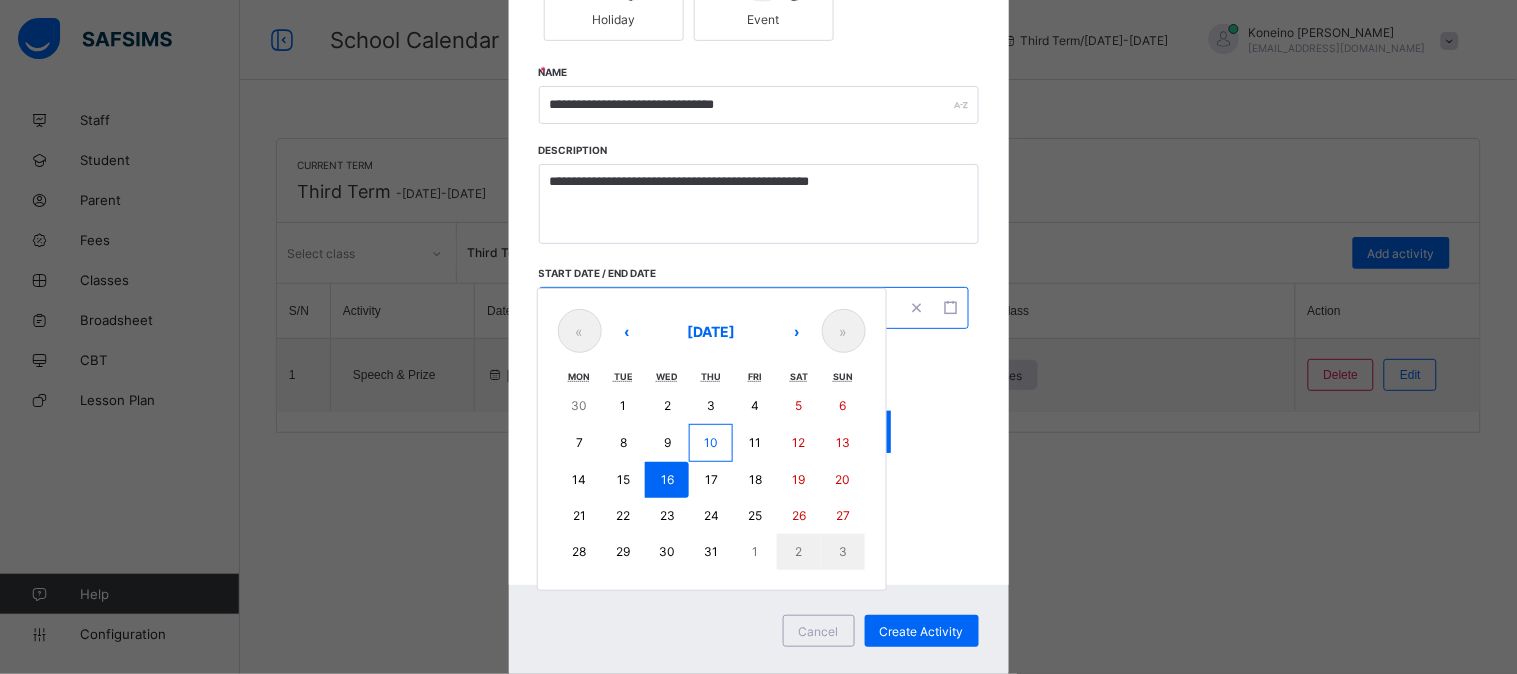 click on "25" at bounding box center (755, 516) 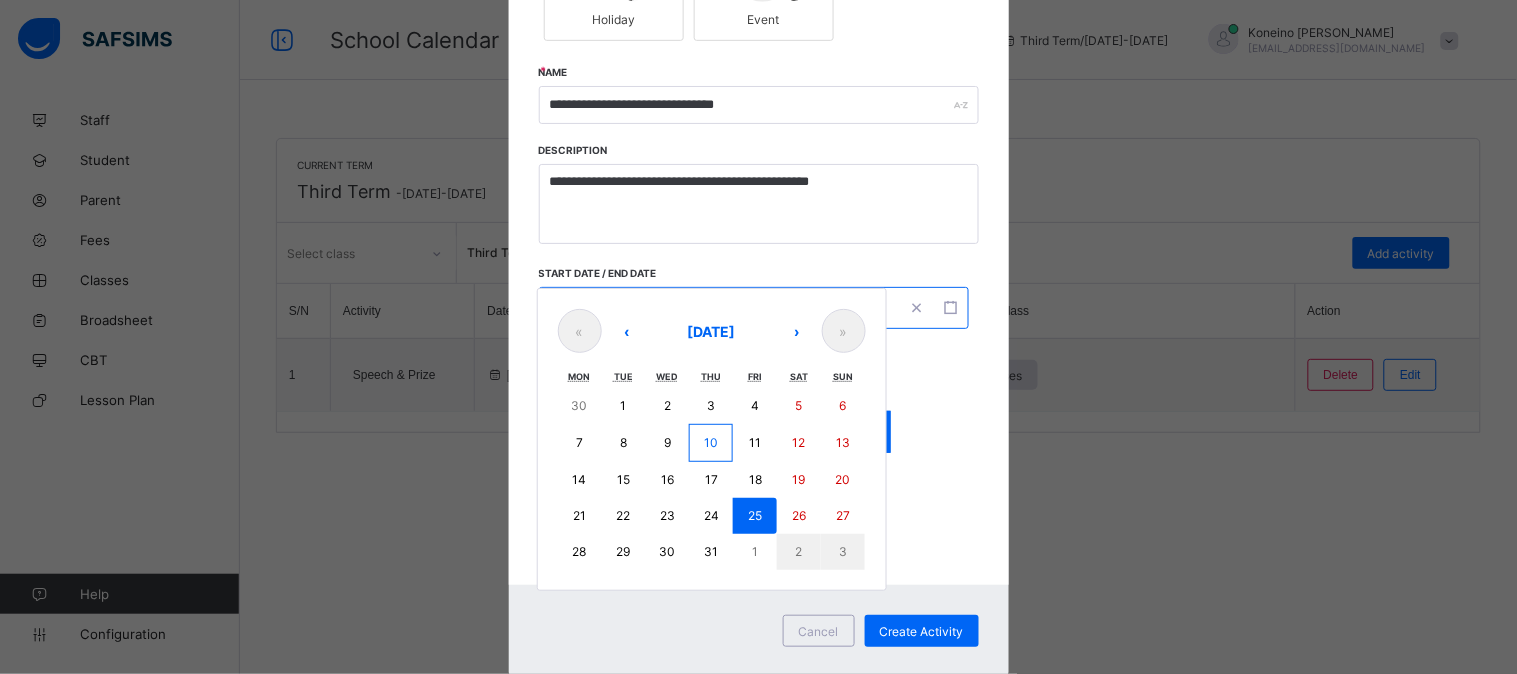 click on "25" at bounding box center (755, 516) 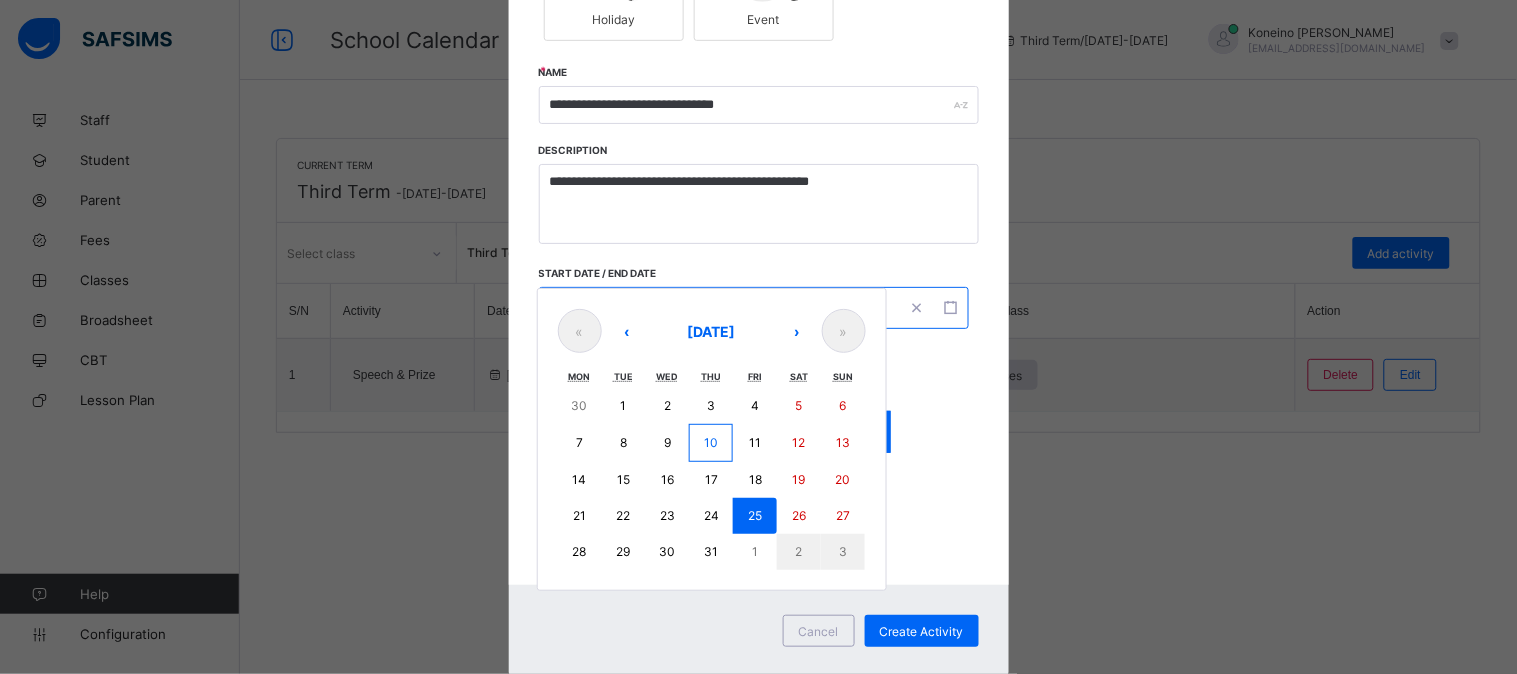 type on "**********" 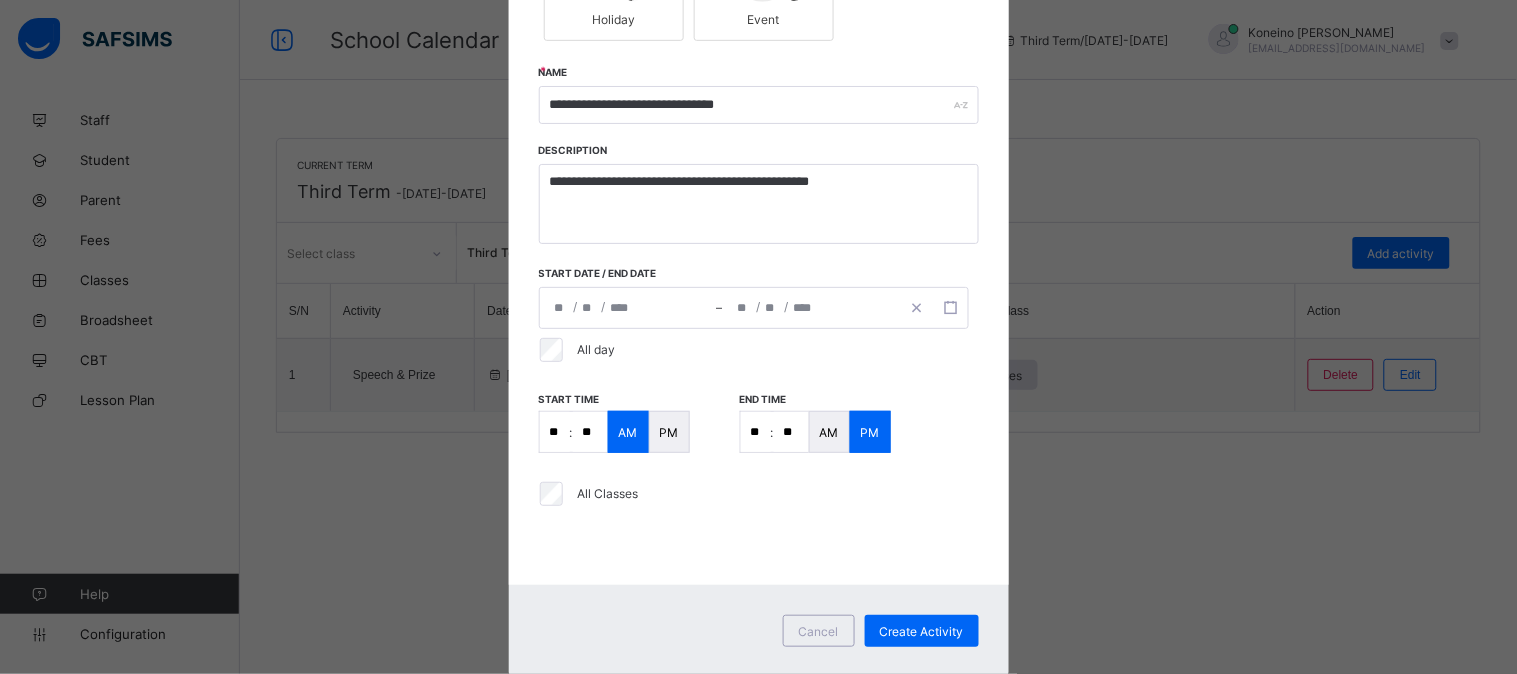 click on "**" at bounding box center [555, 432] 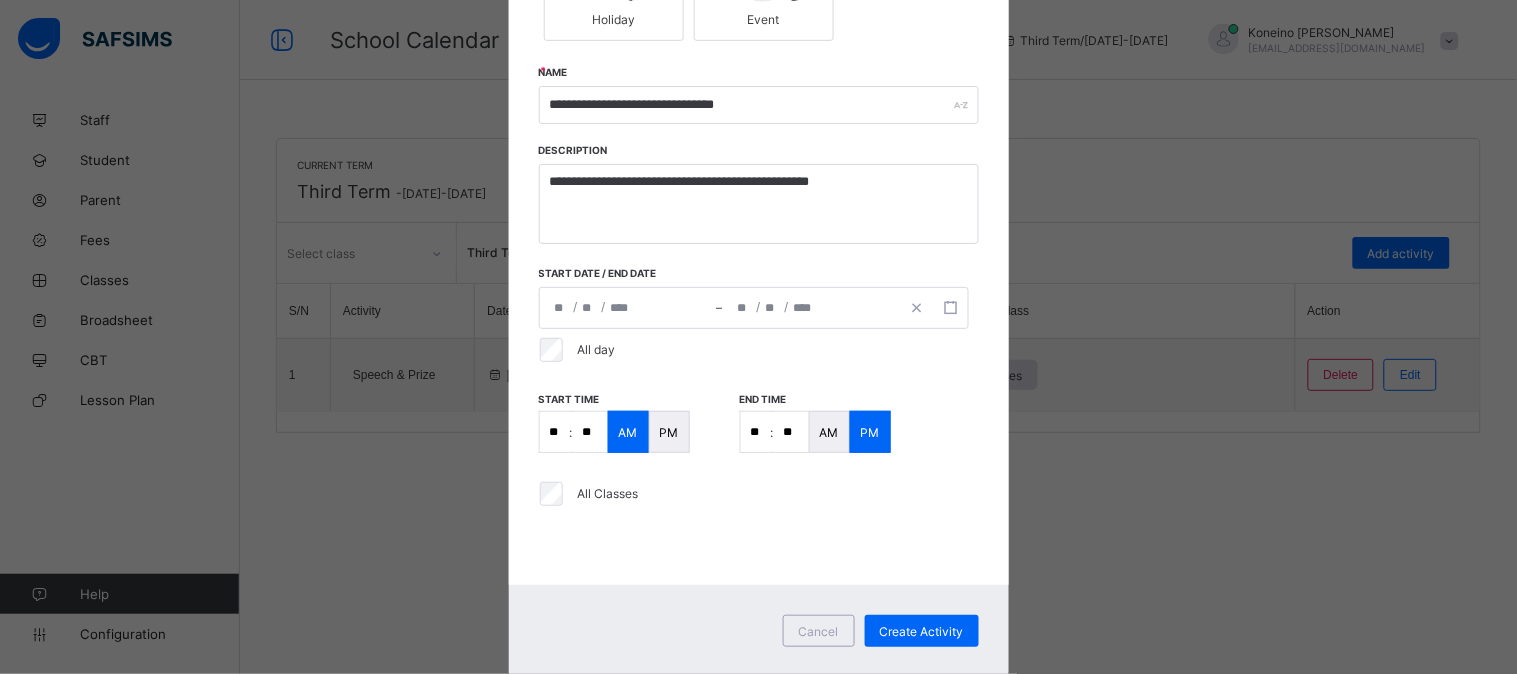 type on "*" 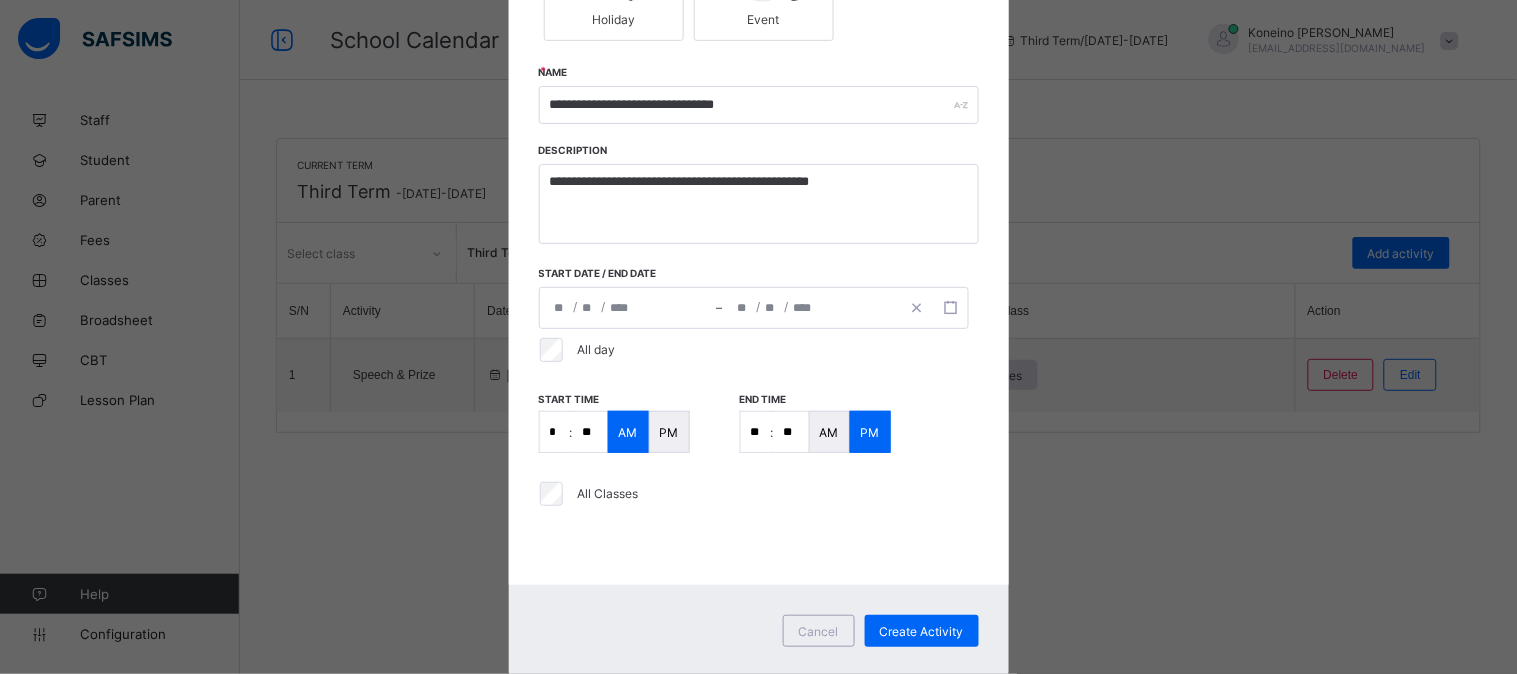 type on "*" 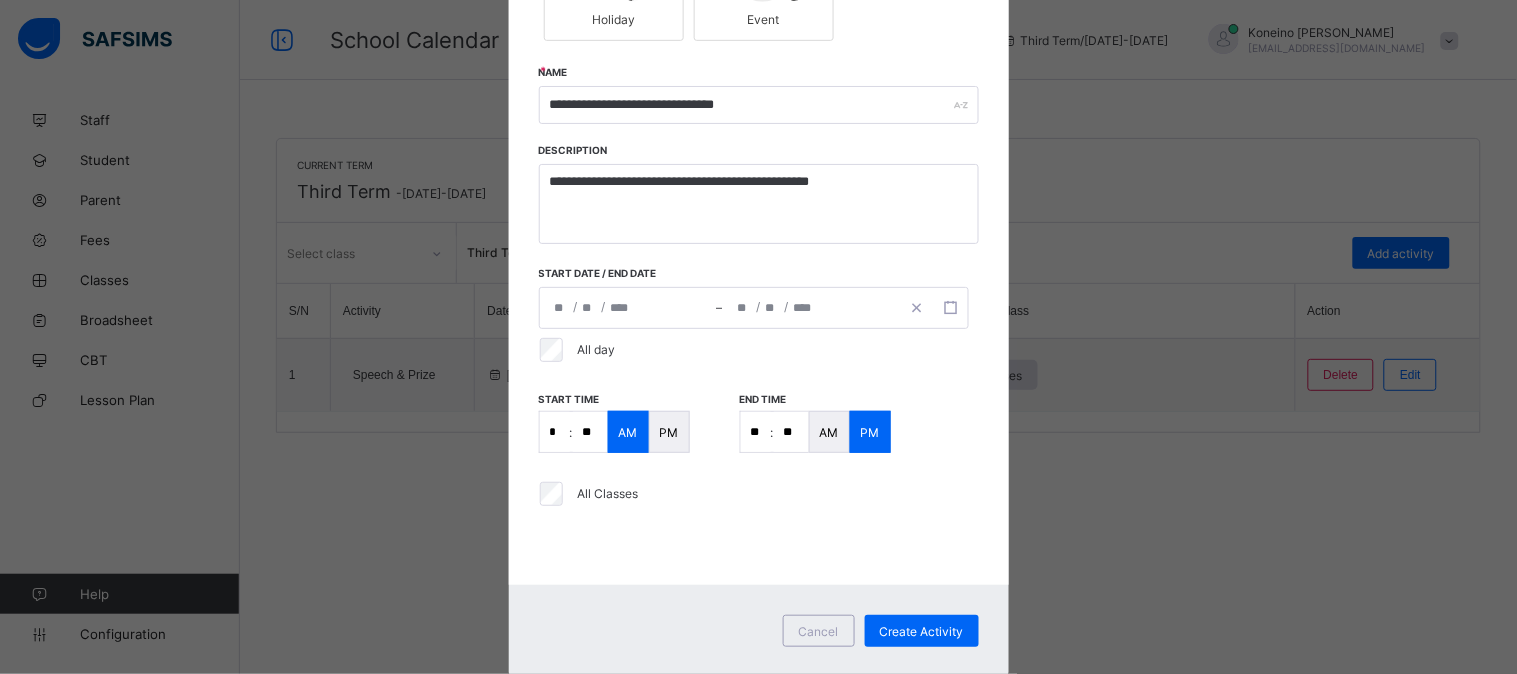 click on "**" at bounding box center [756, 432] 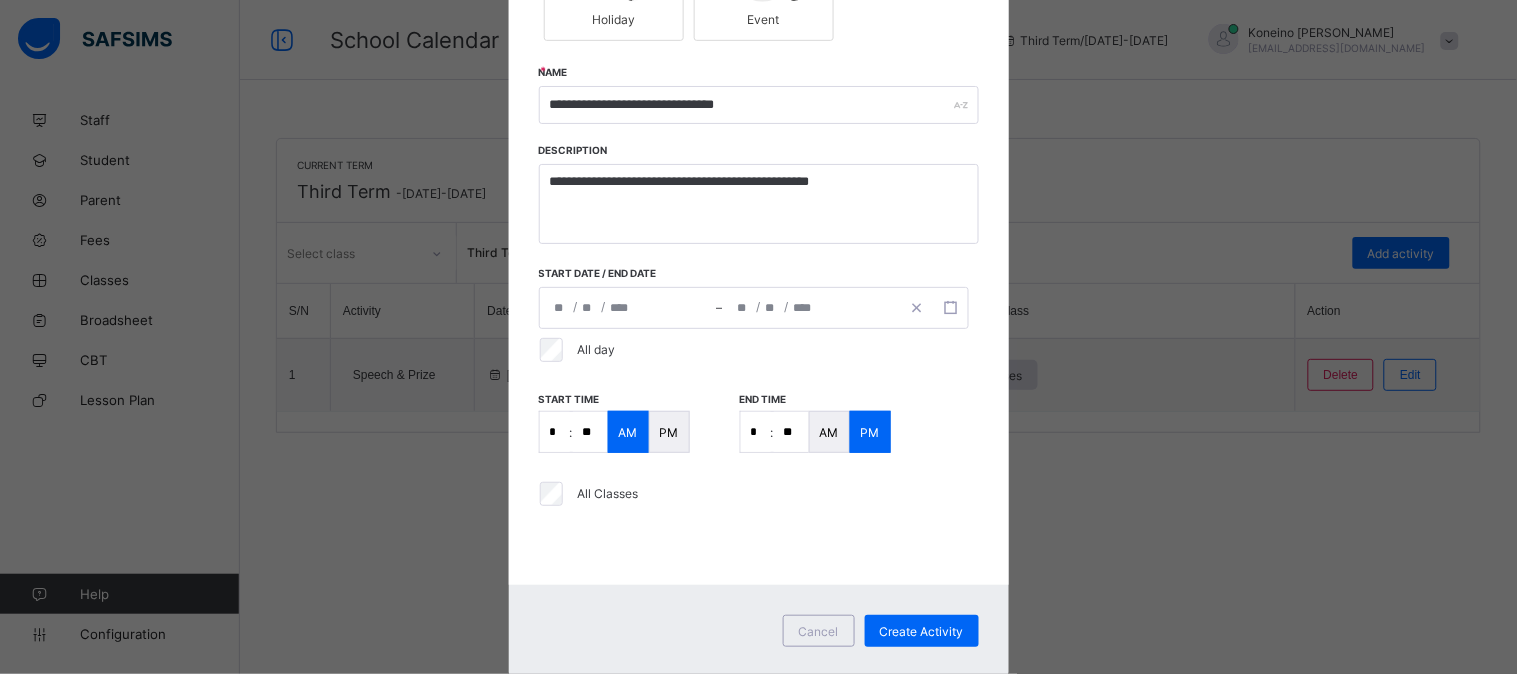 type on "**" 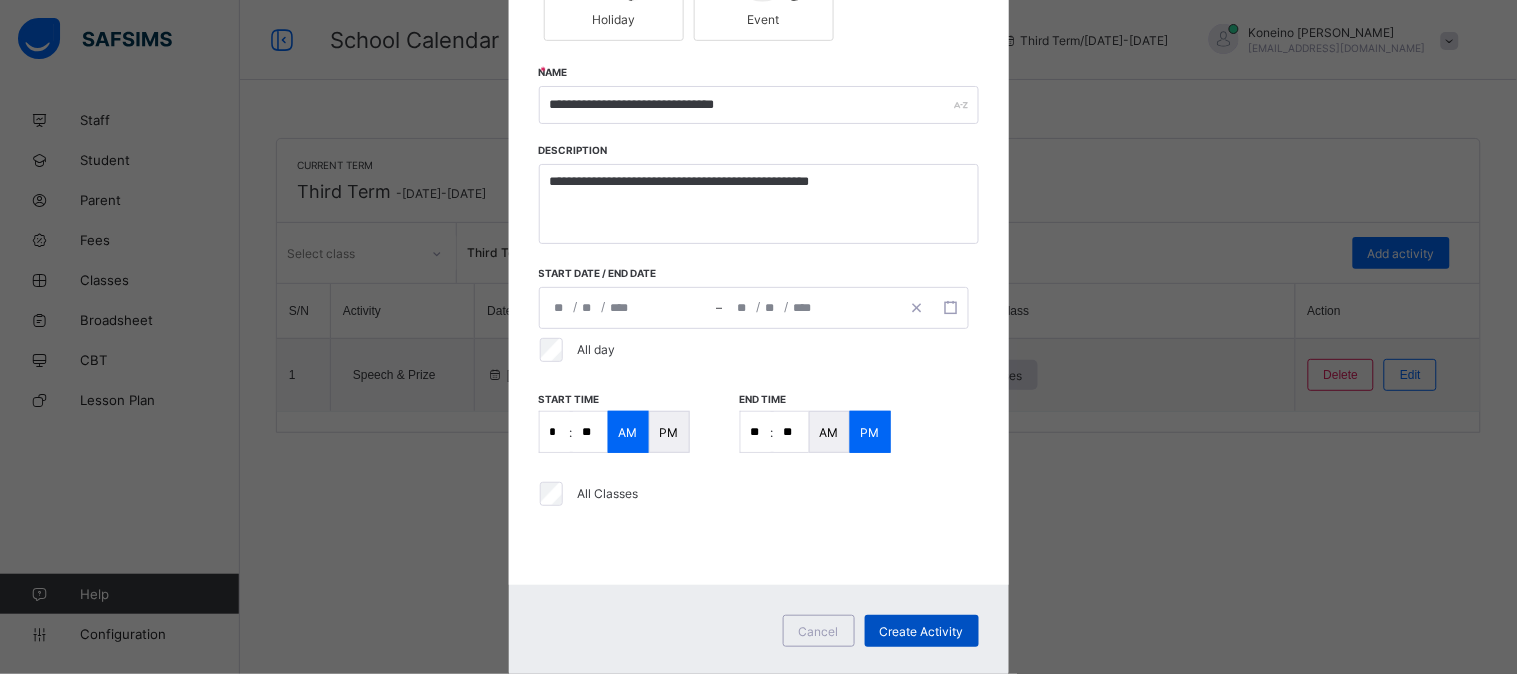 type on "**" 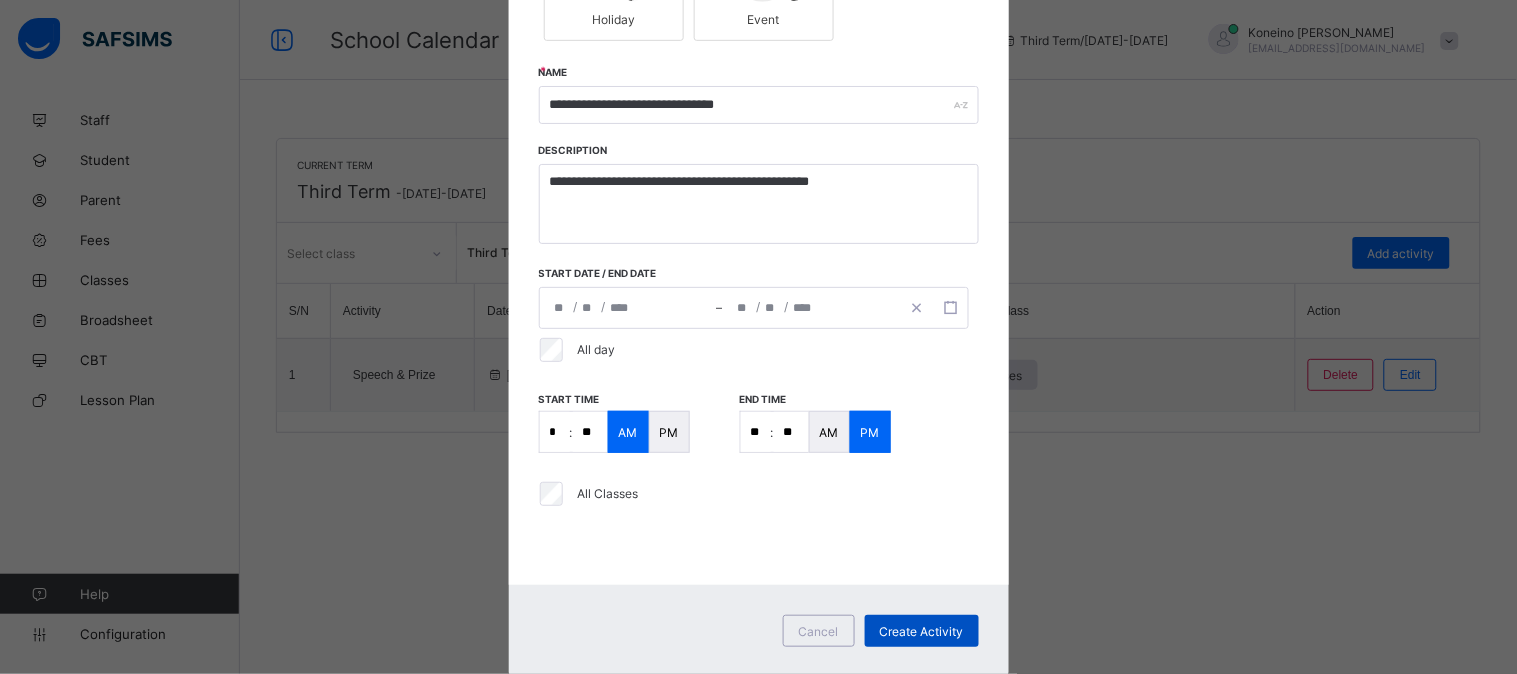 click on "Create Activity" at bounding box center [922, 631] 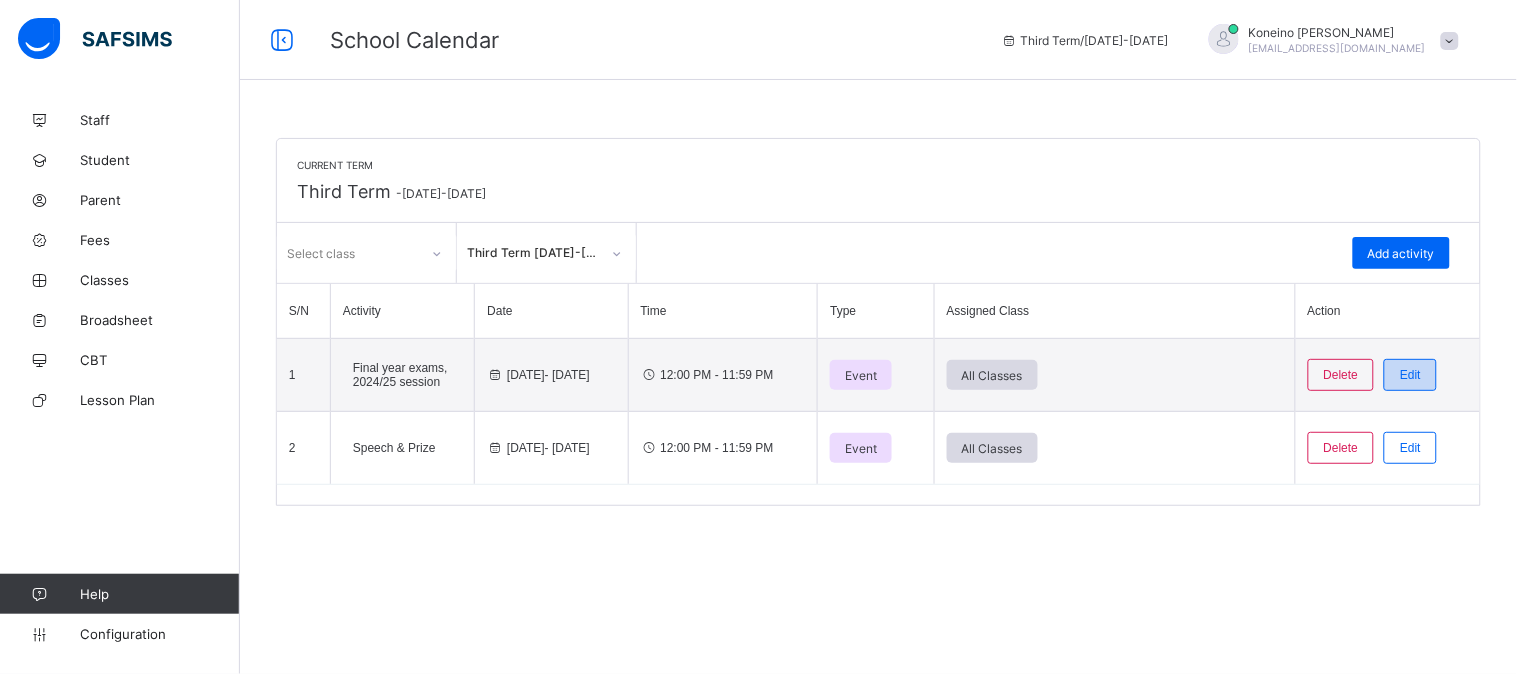 click on "Edit" at bounding box center [1410, 375] 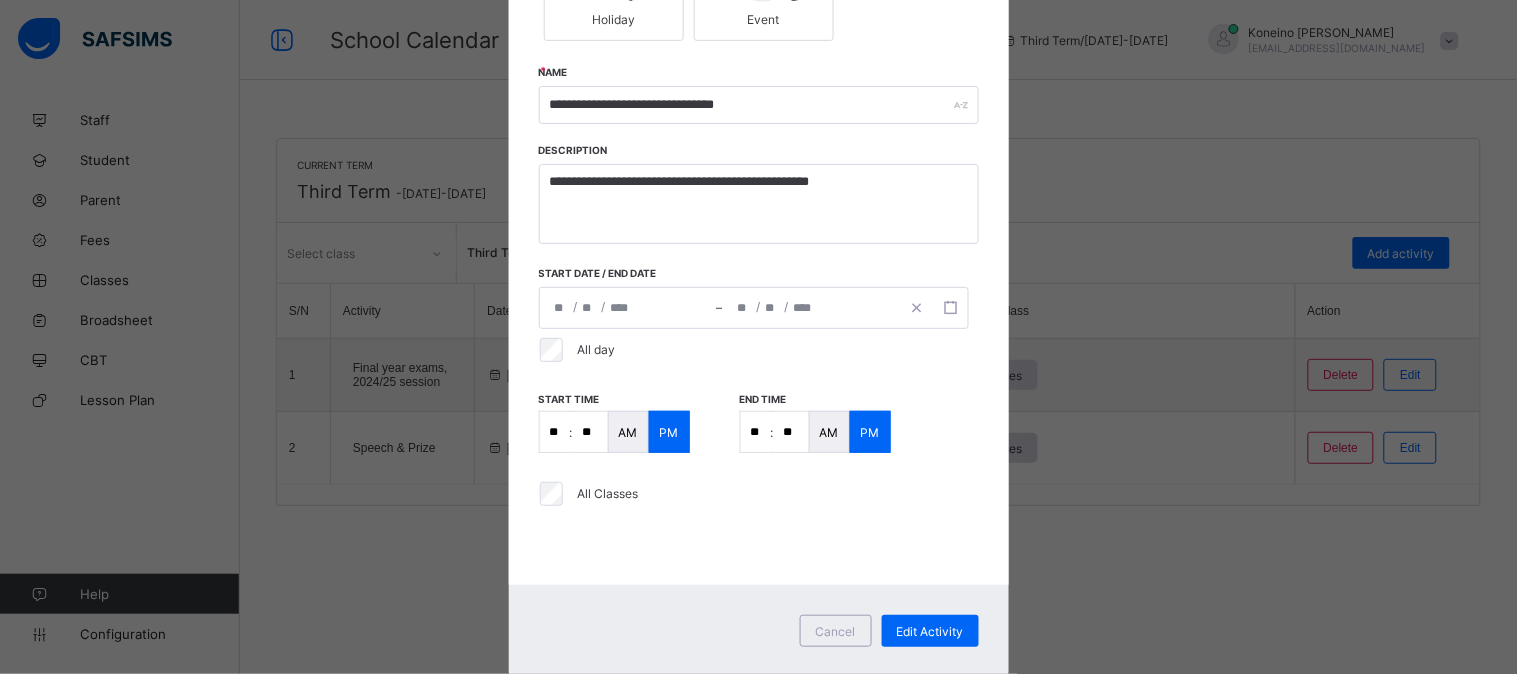 click on "**" at bounding box center (555, 432) 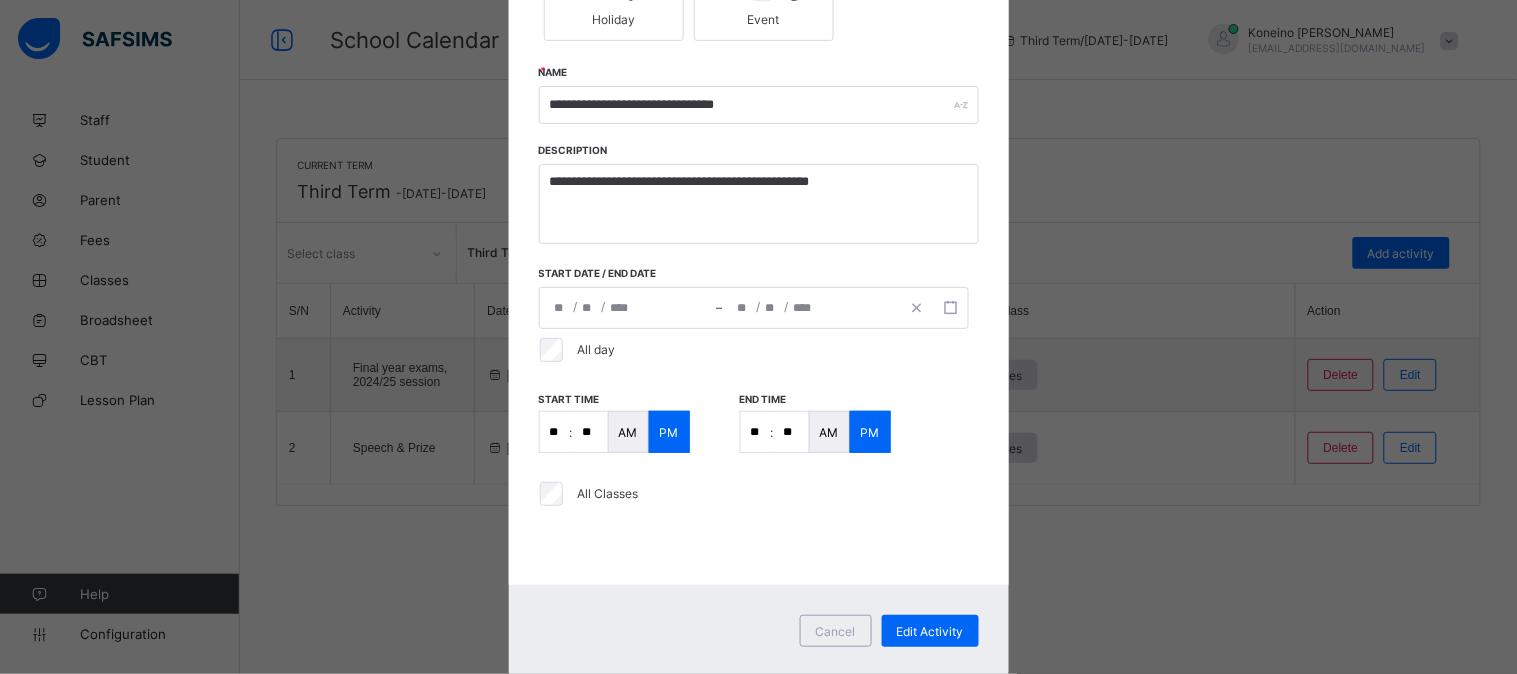type on "*" 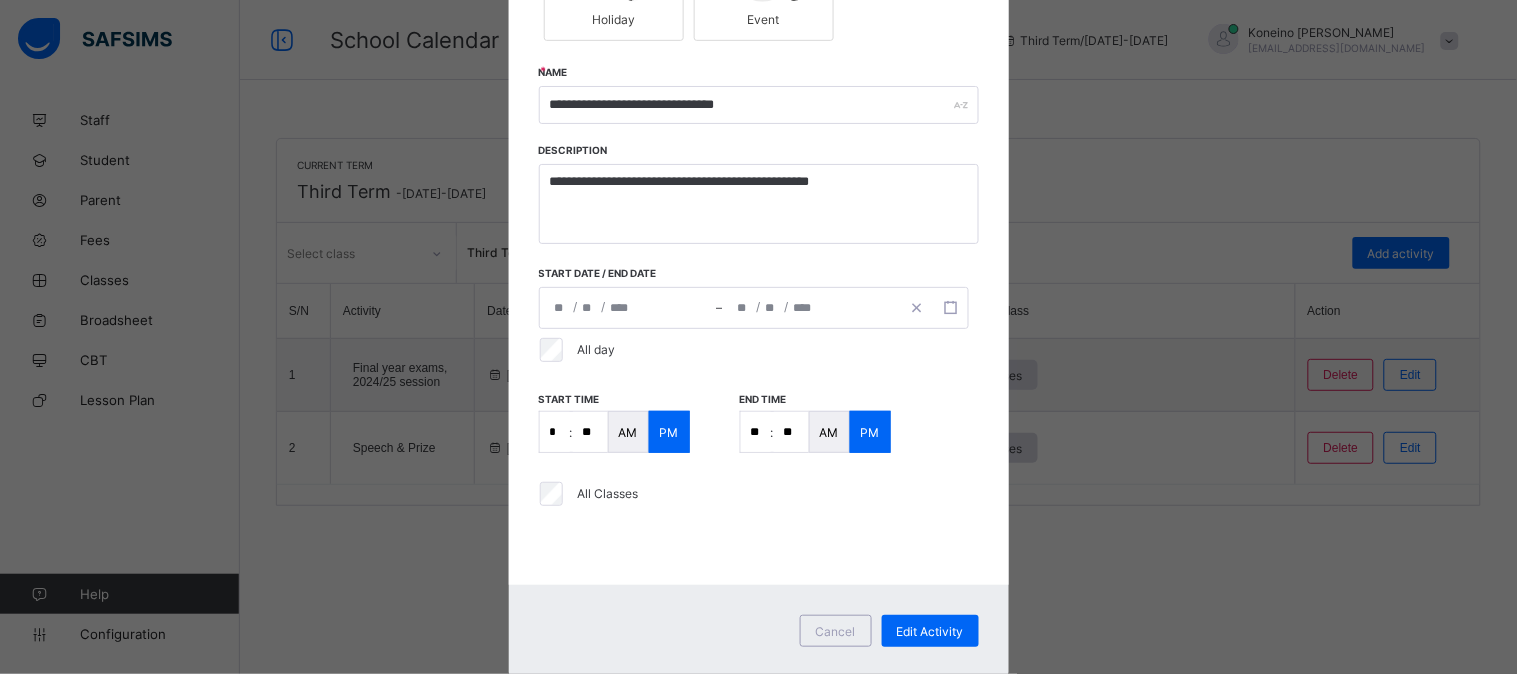 type on "*" 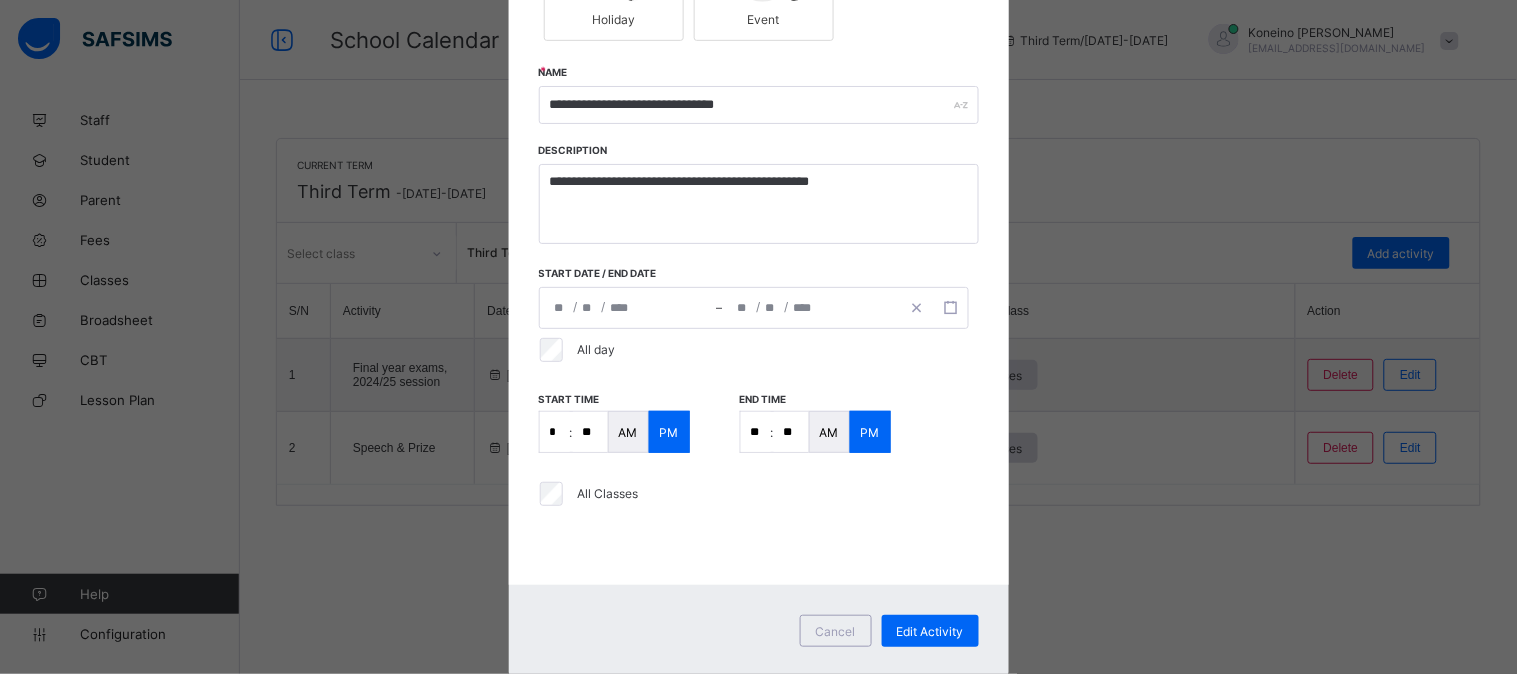 type on "*" 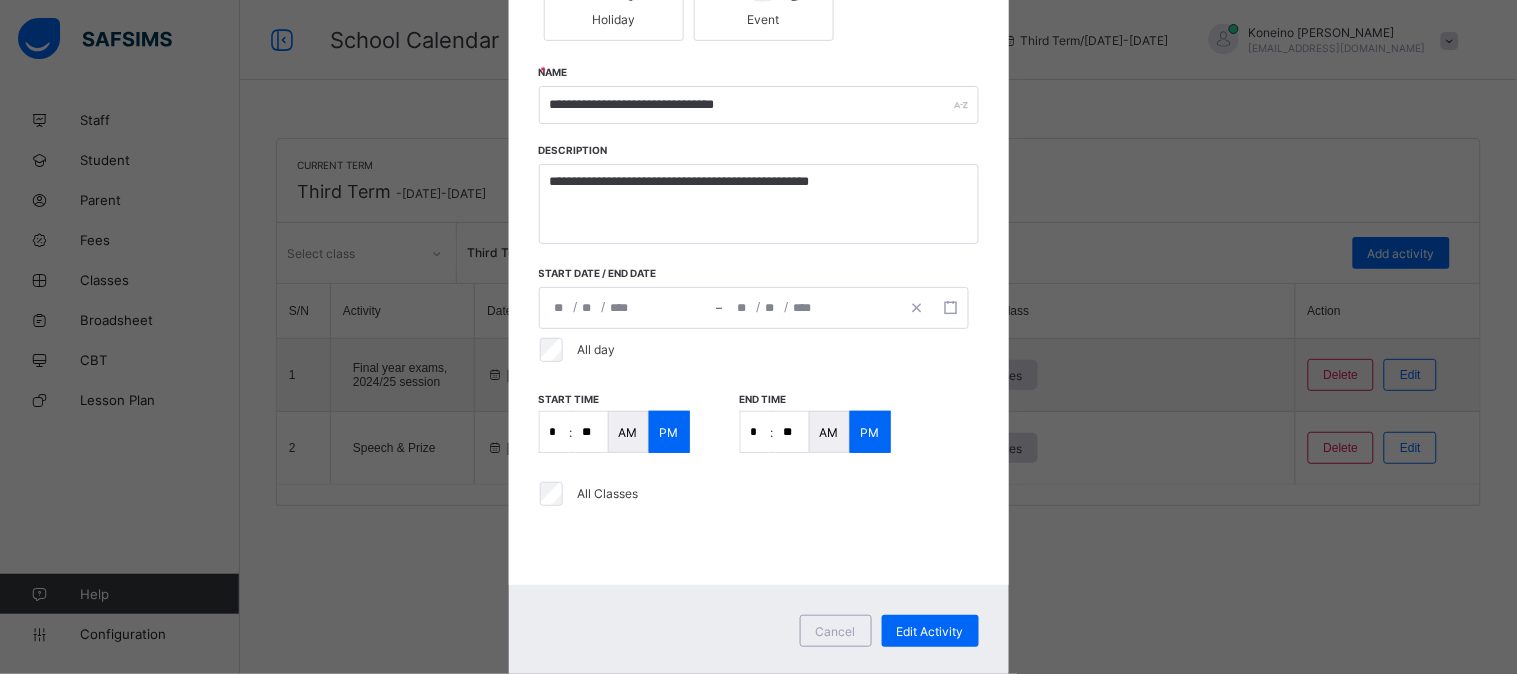 type on "*" 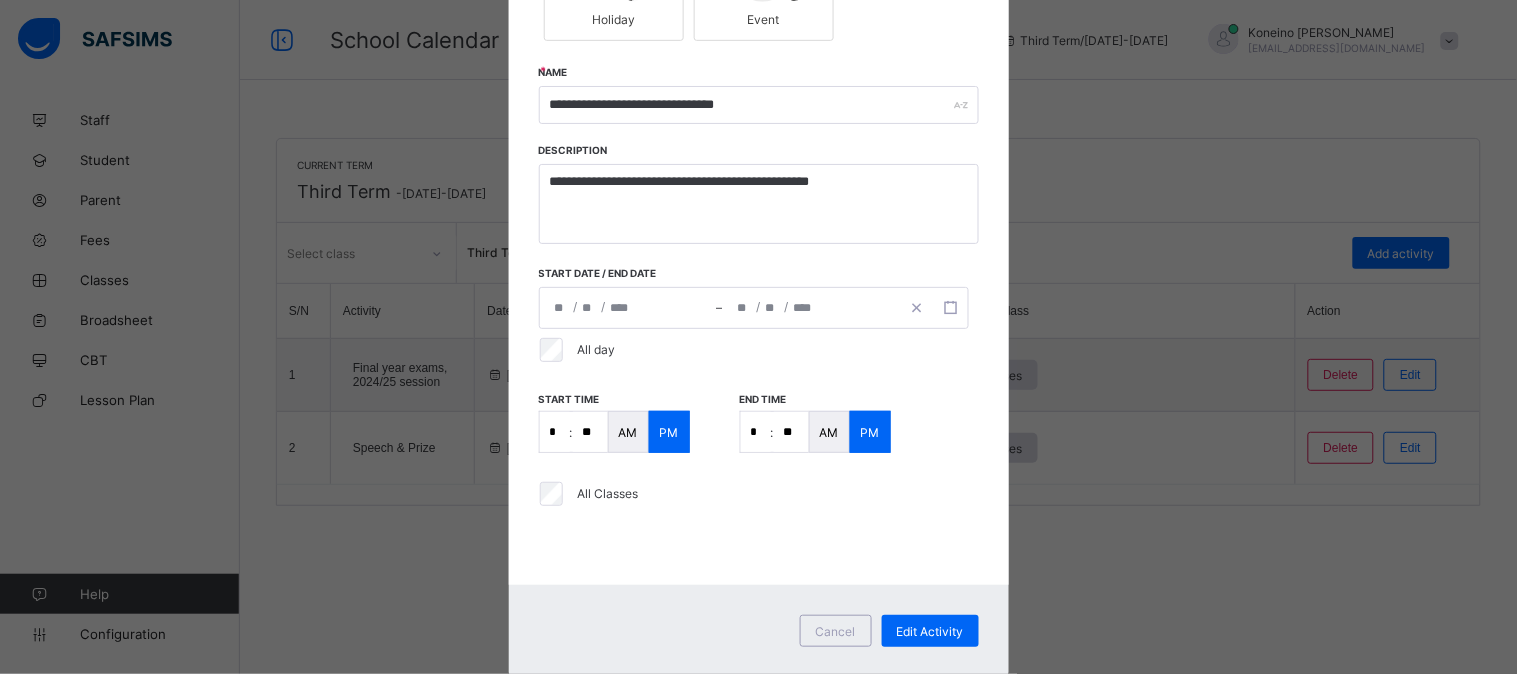 type on "**" 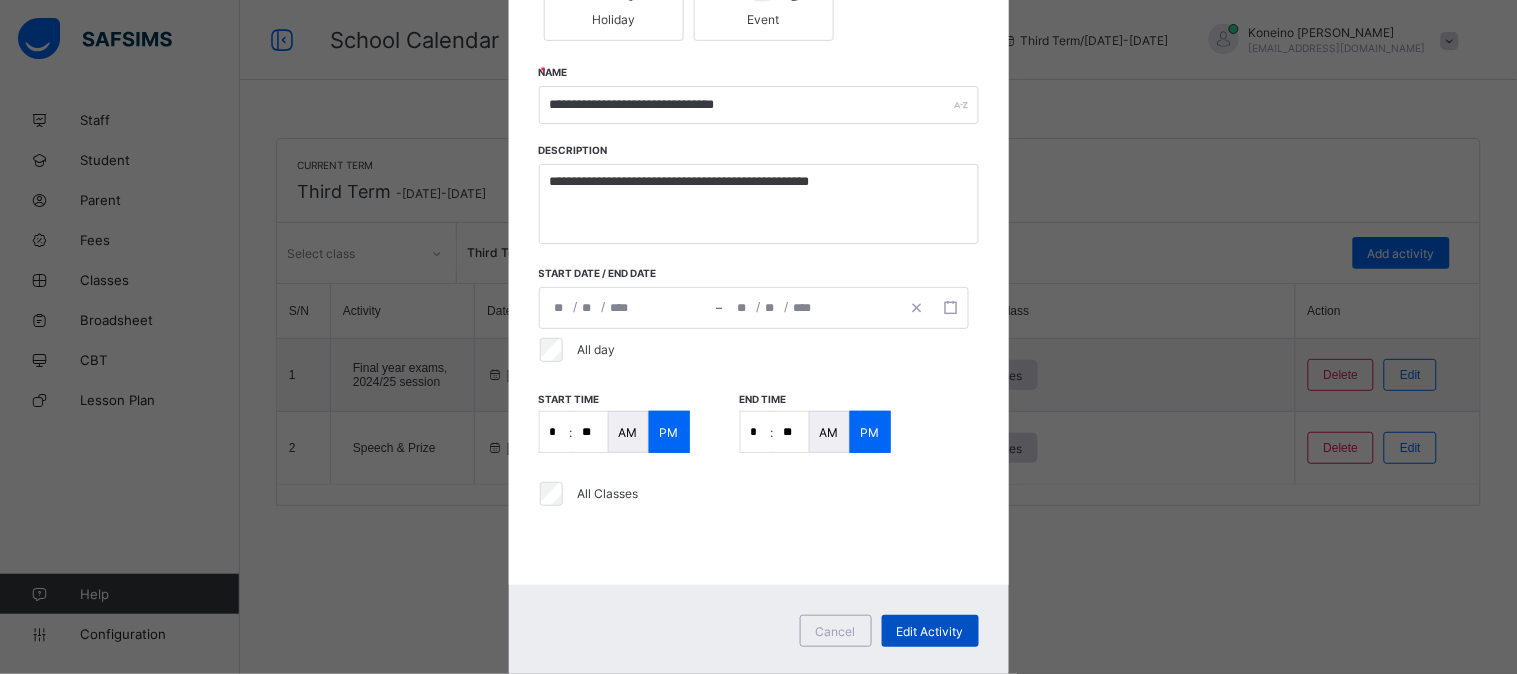 click on "Edit Activity" at bounding box center [930, 631] 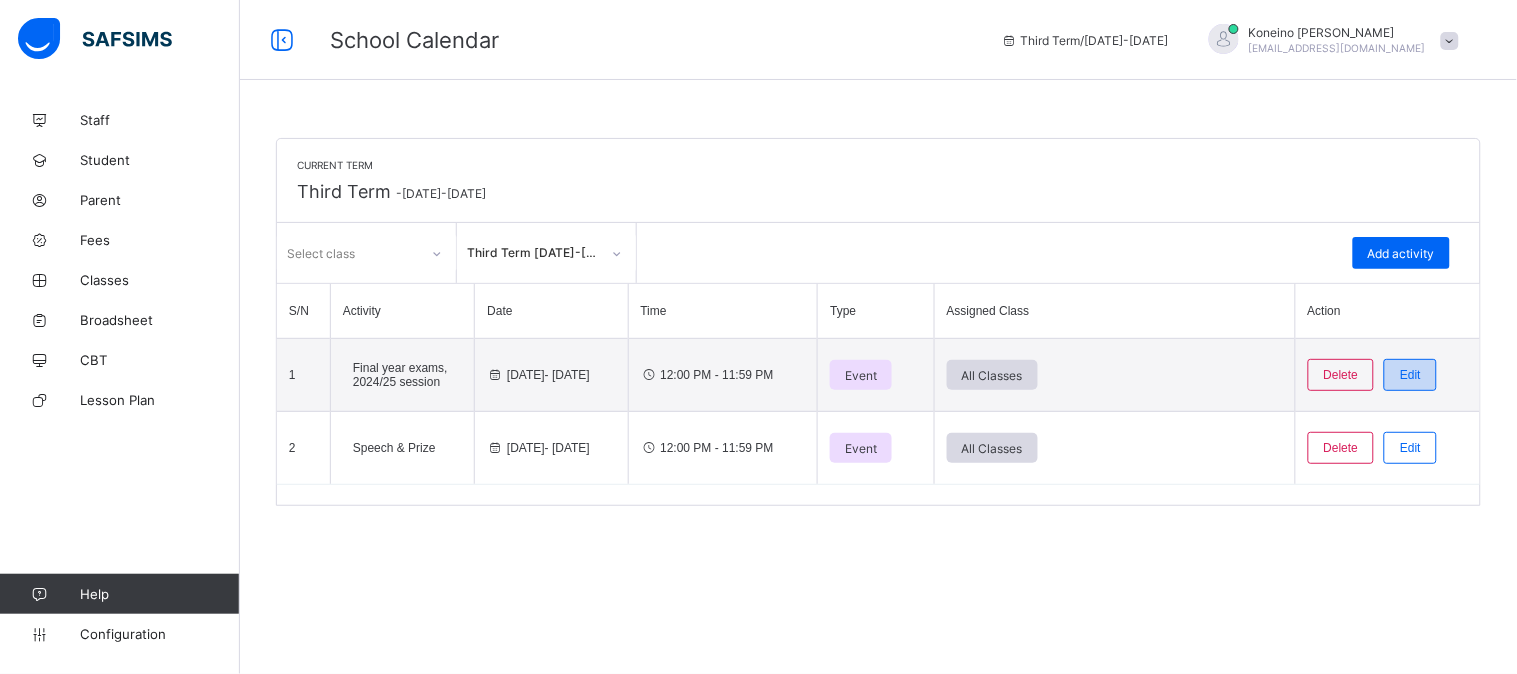 click on "Edit" at bounding box center (1410, 375) 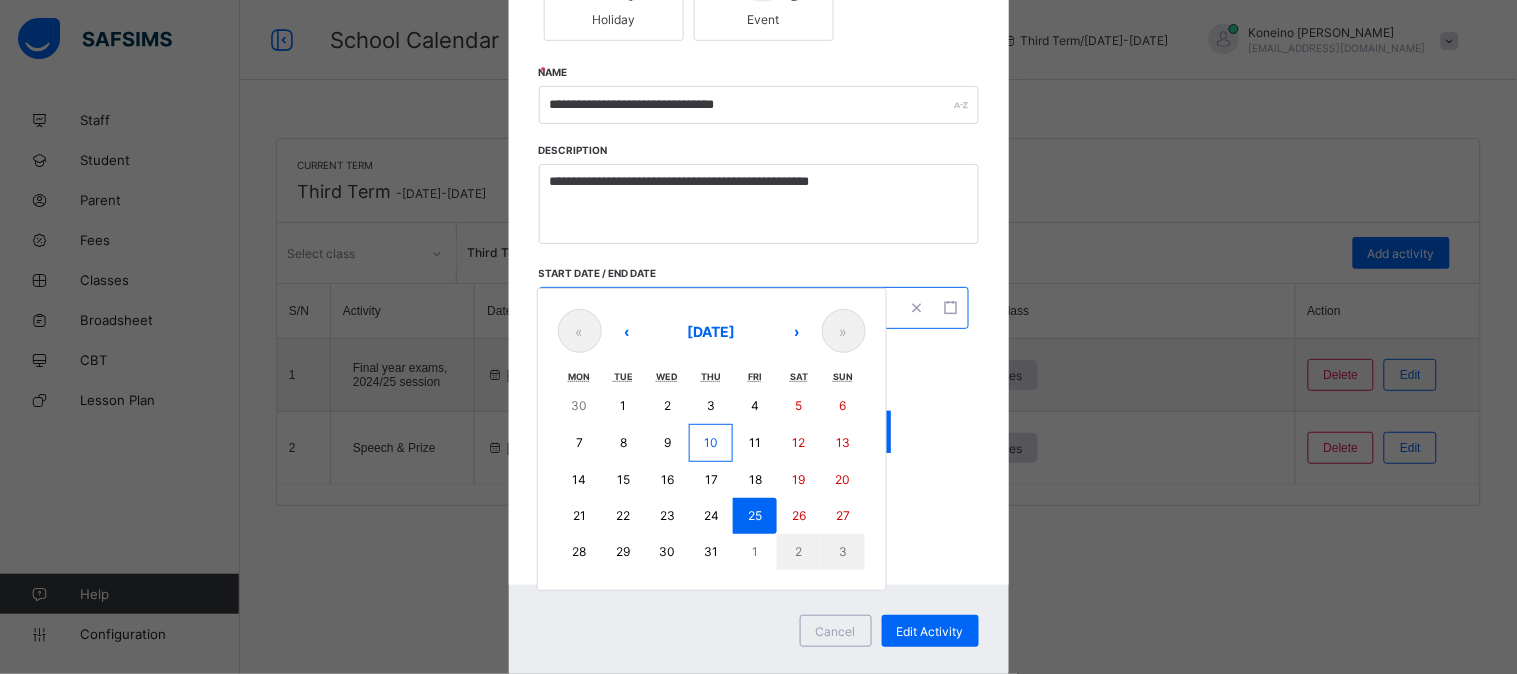 click on "**********" at bounding box center (754, 308) 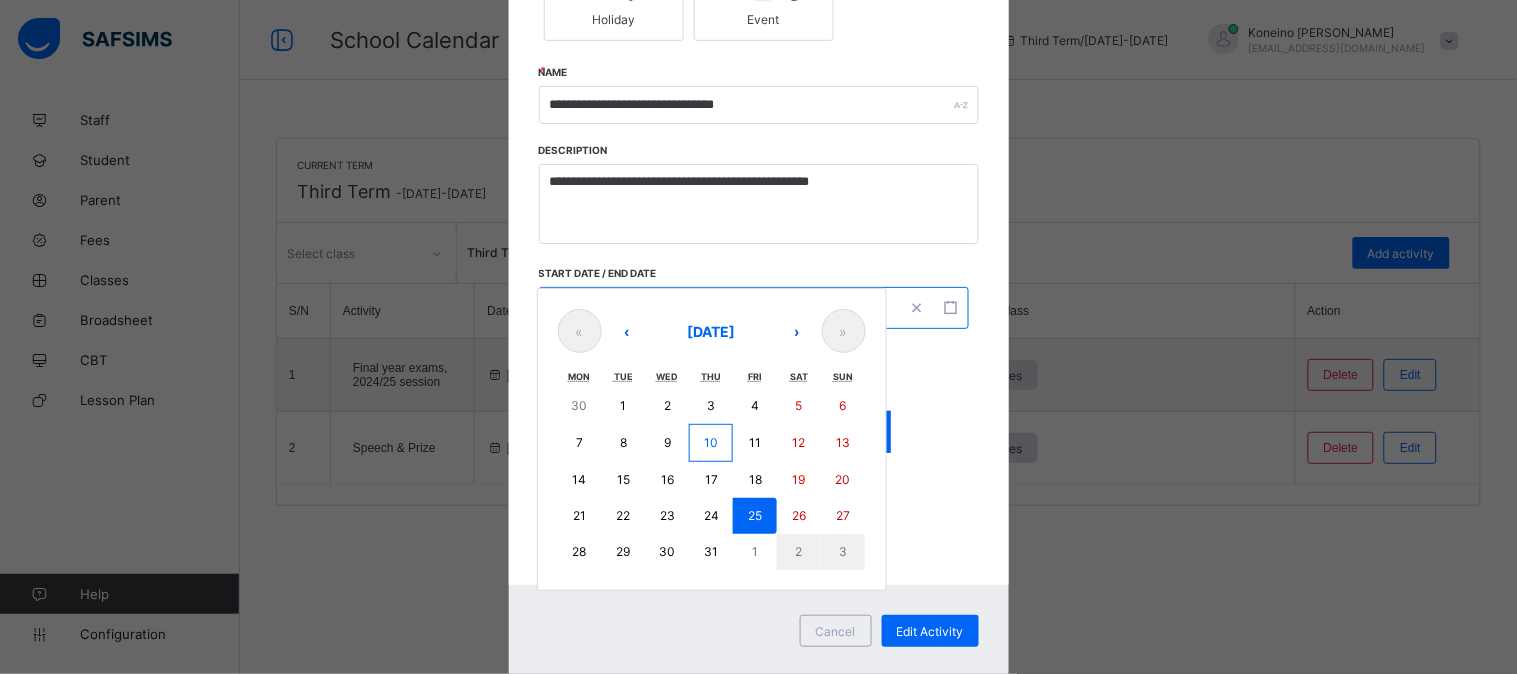 click on "16" at bounding box center [667, 479] 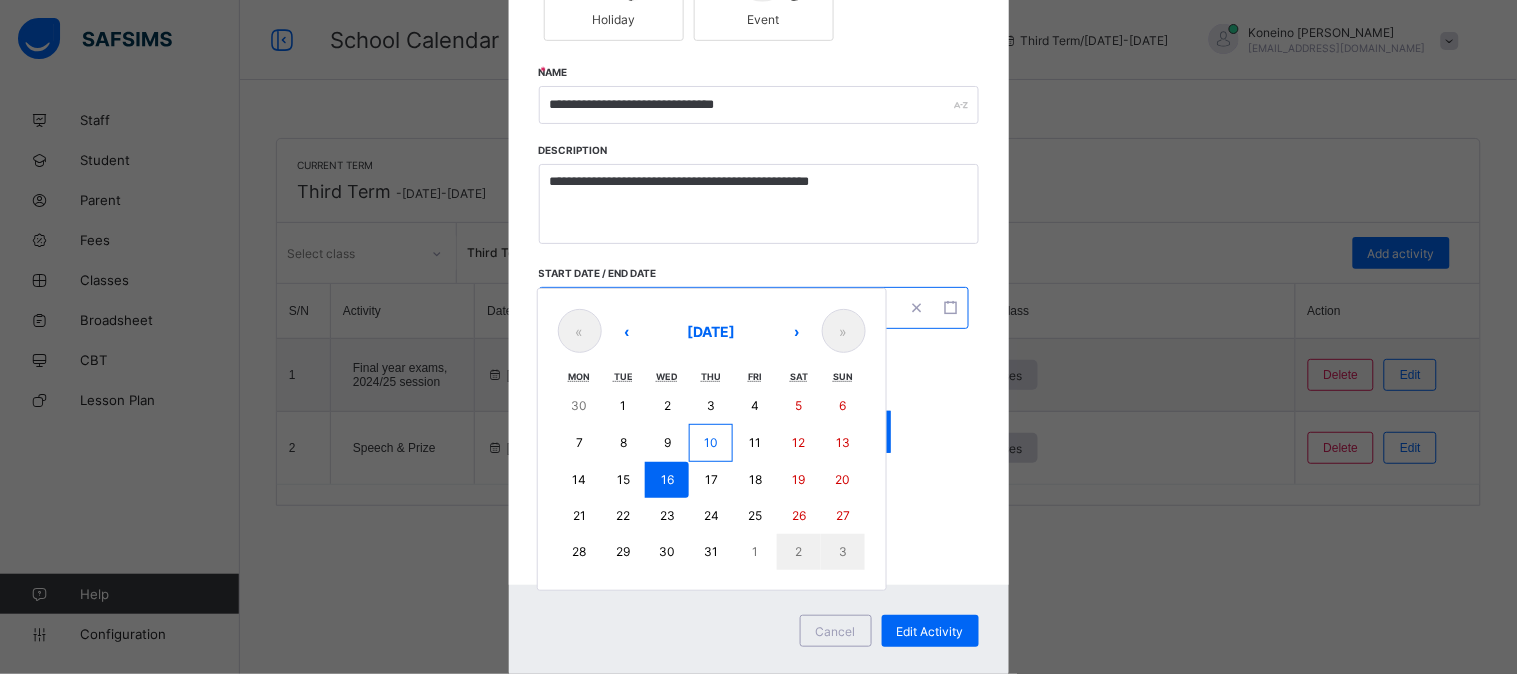 click on "16" at bounding box center (667, 480) 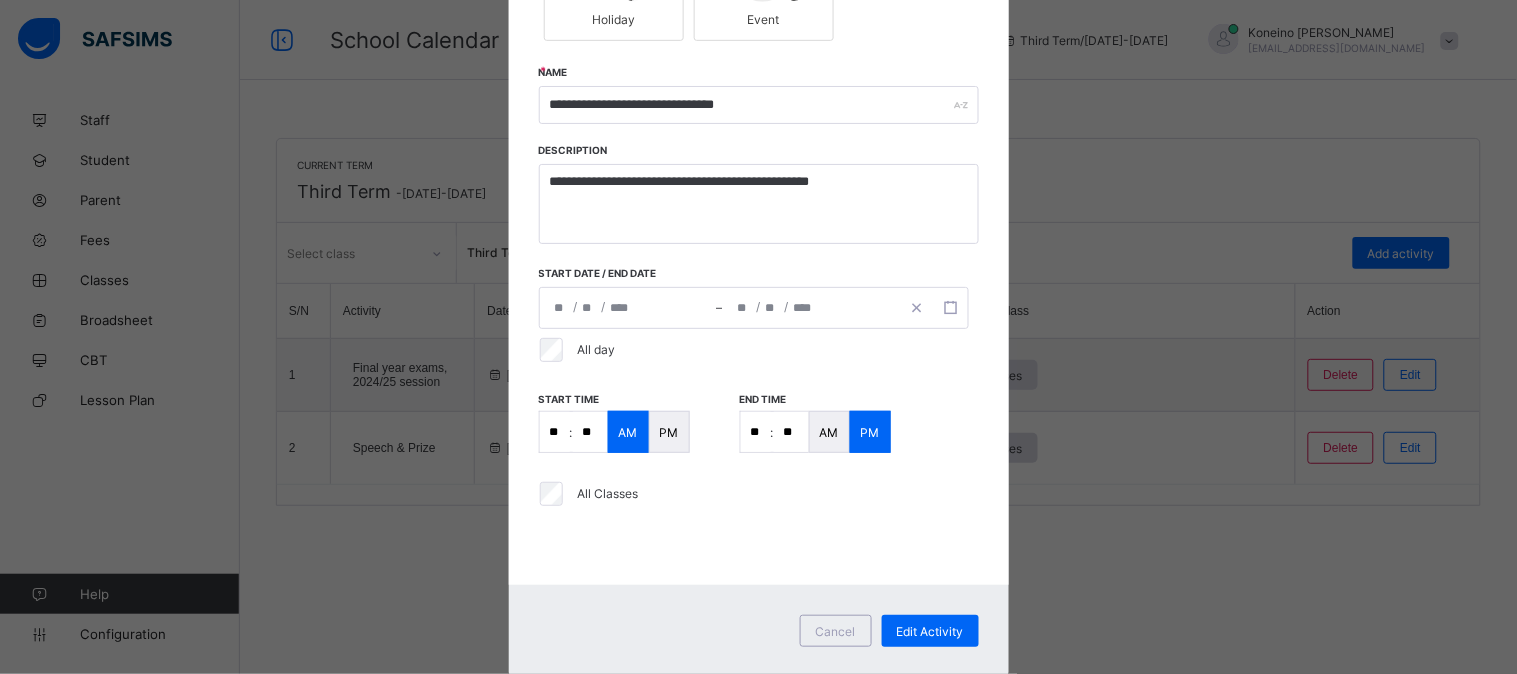 click on "**" at bounding box center [555, 432] 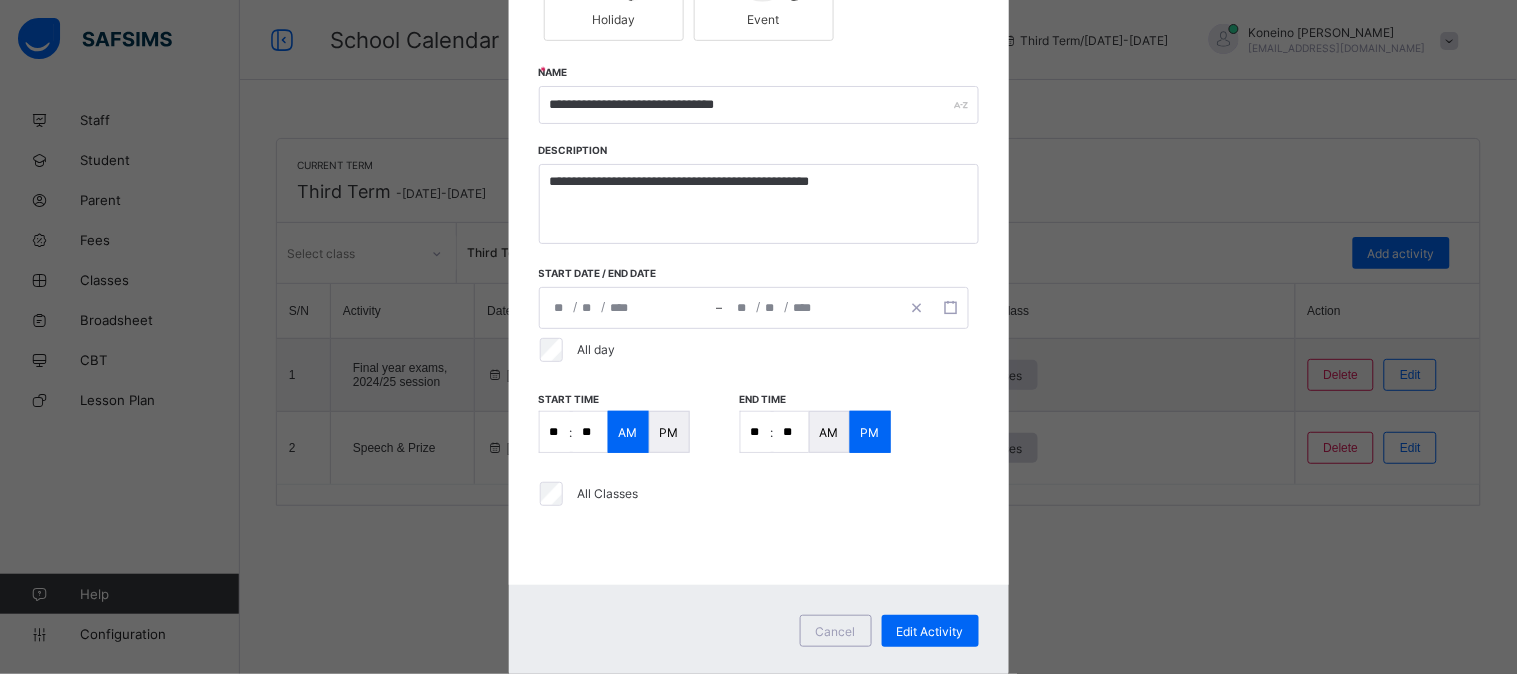type on "*" 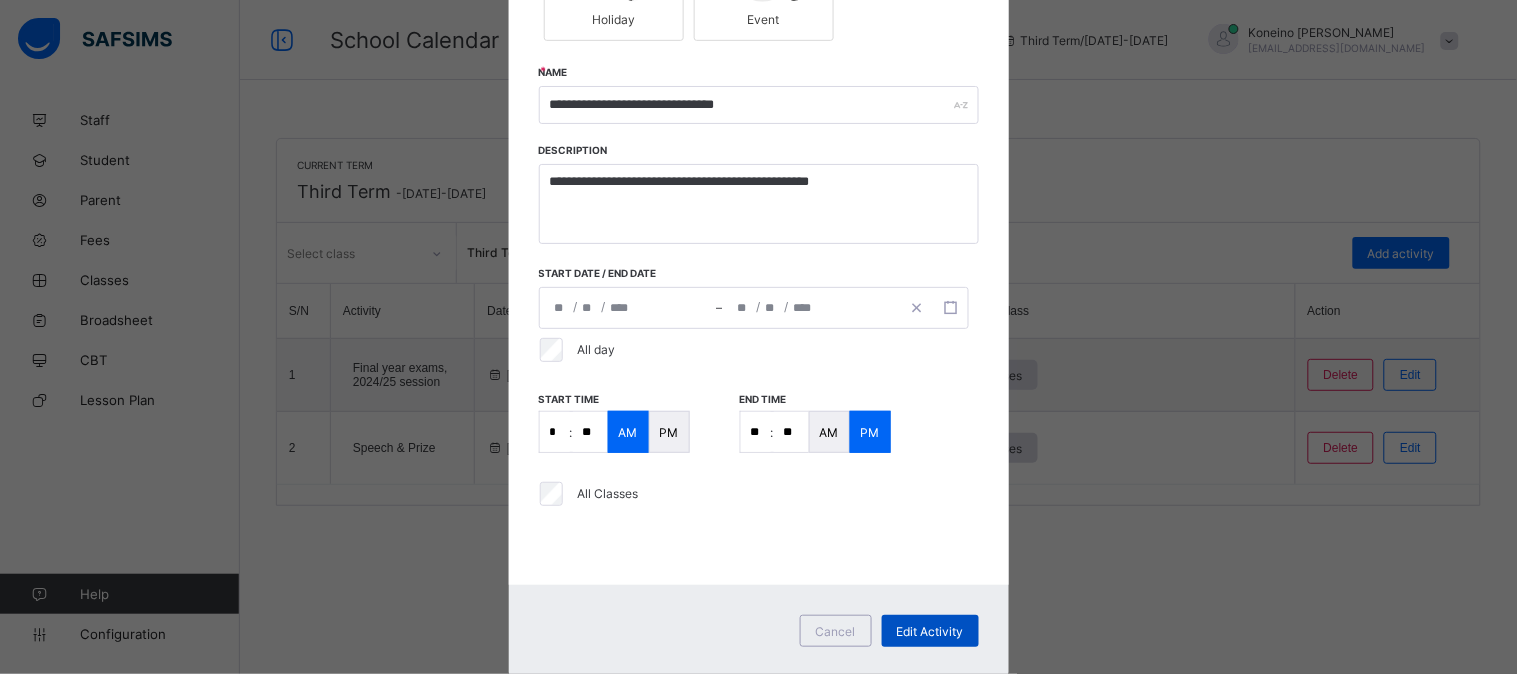 type on "*" 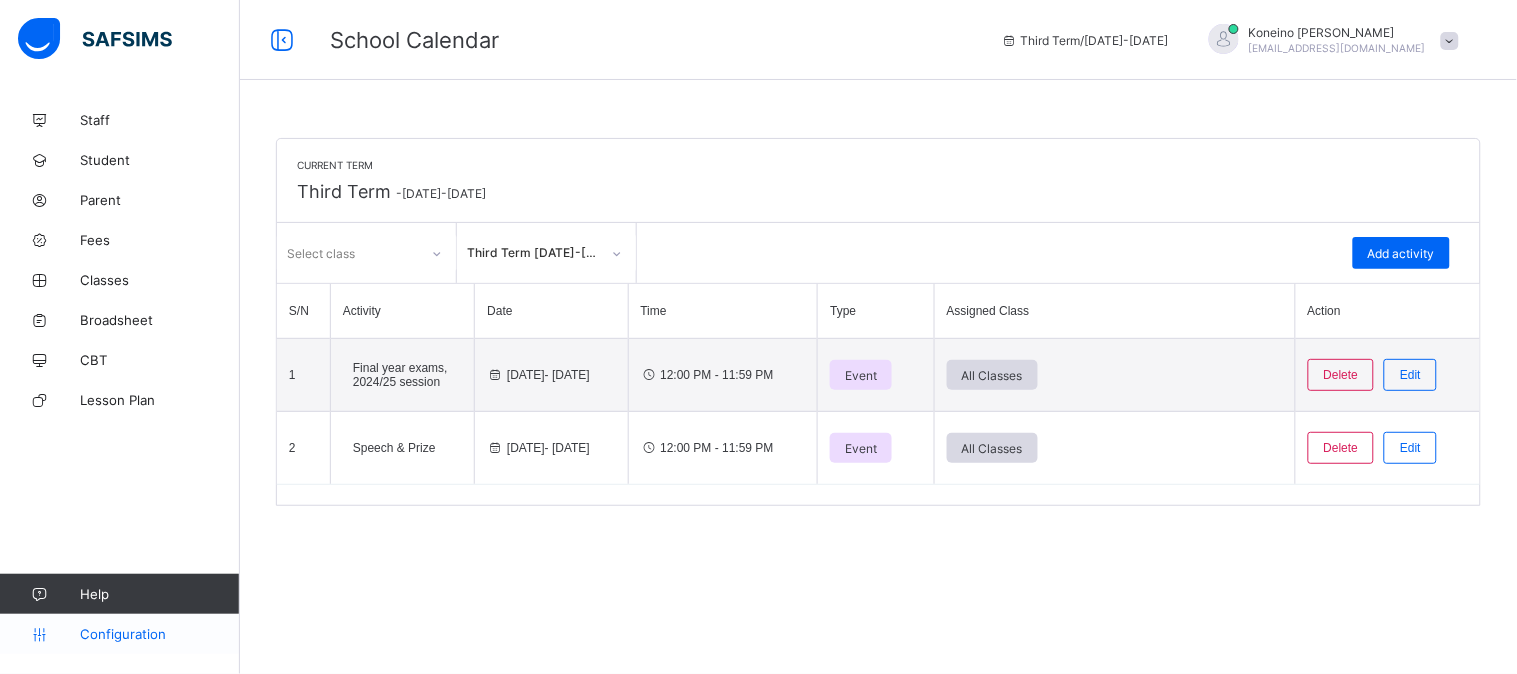 click on "Configuration" at bounding box center [159, 634] 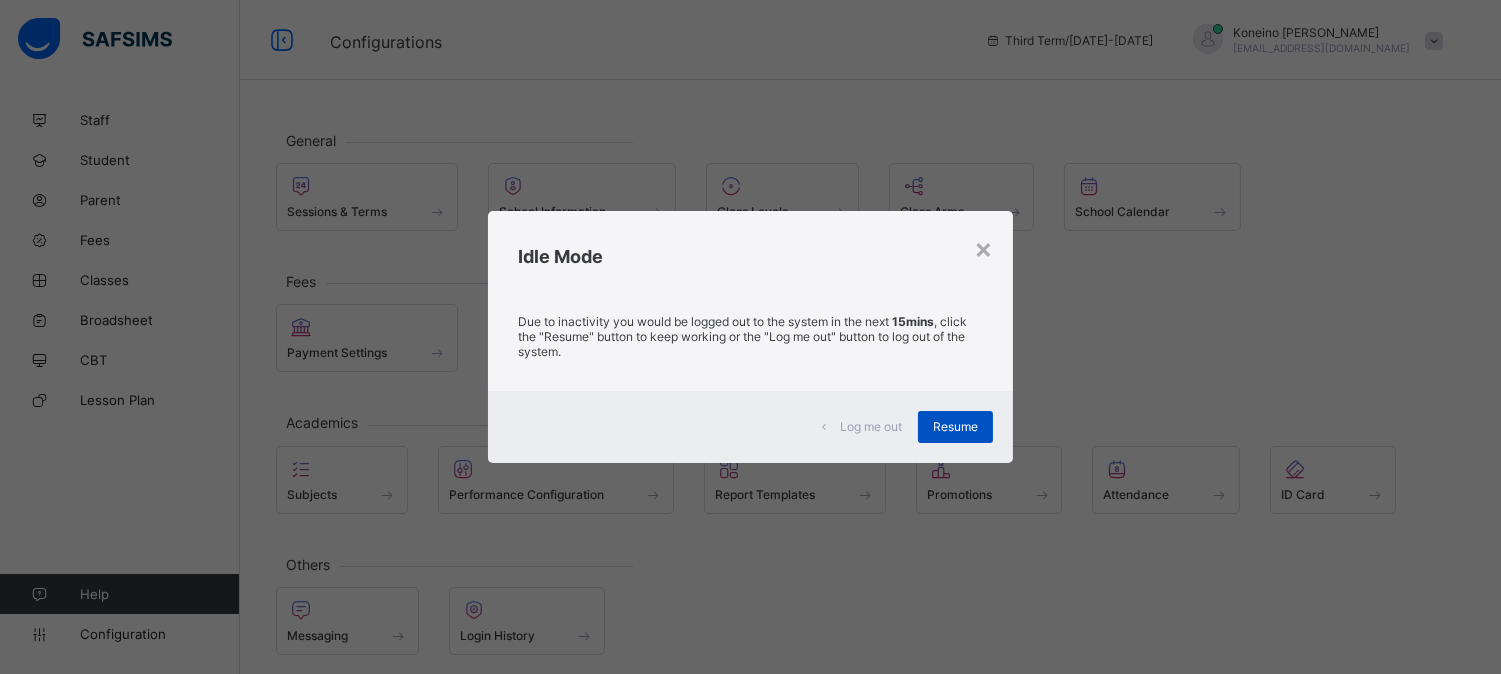 click on "Resume" at bounding box center [955, 426] 